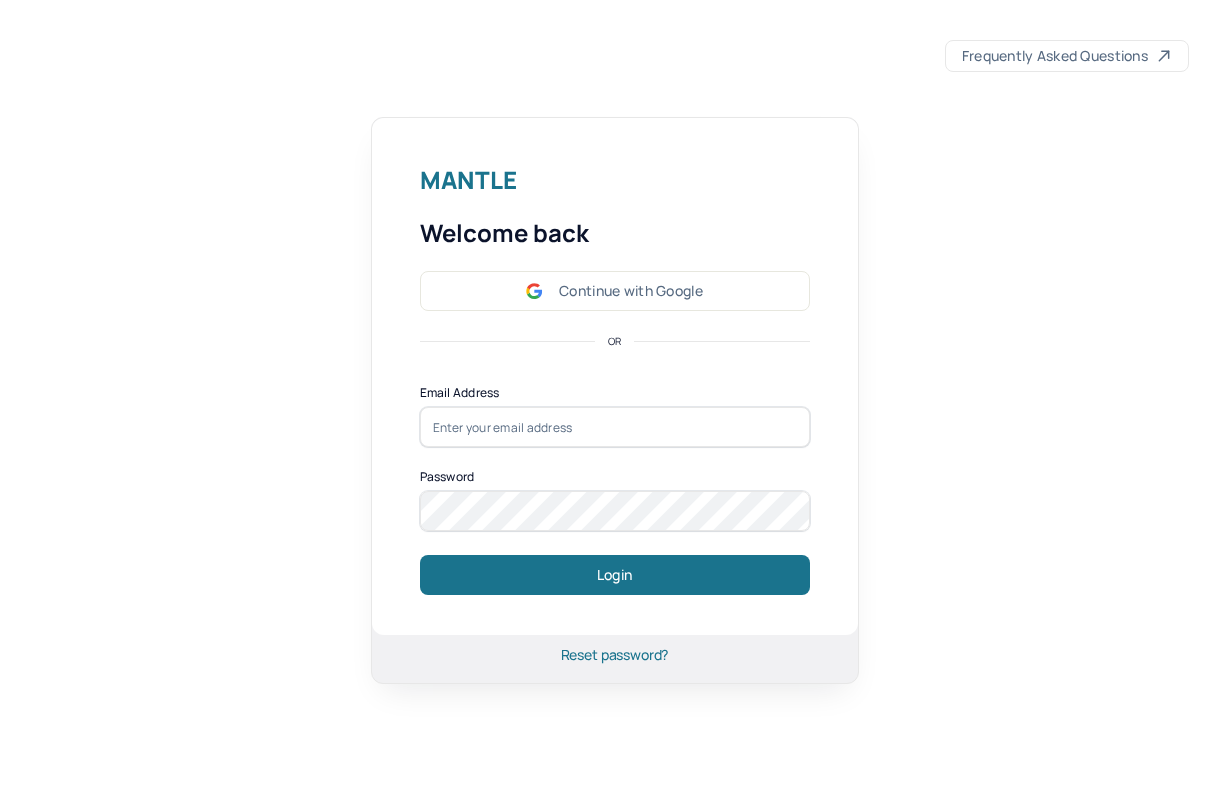 scroll, scrollTop: 0, scrollLeft: 0, axis: both 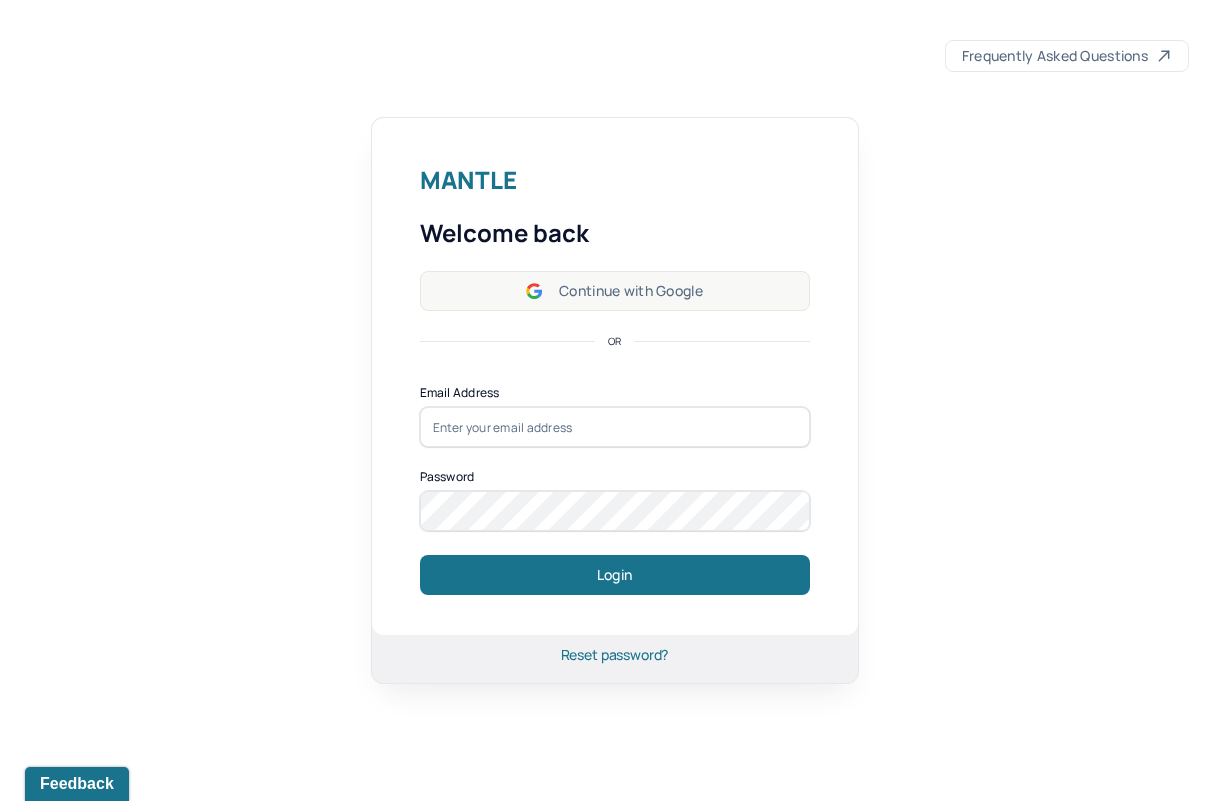 click on "Continue with Google" at bounding box center [615, 291] 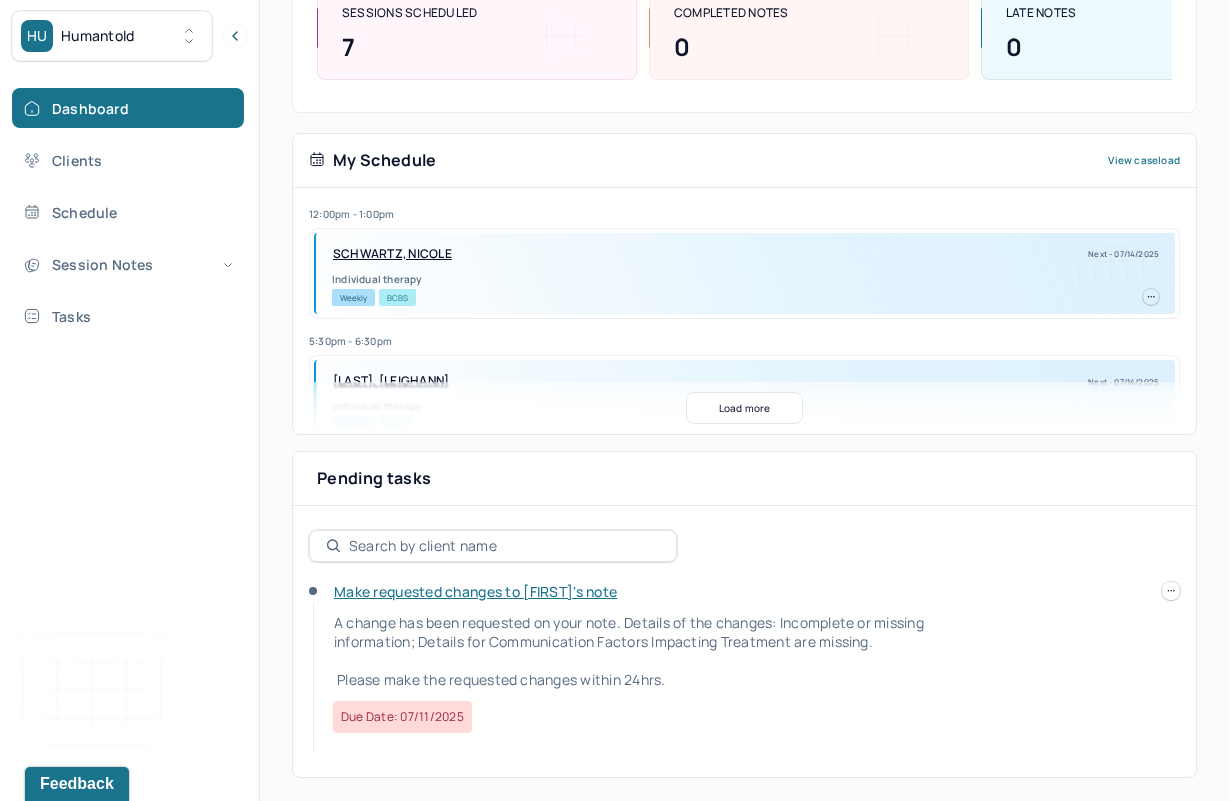 scroll, scrollTop: 287, scrollLeft: 0, axis: vertical 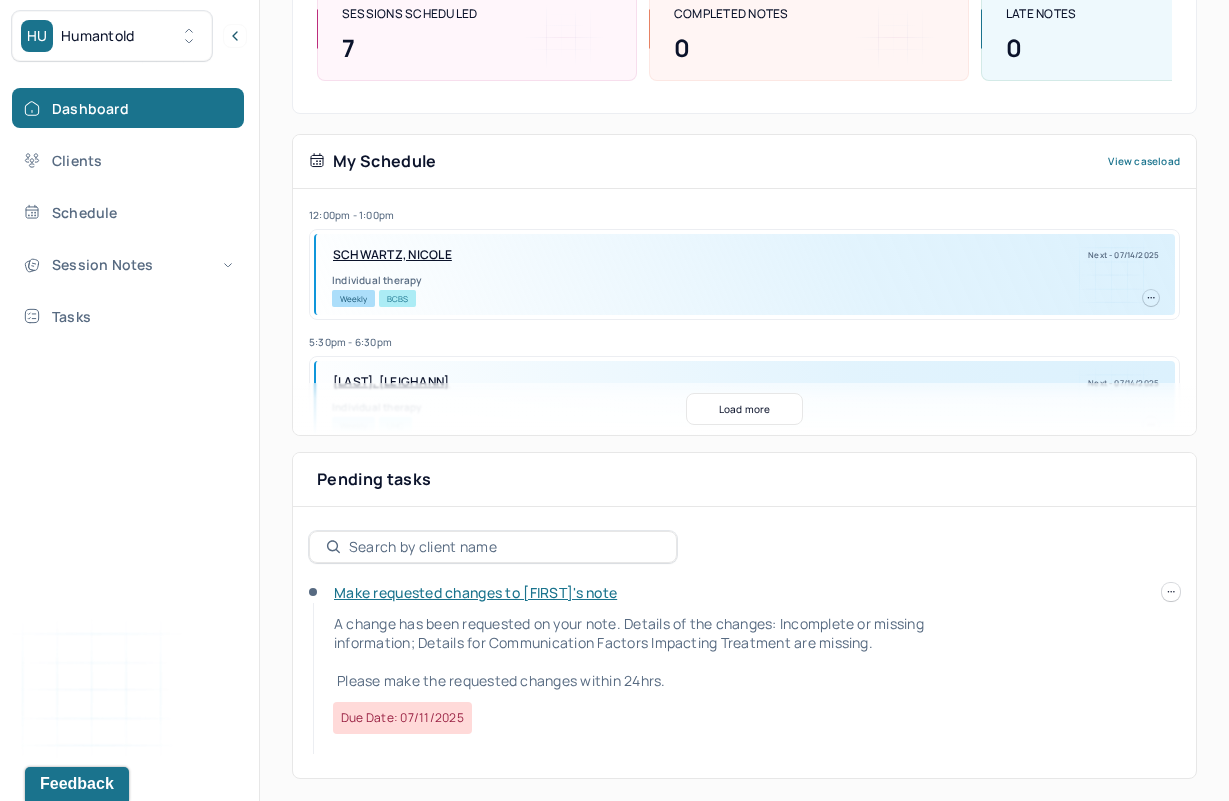 click on "Make requested changes to [FIRST]'s note" at bounding box center (475, 592) 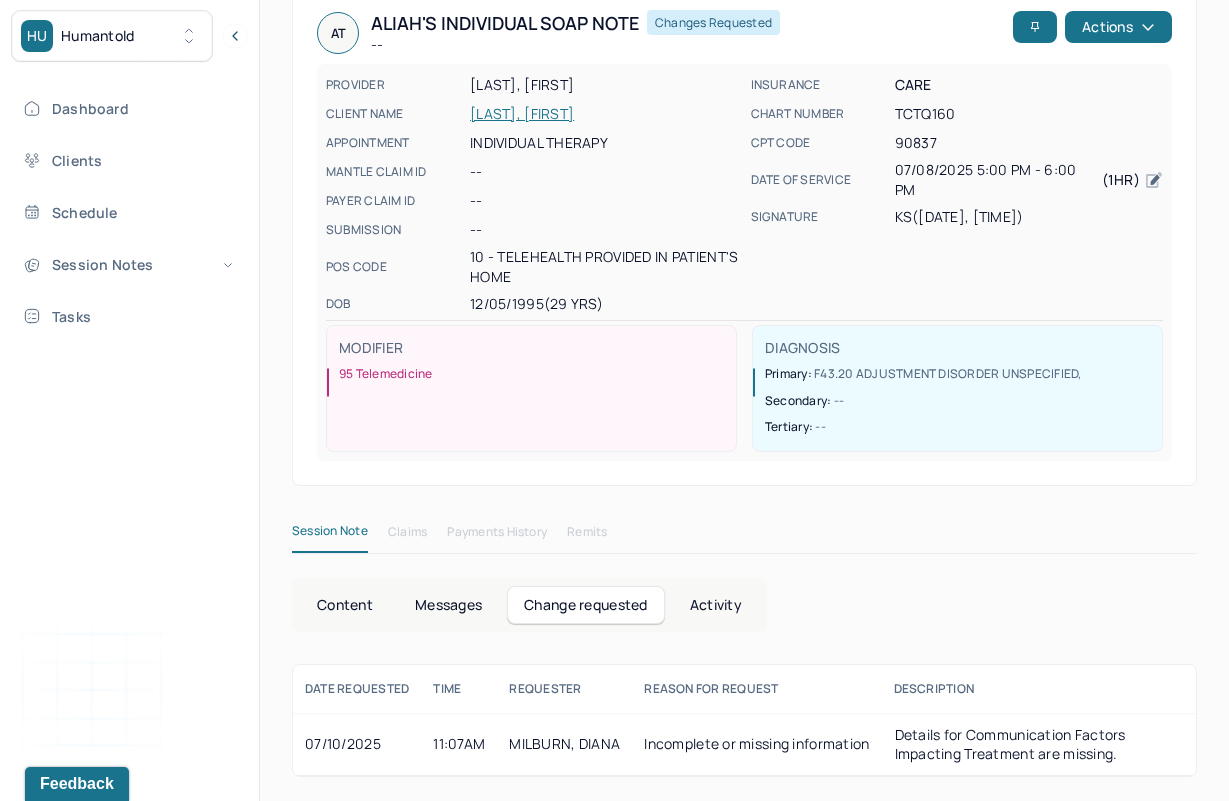 scroll, scrollTop: 111, scrollLeft: 0, axis: vertical 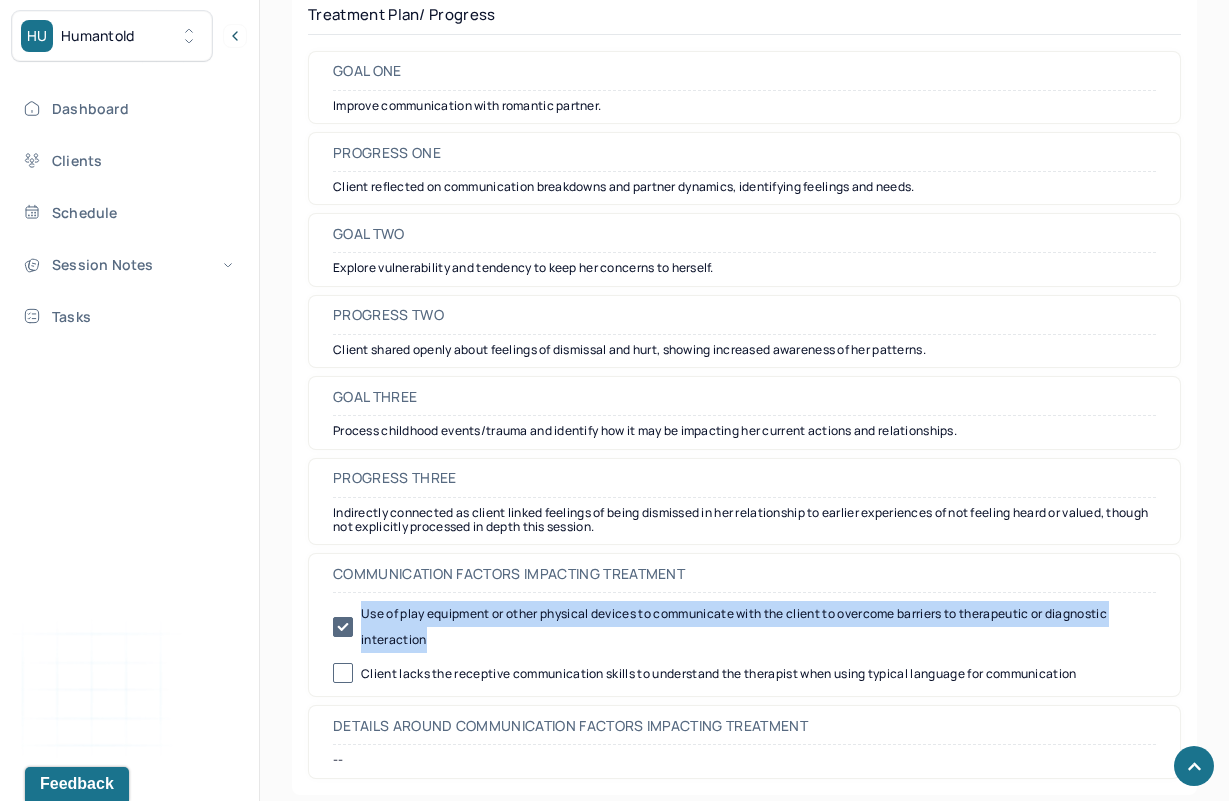 drag, startPoint x: 435, startPoint y: 630, endPoint x: 359, endPoint y: 583, distance: 89.358826 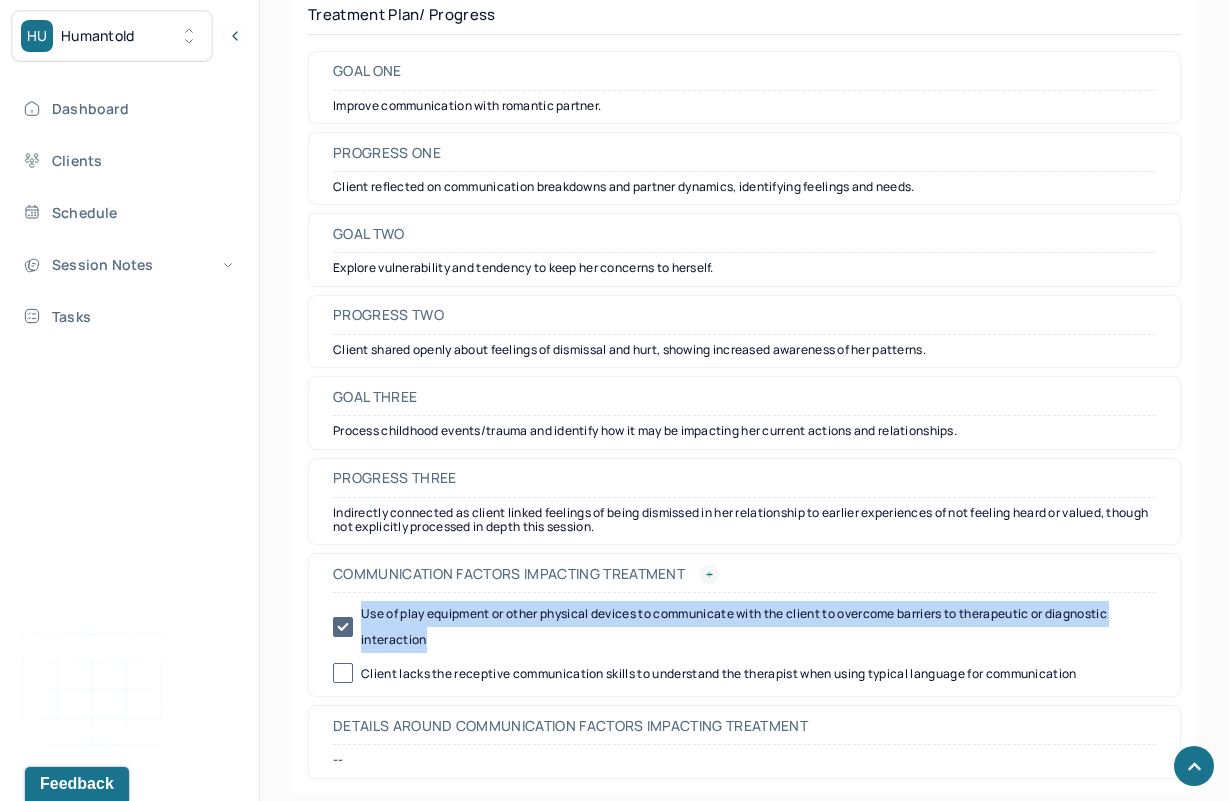 click 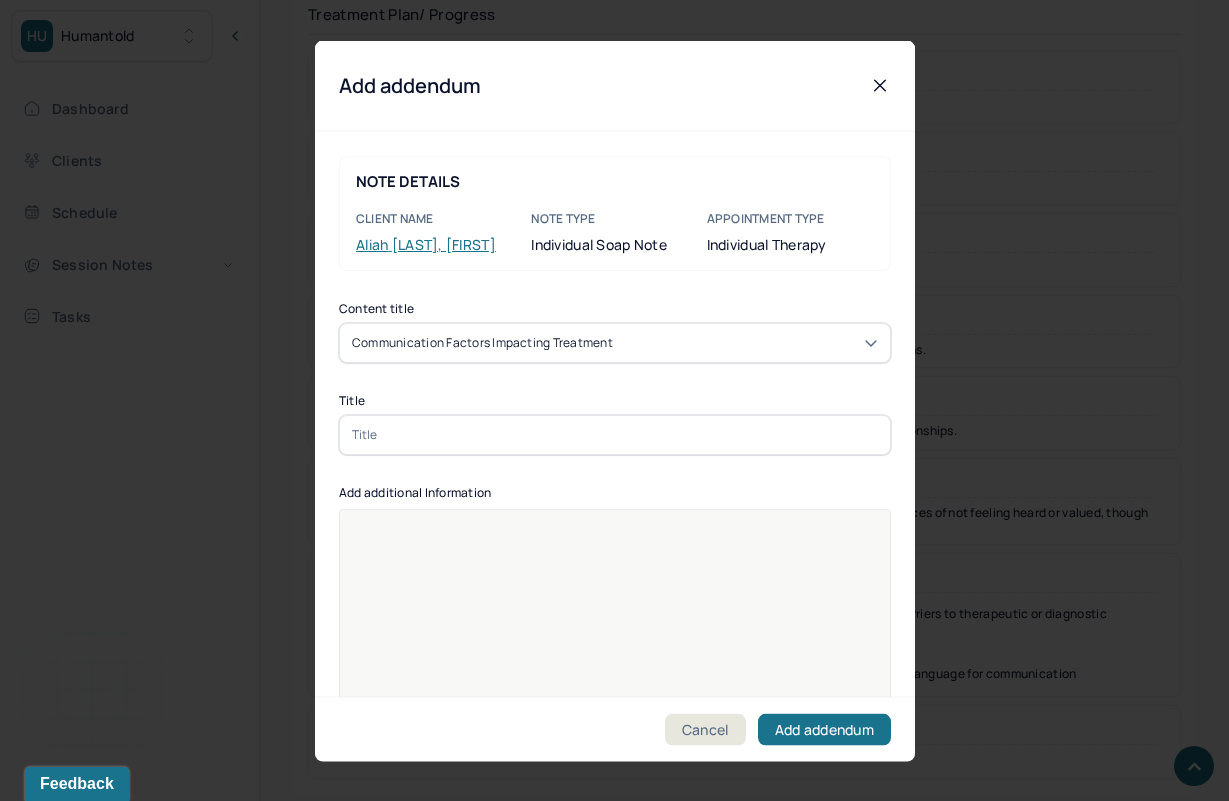 click at bounding box center (615, 621) 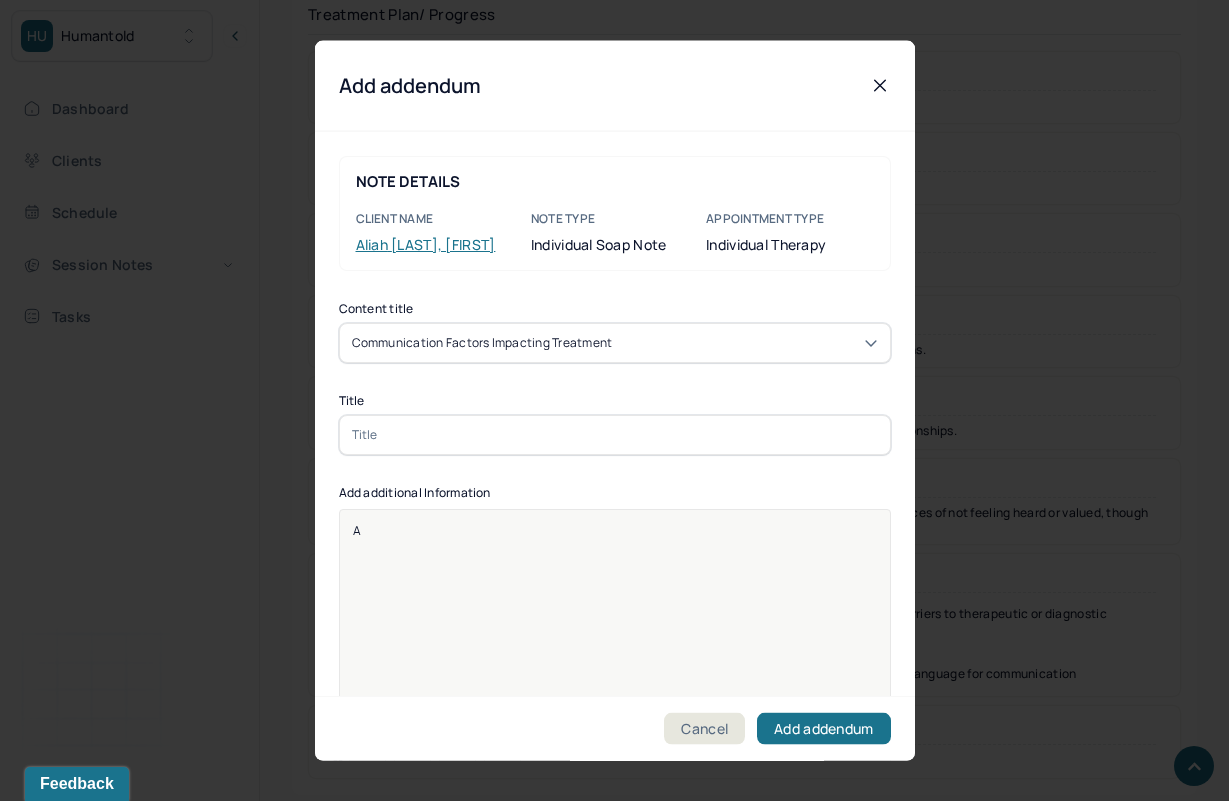 type 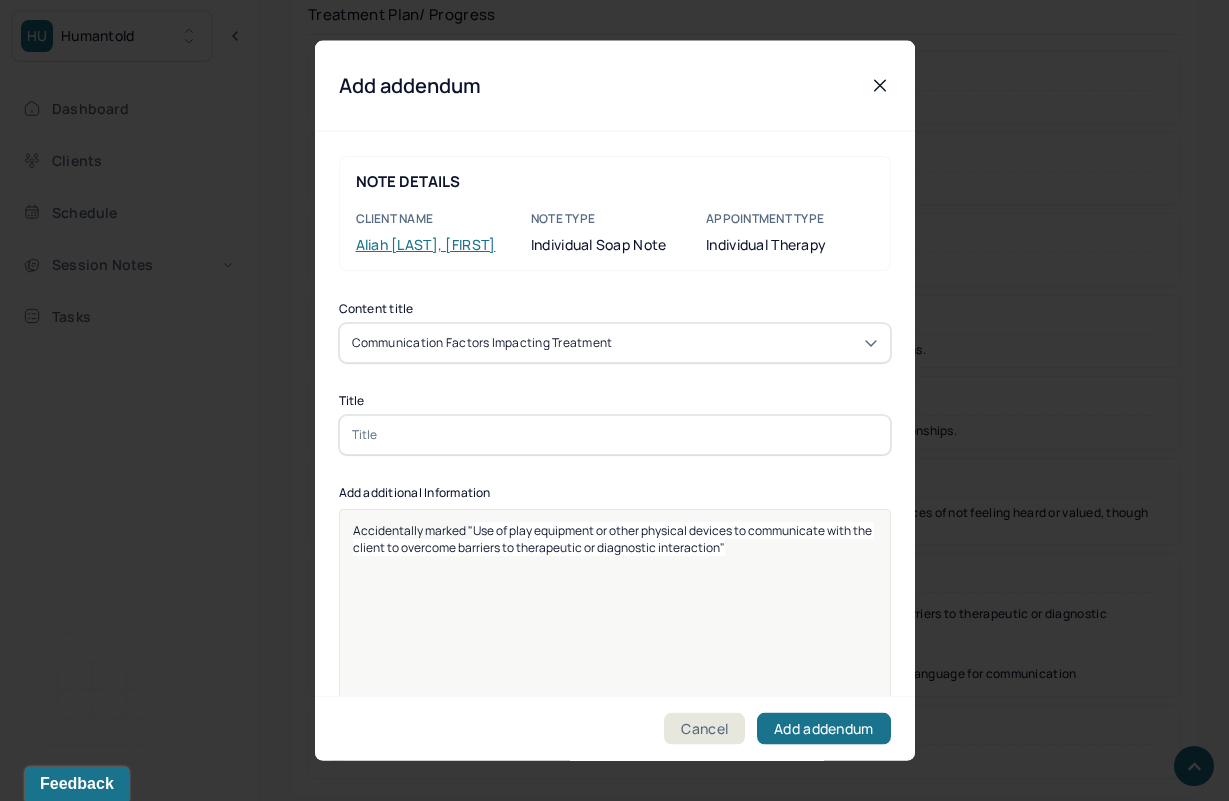 click at bounding box center [615, 434] 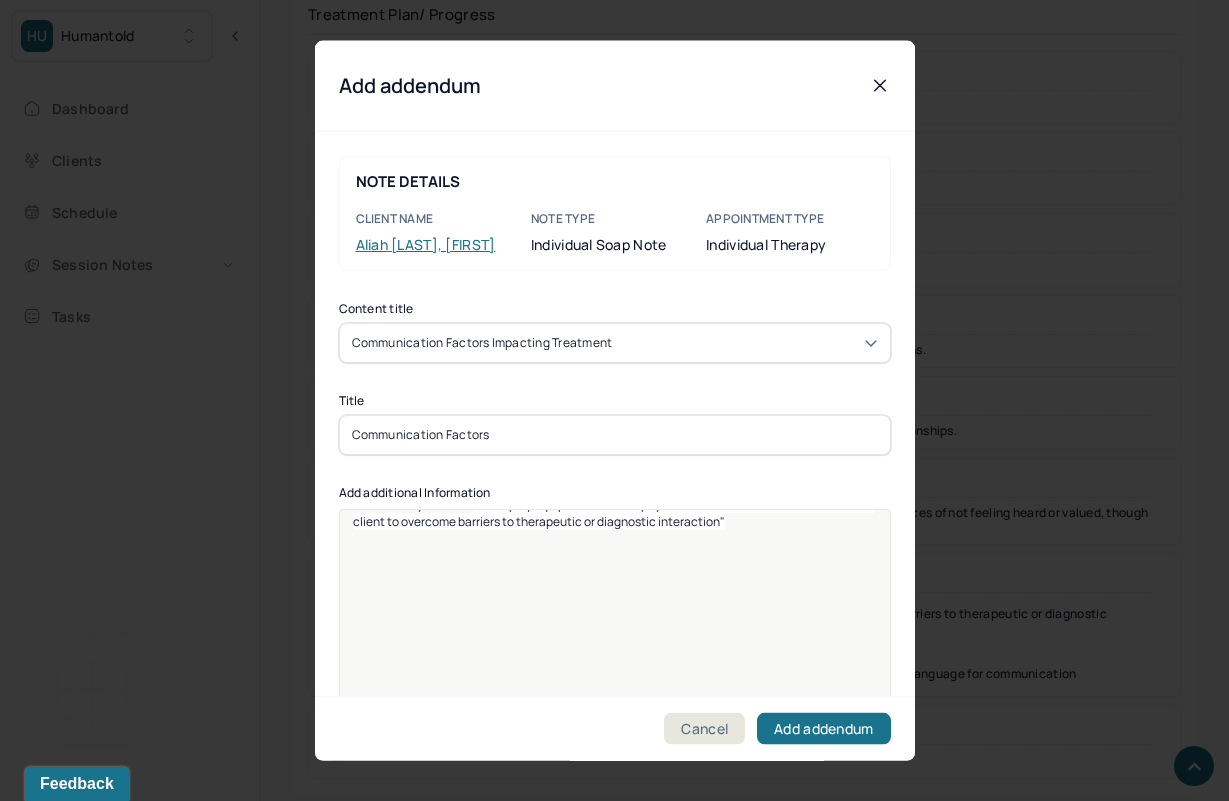 scroll, scrollTop: 25, scrollLeft: 0, axis: vertical 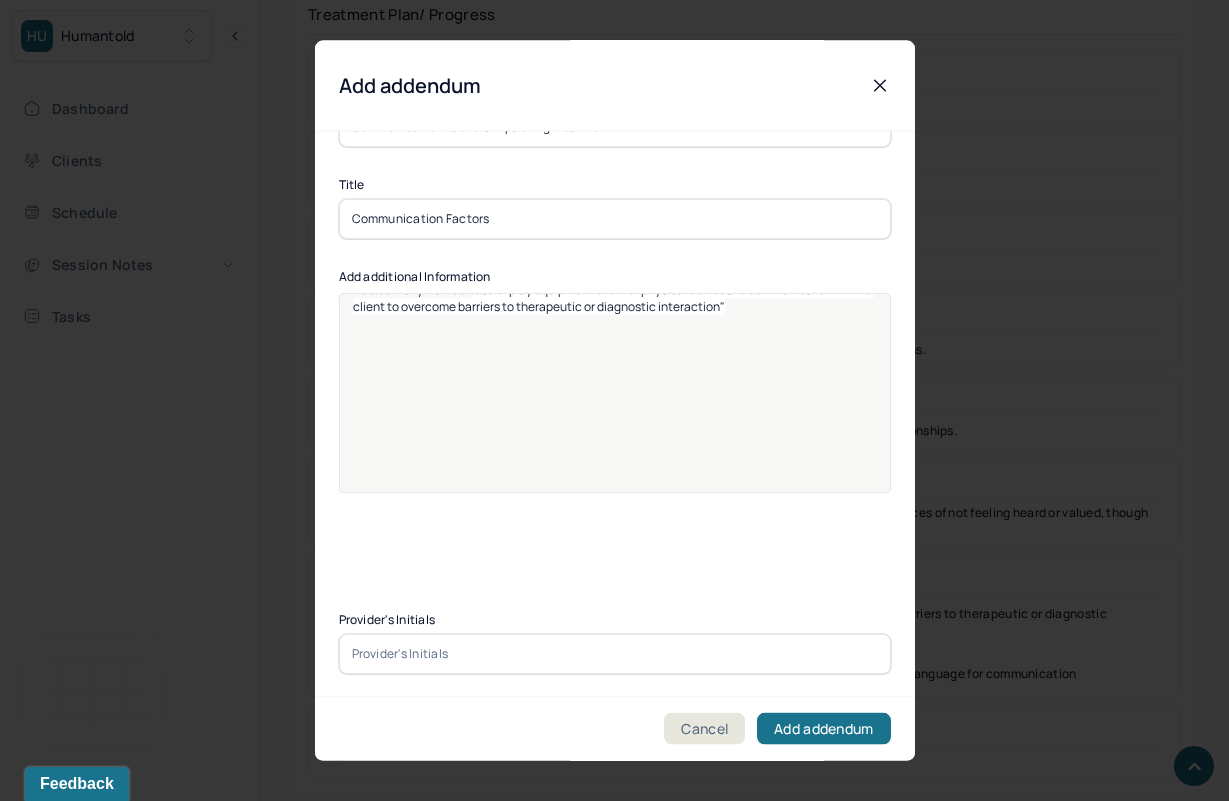 type on "Communication Factors" 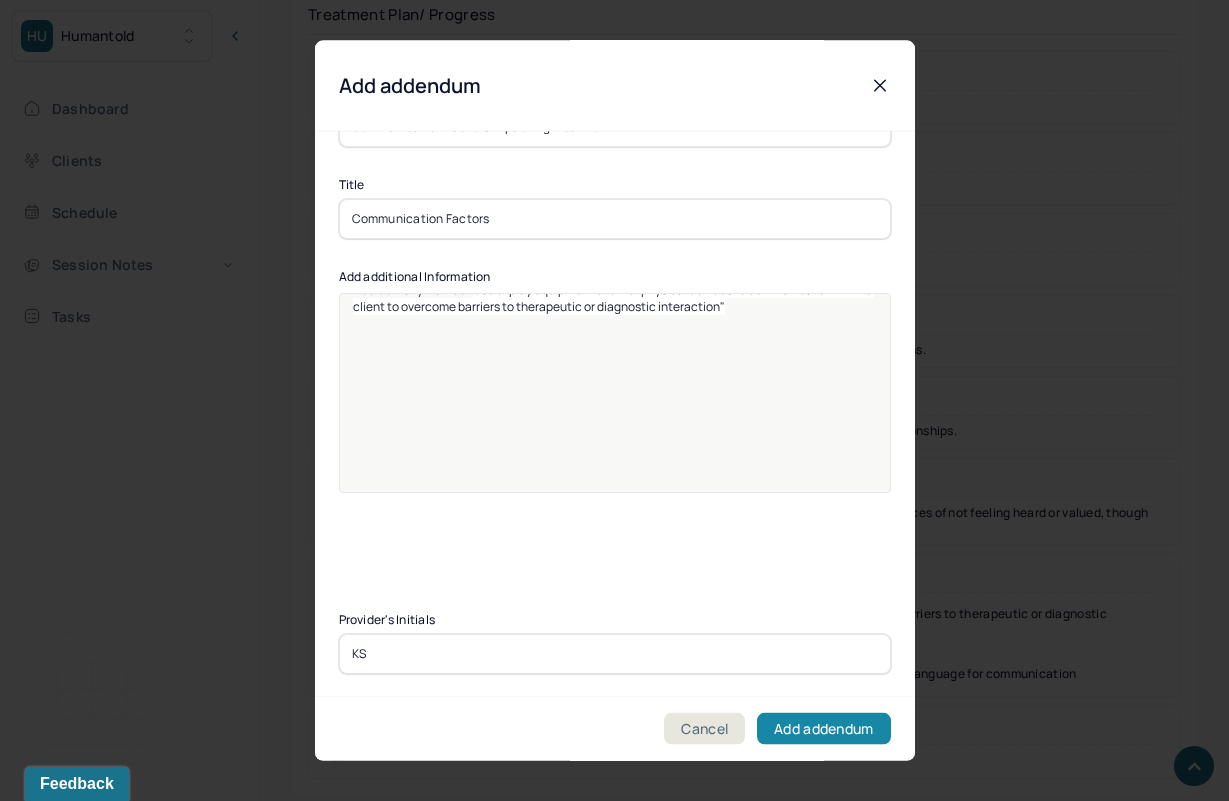 type on "KS" 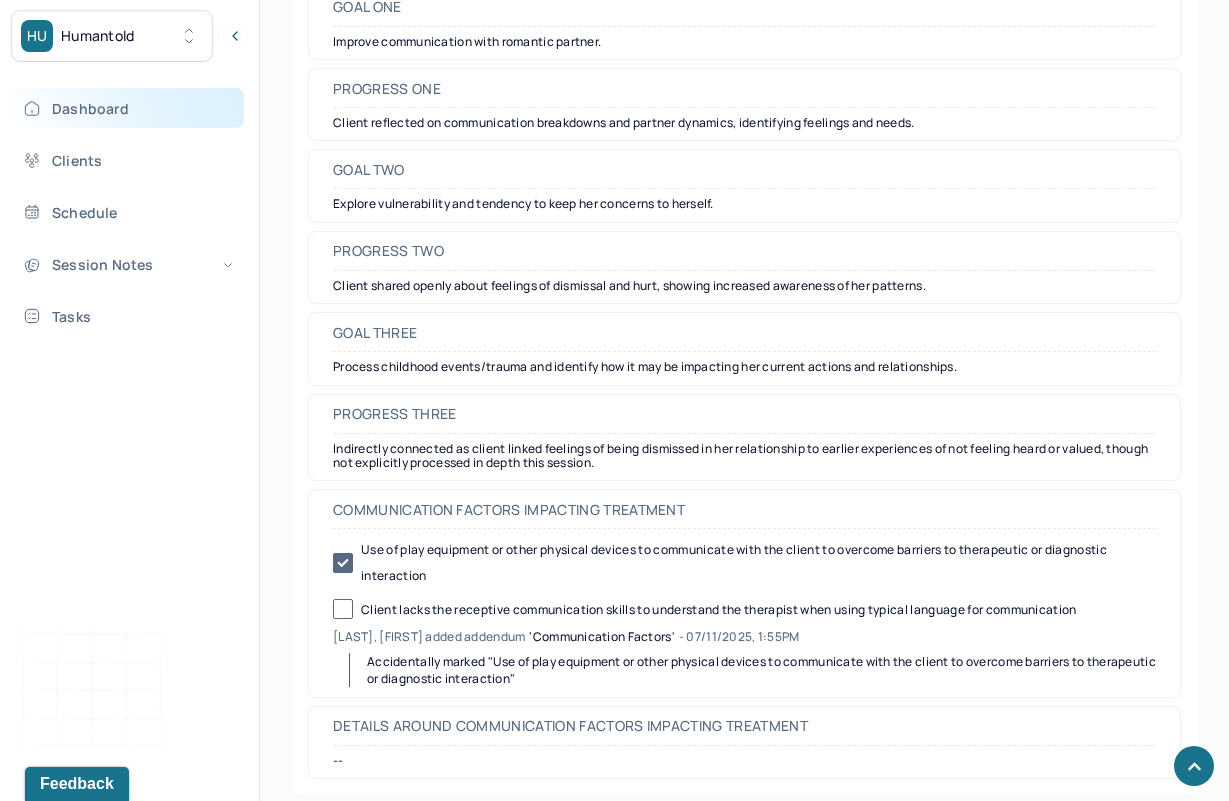 click on "Dashboard" at bounding box center [128, 108] 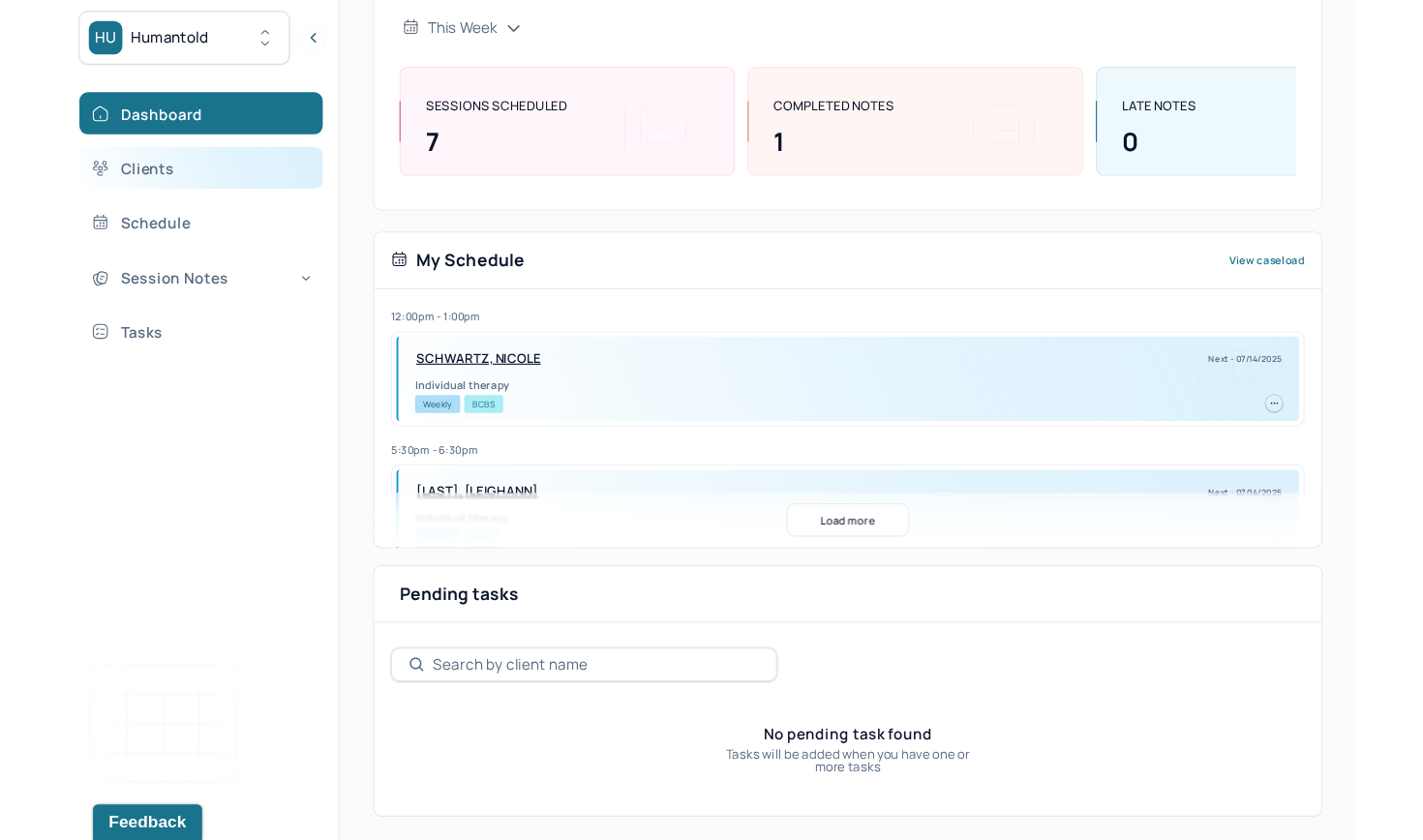 scroll, scrollTop: 129, scrollLeft: 0, axis: vertical 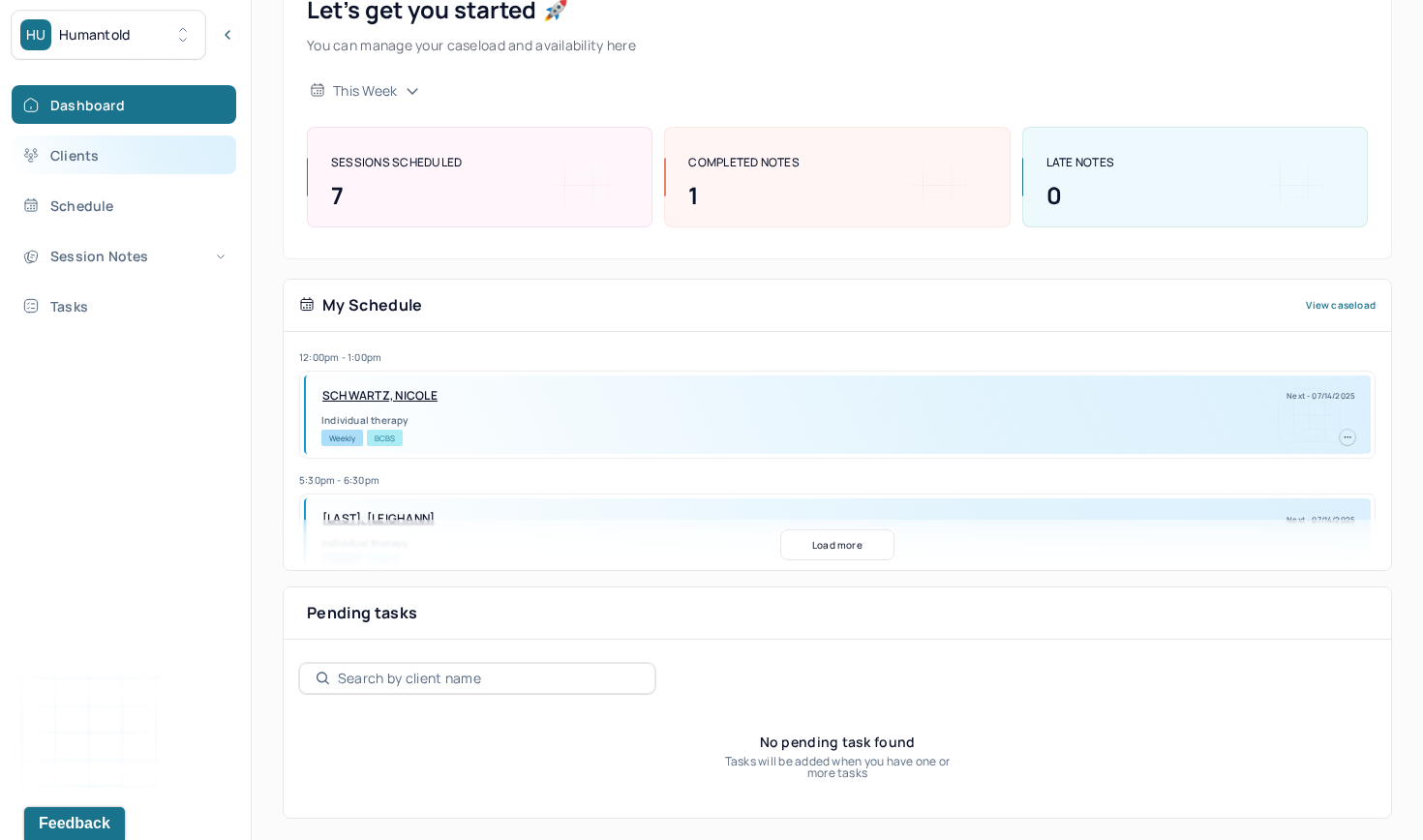 click on "Clients" at bounding box center [124, 155] 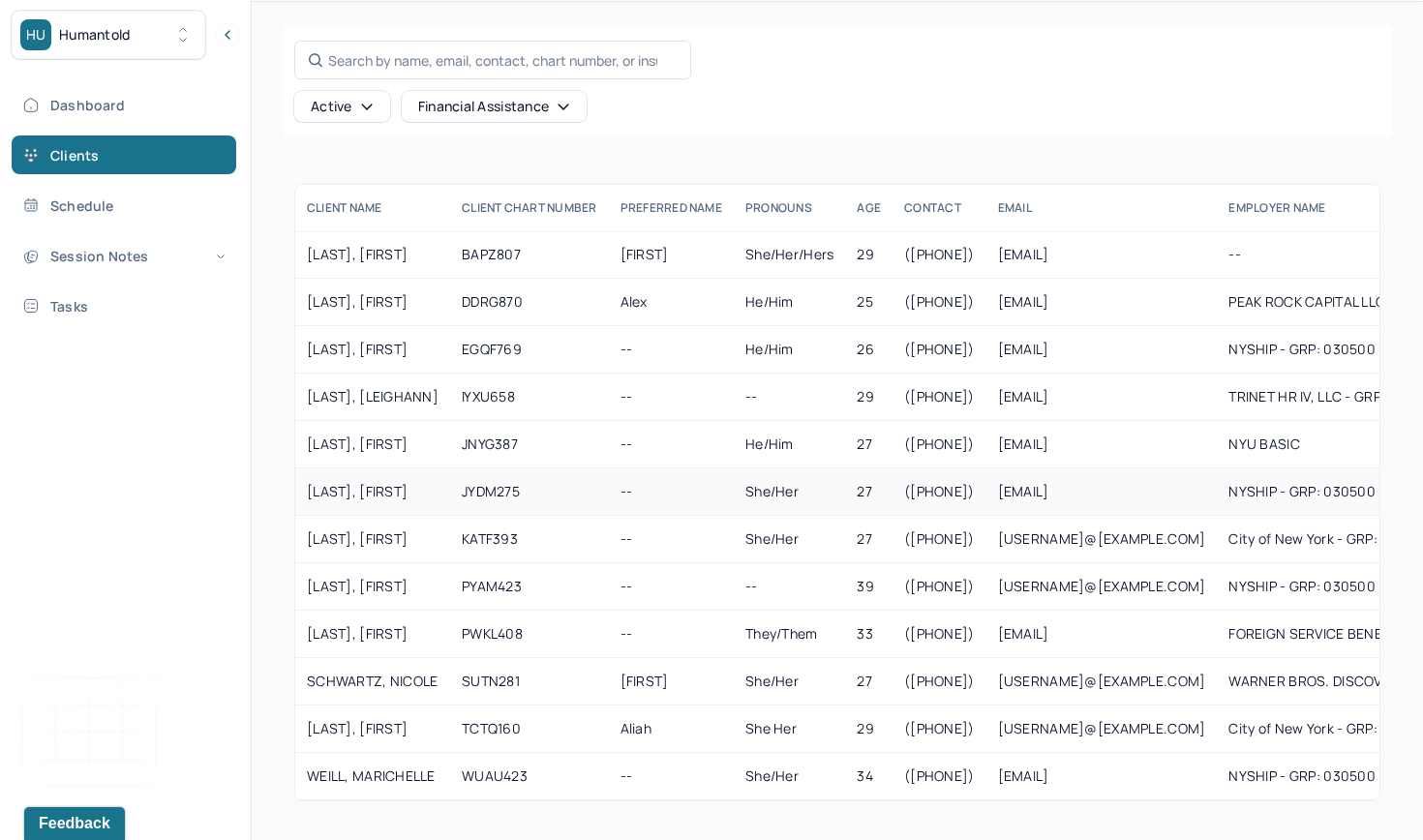 scroll, scrollTop: 68, scrollLeft: 0, axis: vertical 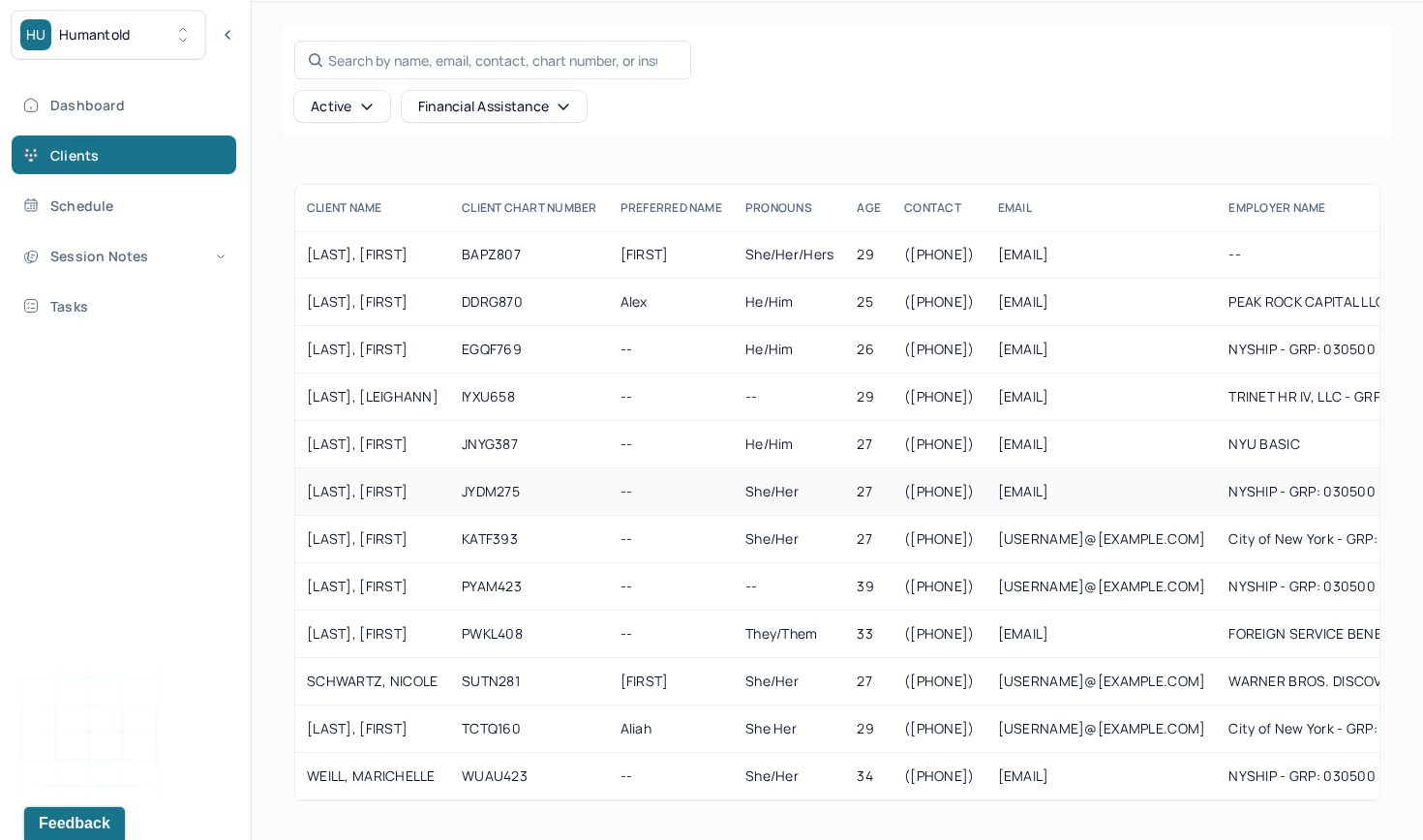 click on "[LAST], [FIRST]" at bounding box center (373, 492) 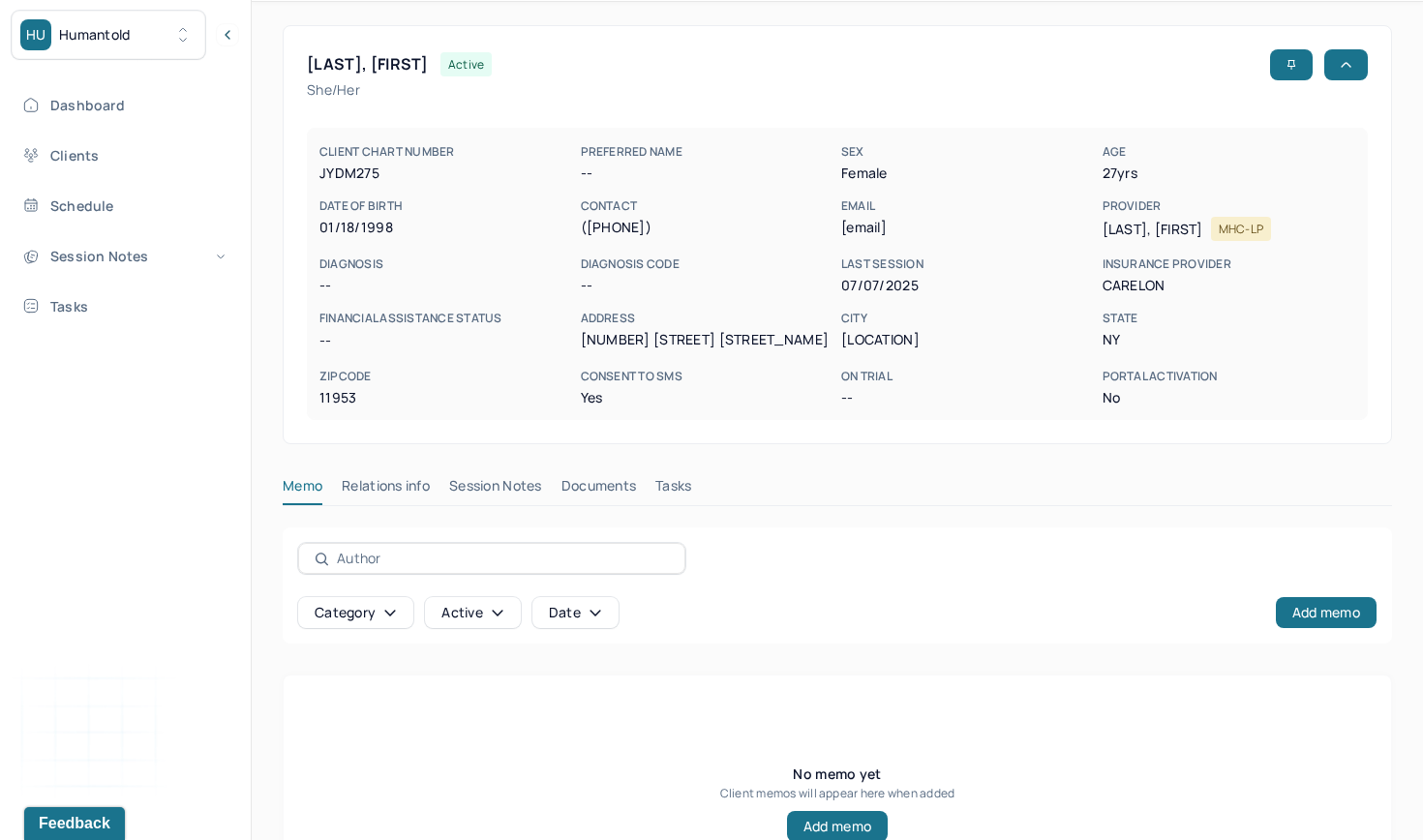 click on "Session Notes" at bounding box center (496, 490) 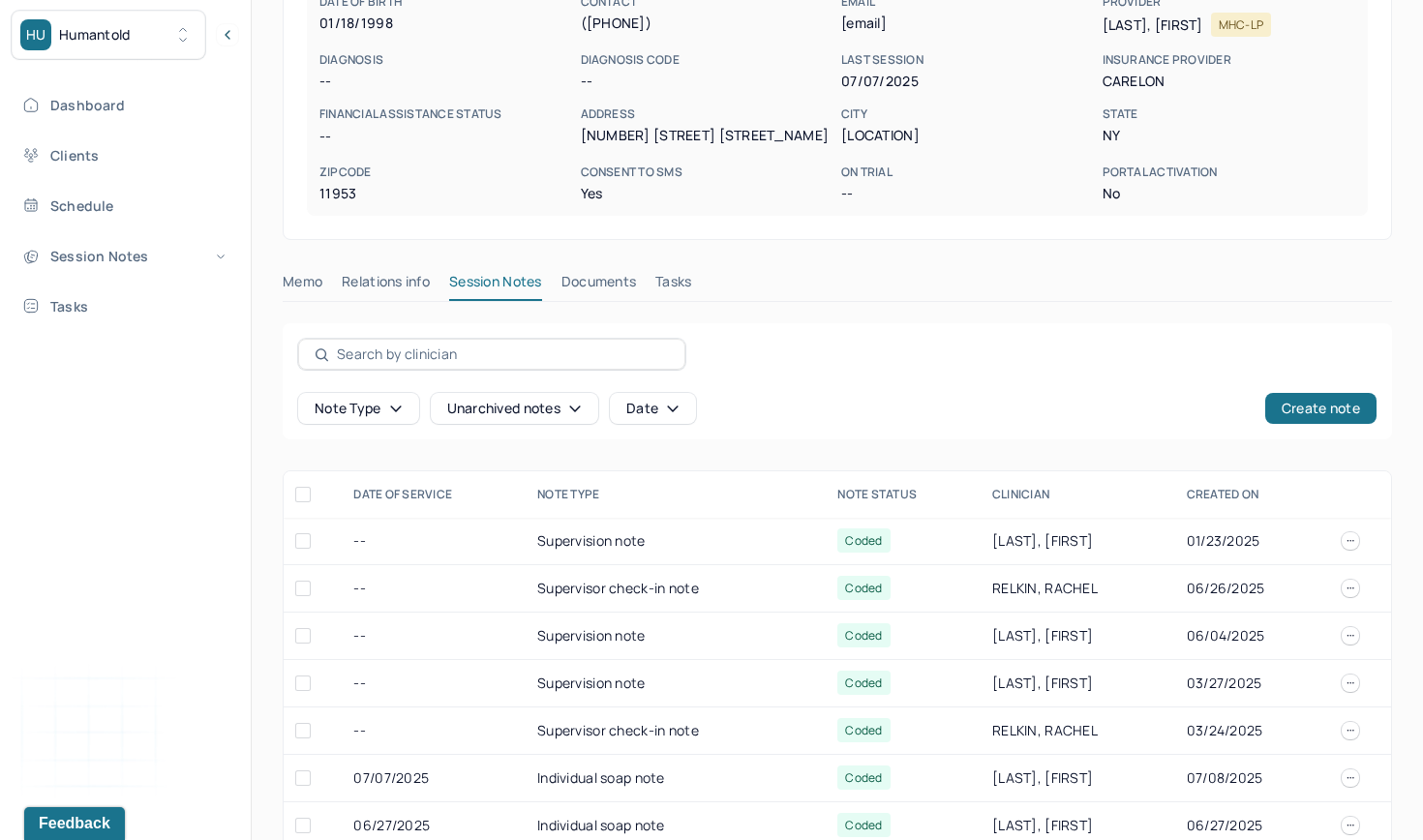 scroll, scrollTop: 275, scrollLeft: 0, axis: vertical 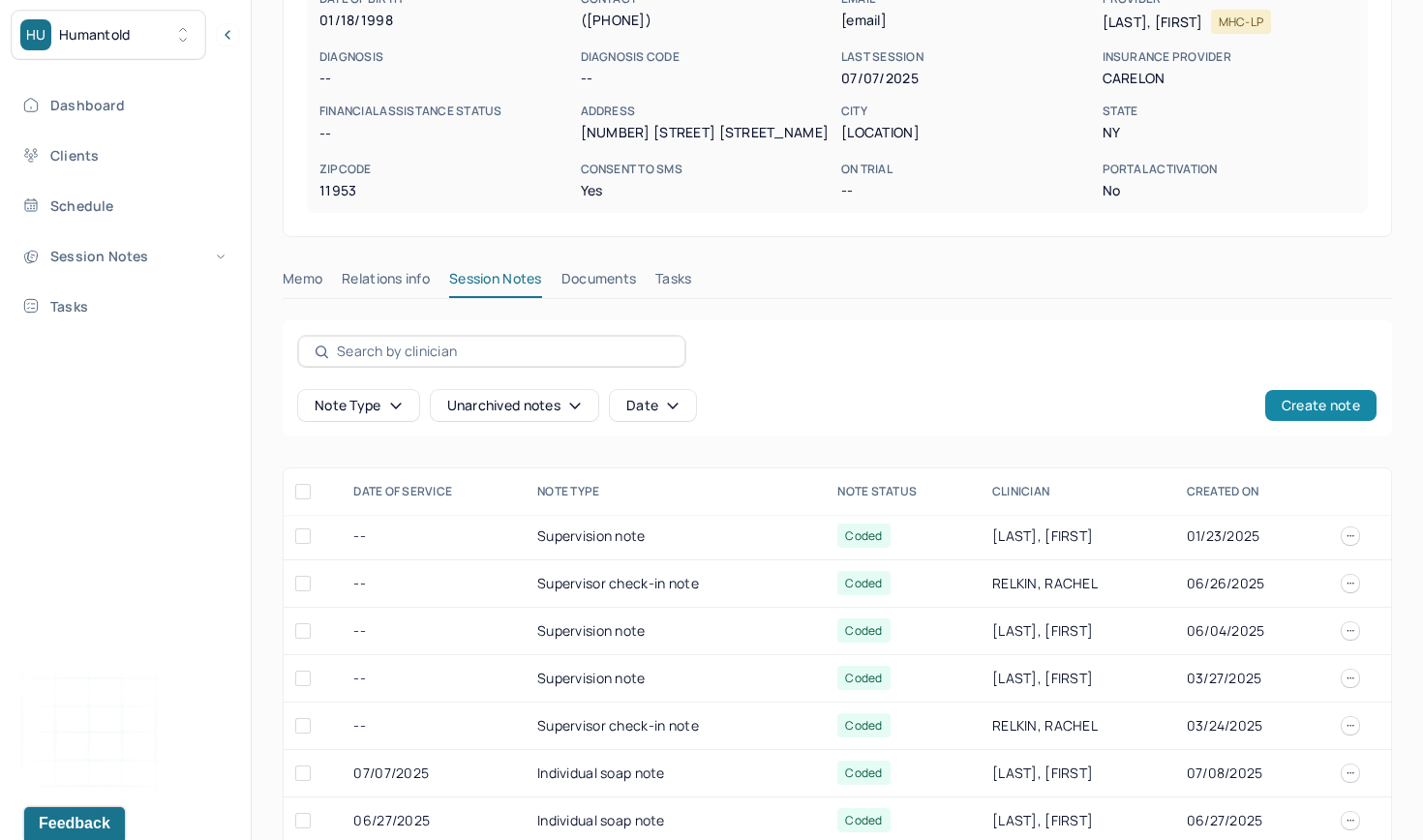 click on "Create note" at bounding box center [1320, 405] 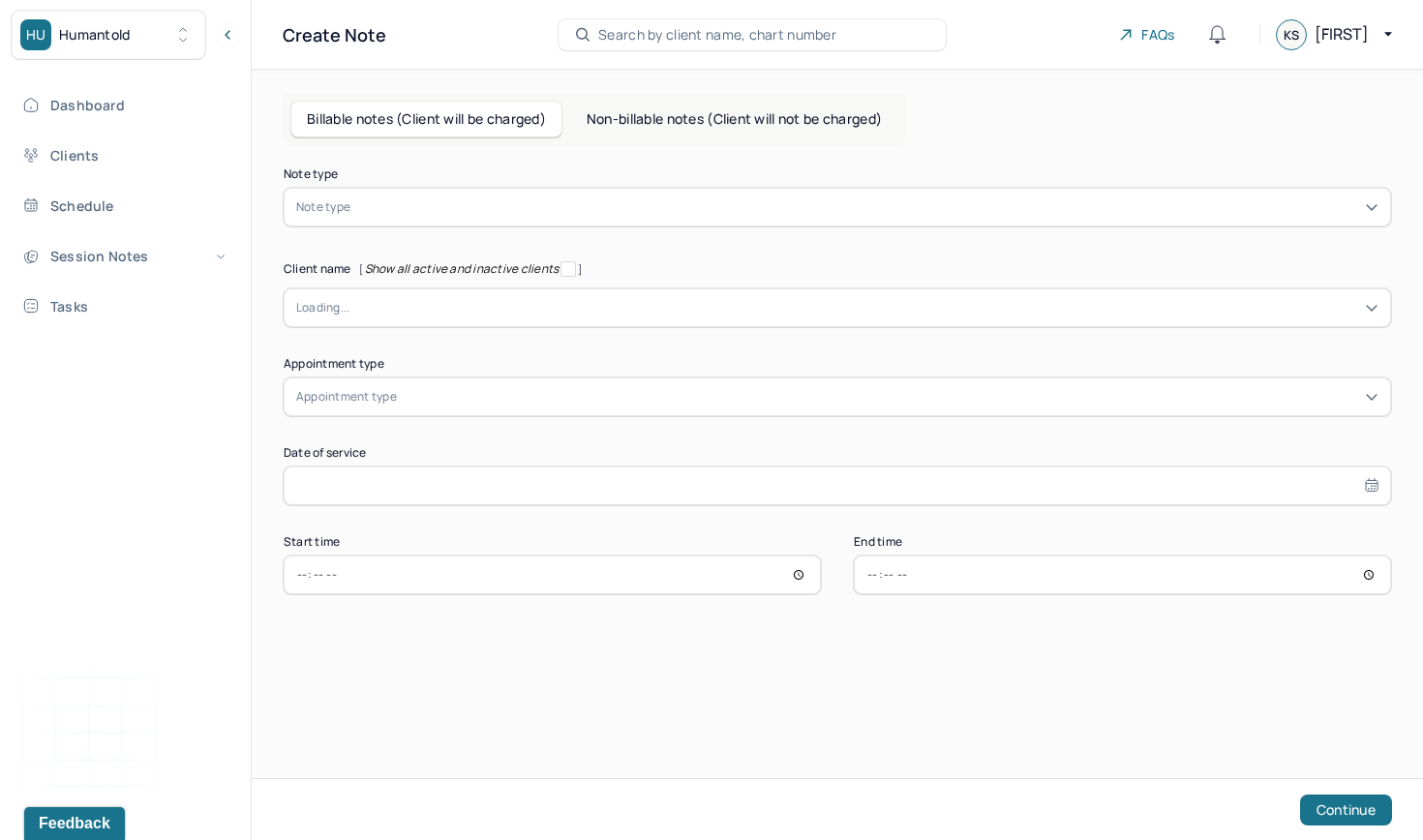 scroll, scrollTop: 0, scrollLeft: 0, axis: both 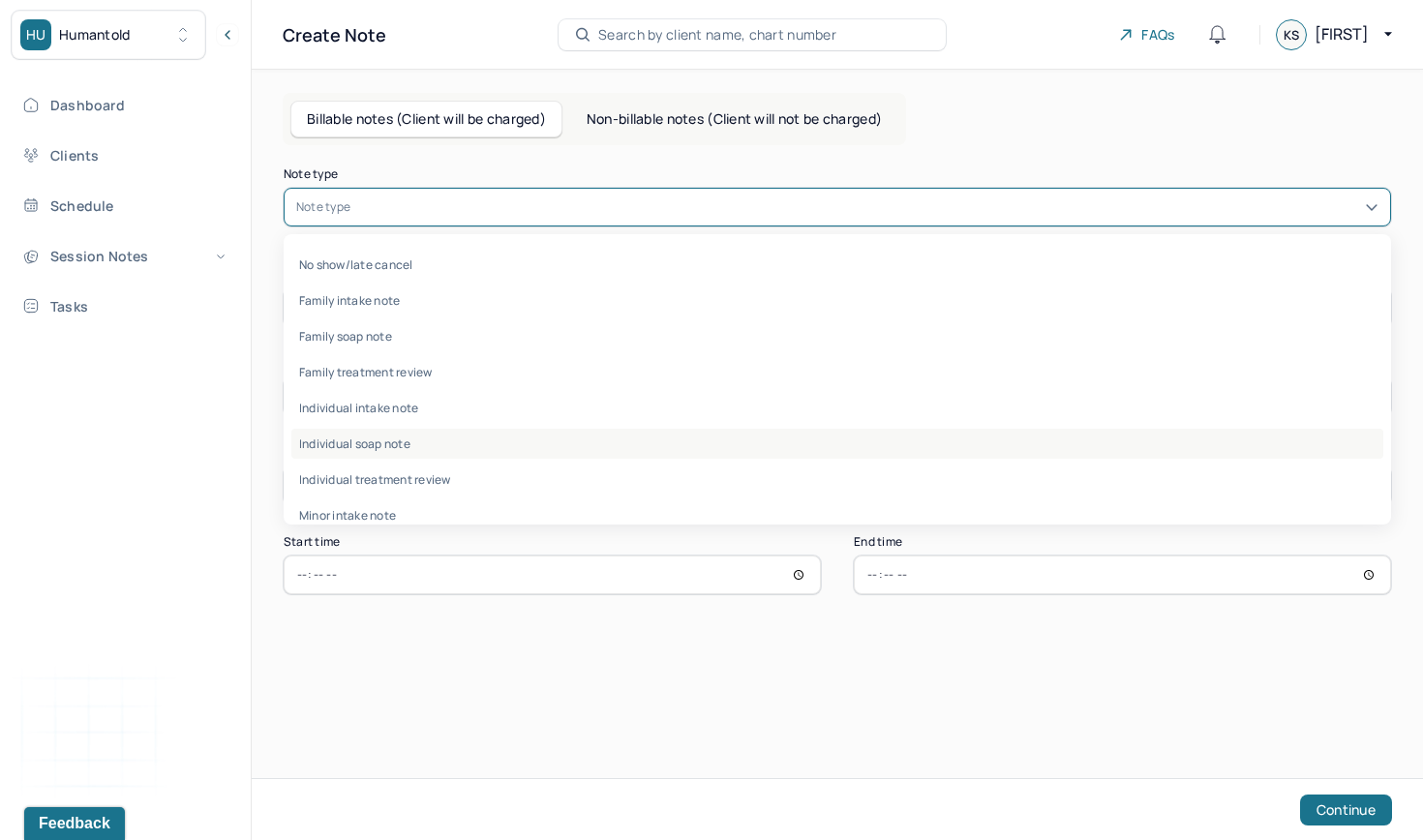 click on "Individual soap note" at bounding box center (837, 443) 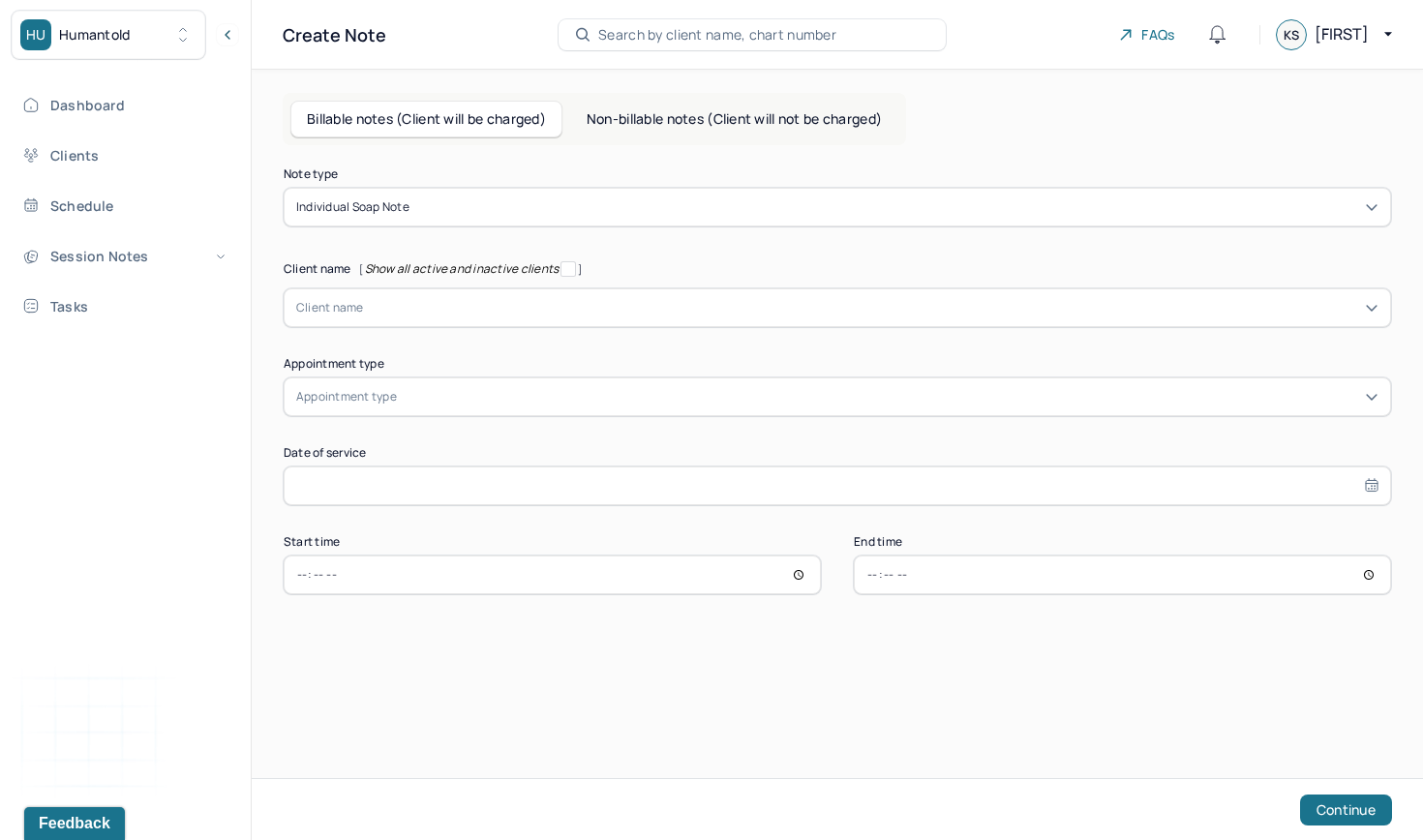 click on "Note type Individual soap note Client name [ Show all active and inactive clients ] Client name Supervisee name Appointment type Appointment type Date of service Start time End time   Continue" at bounding box center (837, 381) 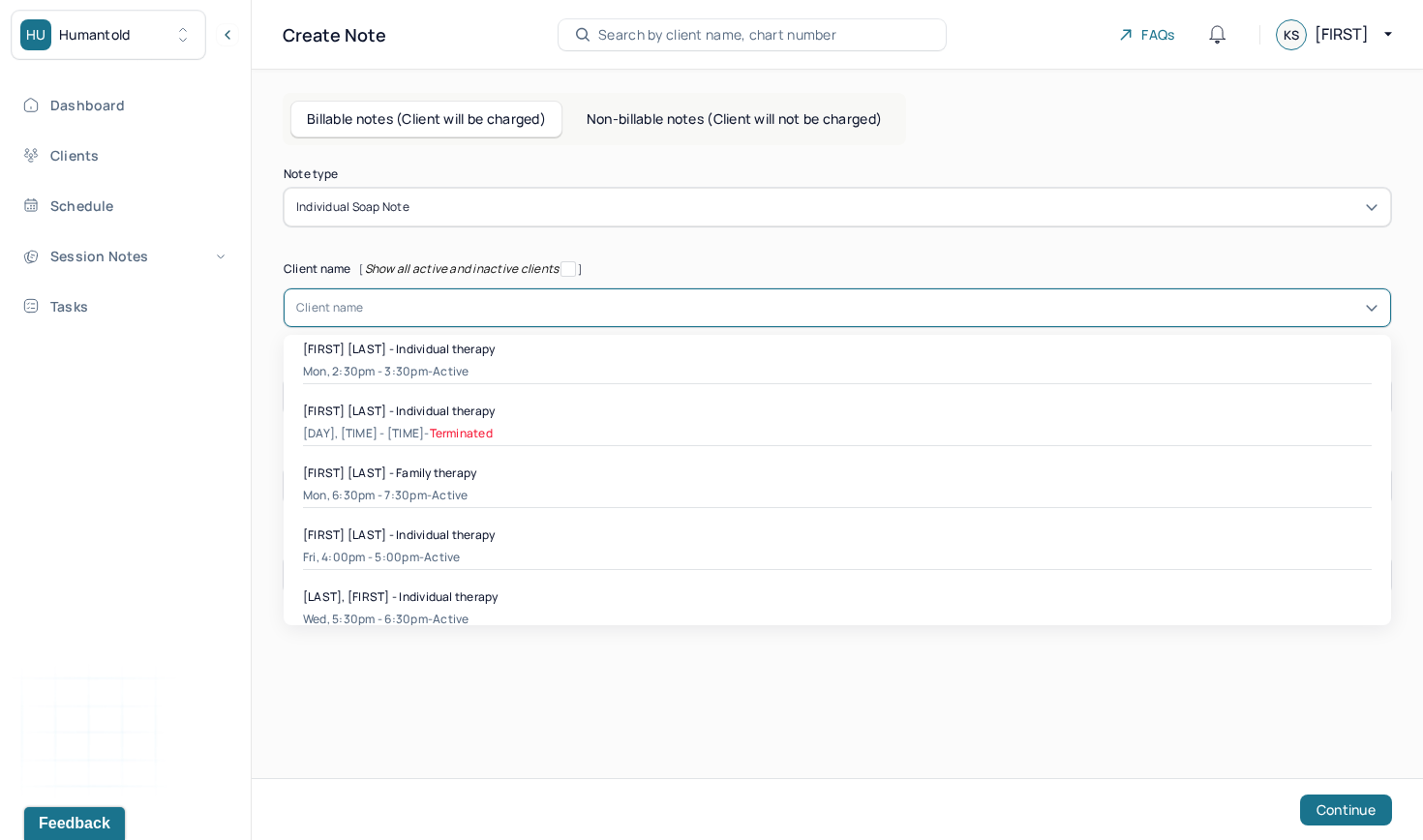 scroll, scrollTop: 940, scrollLeft: 0, axis: vertical 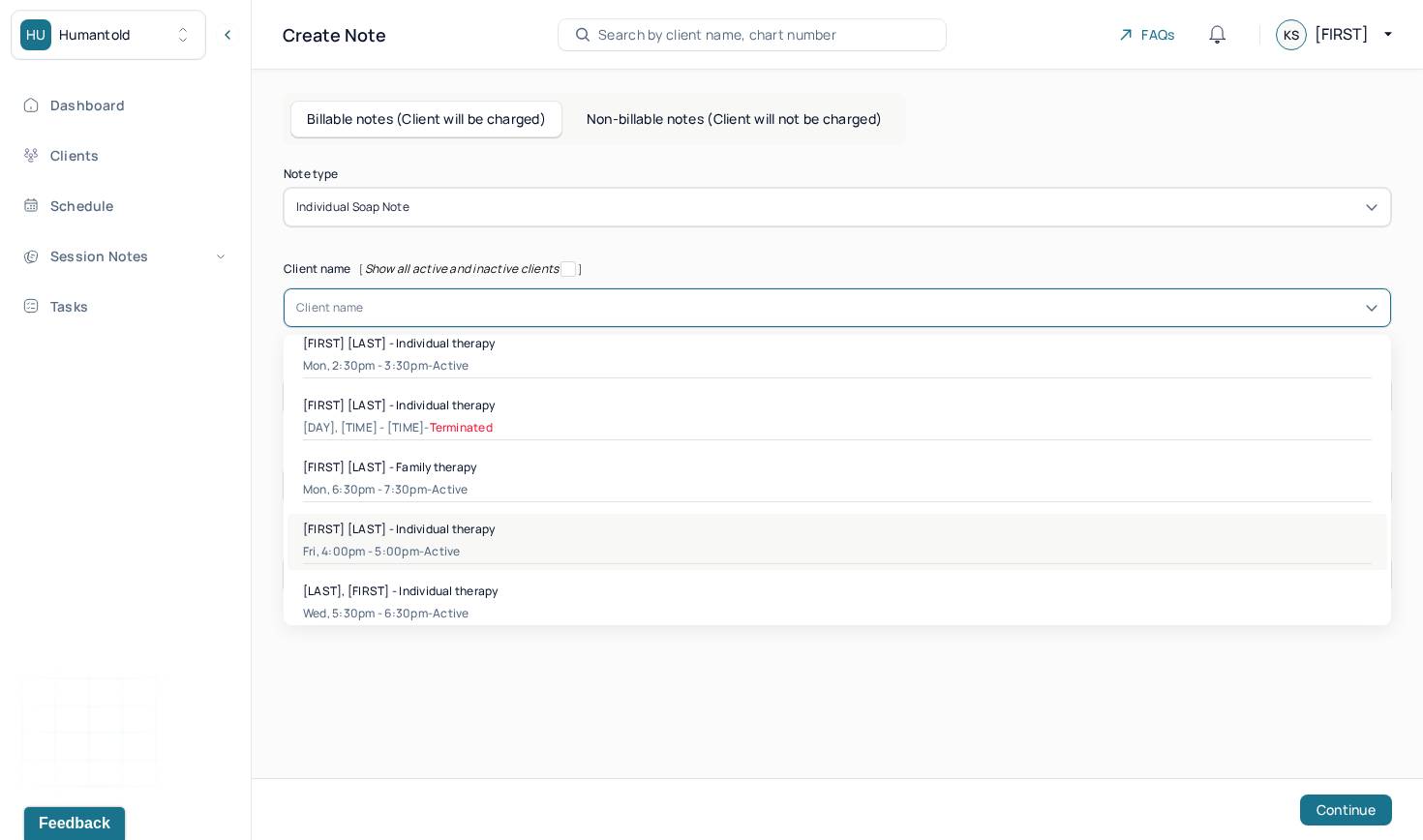 click on "Fri, 4:00pm - 5:00pm - active" at bounding box center [837, 552] 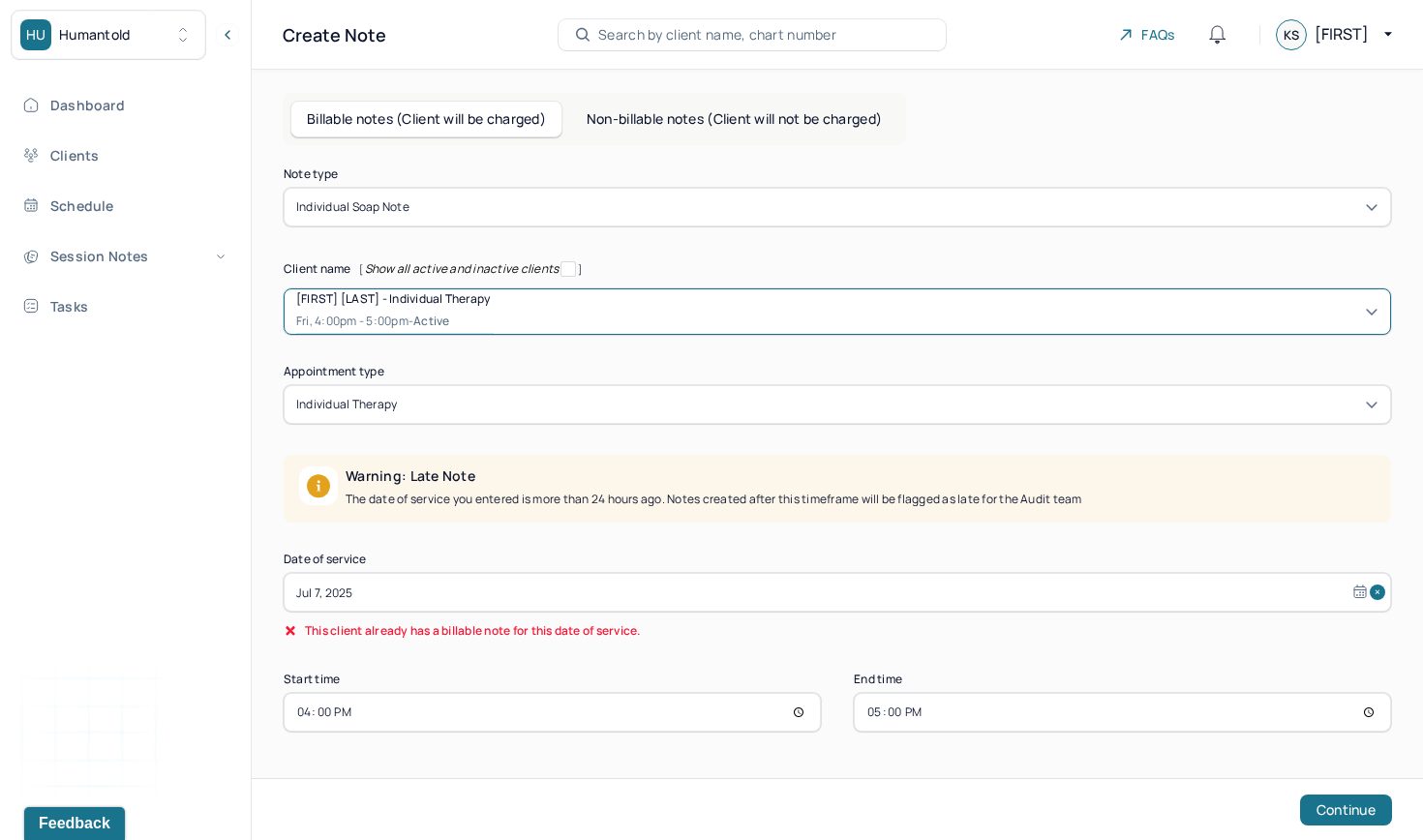 select on "6" 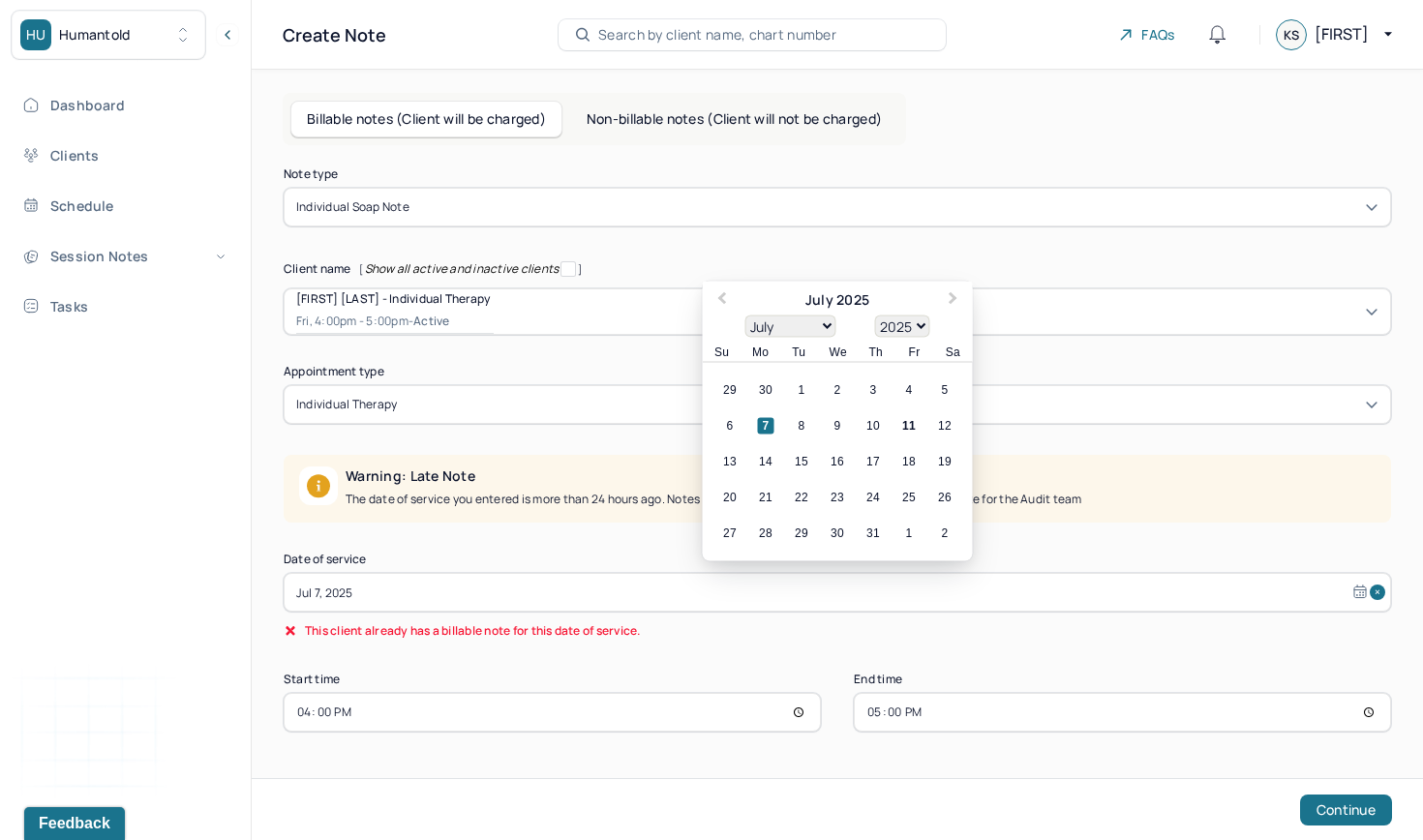 click on "Jul 7, 2025" at bounding box center [837, 592] 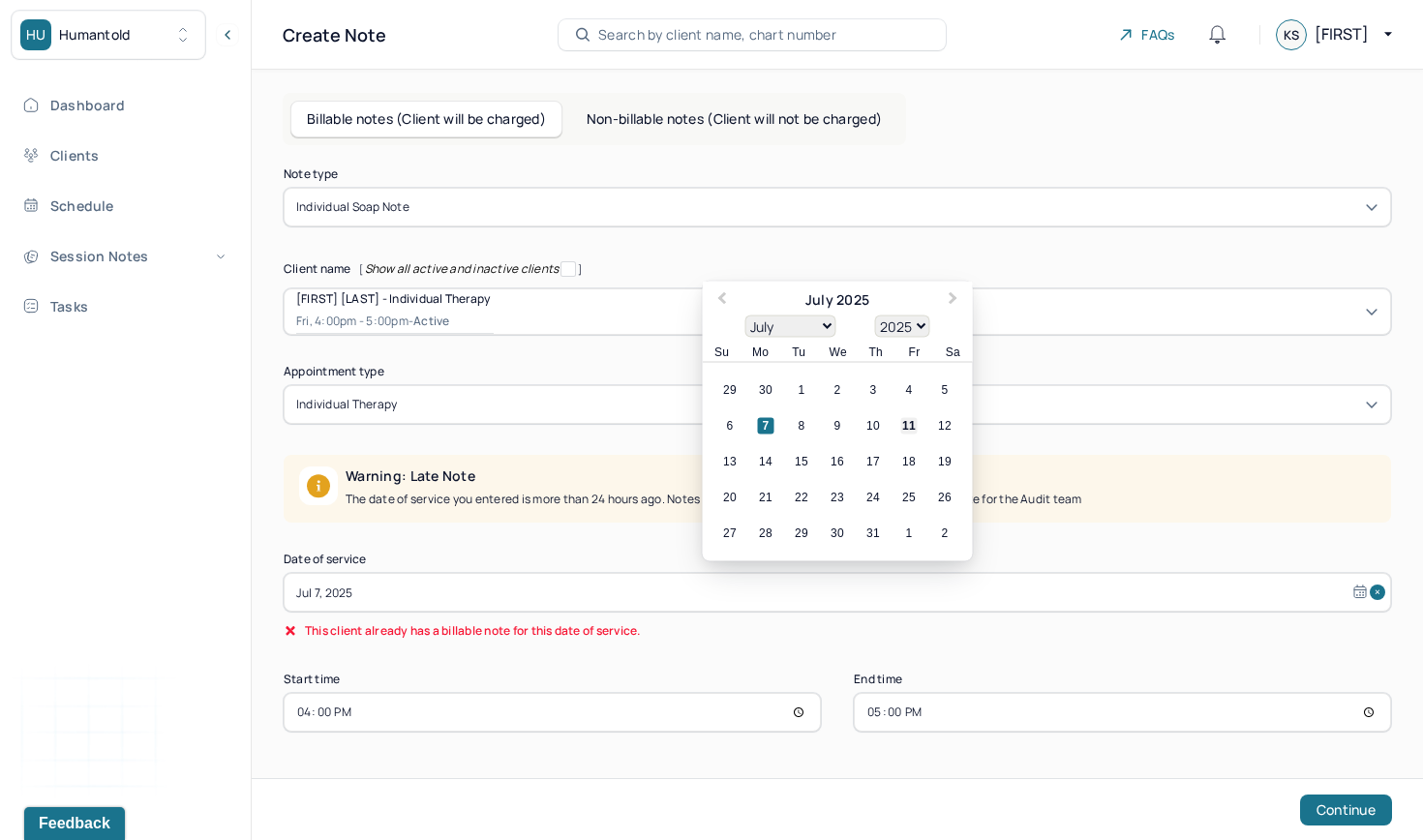 click on "11" at bounding box center (909, 426) 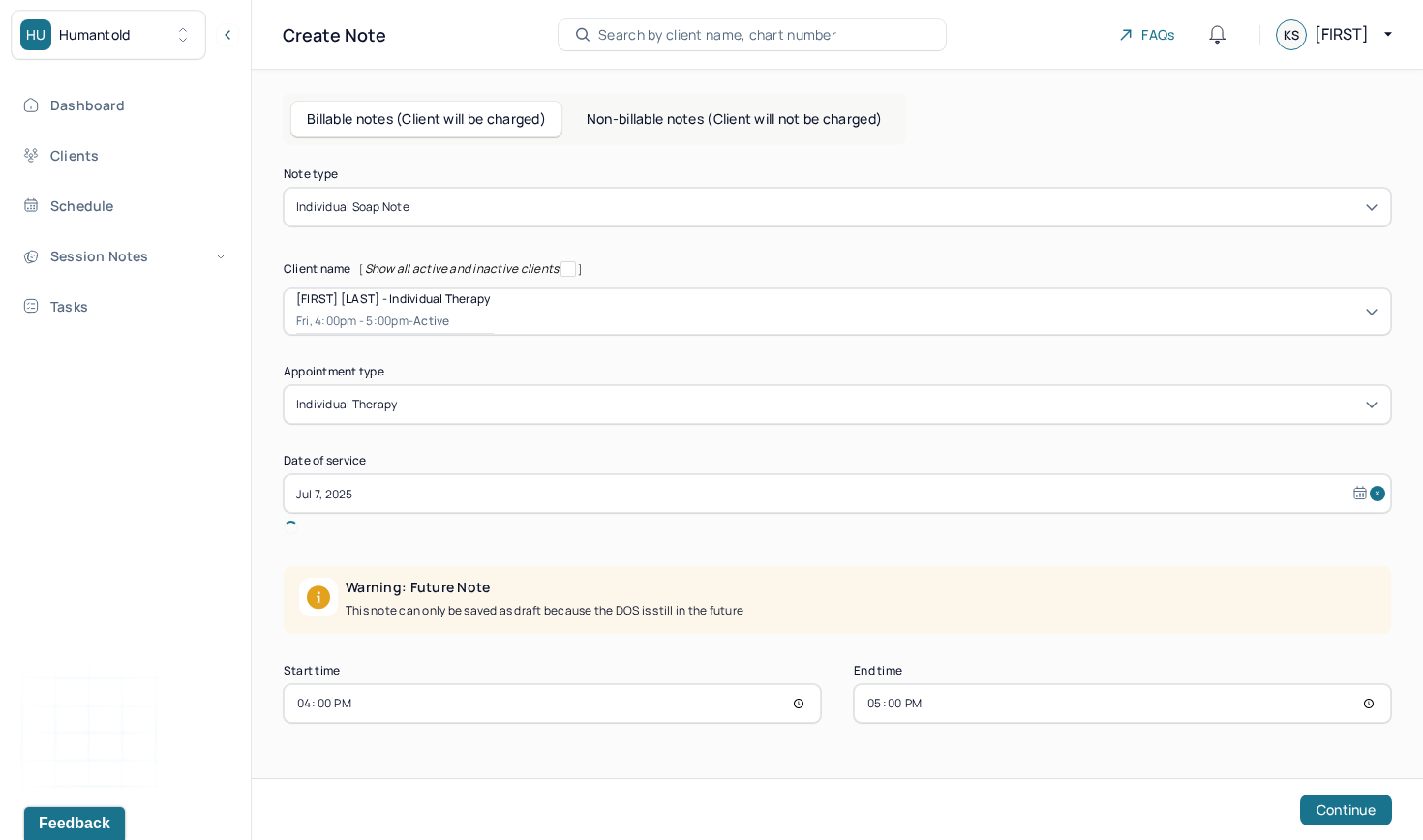 type on "Jul 11, 2025" 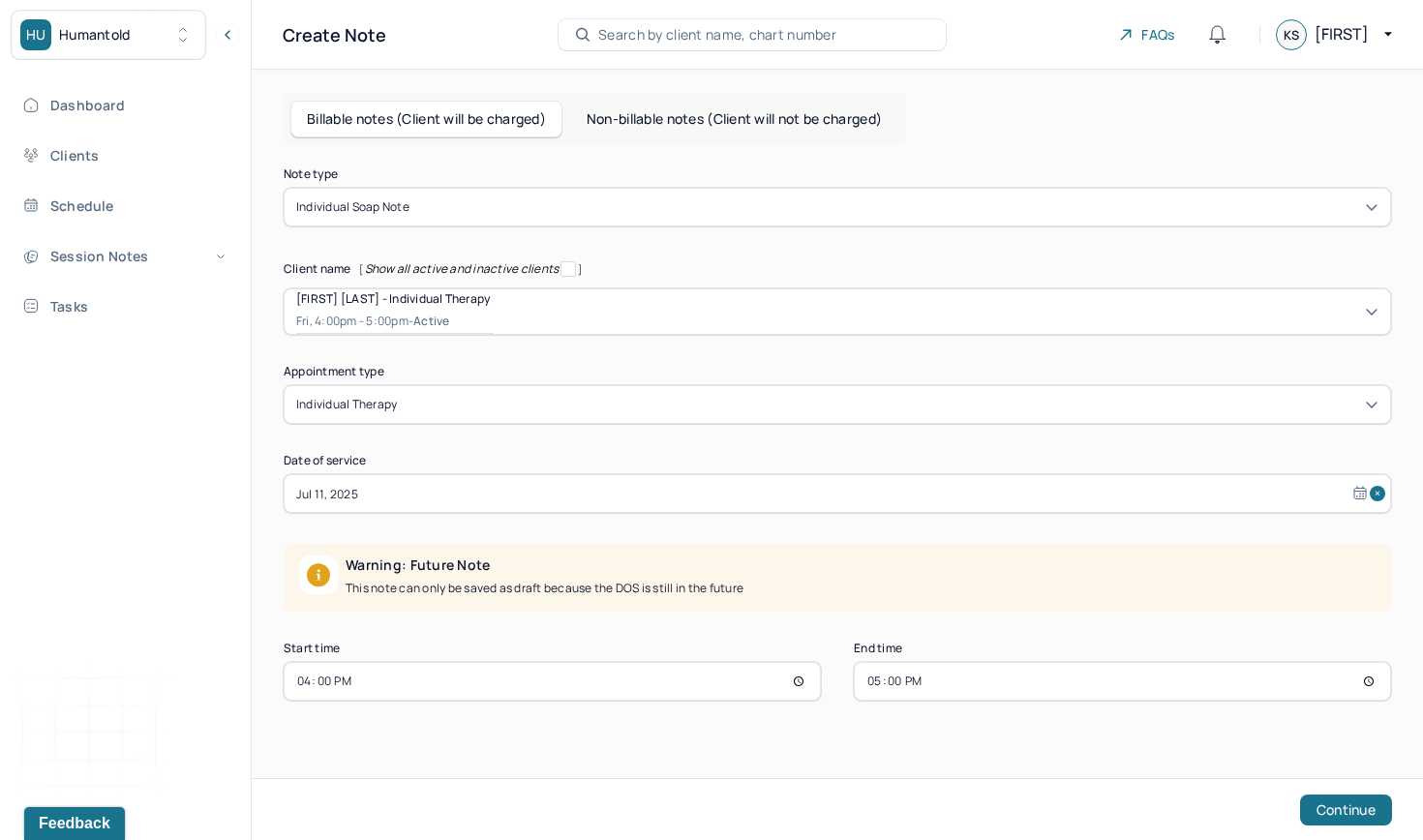 click on "16:00" at bounding box center (552, 681) 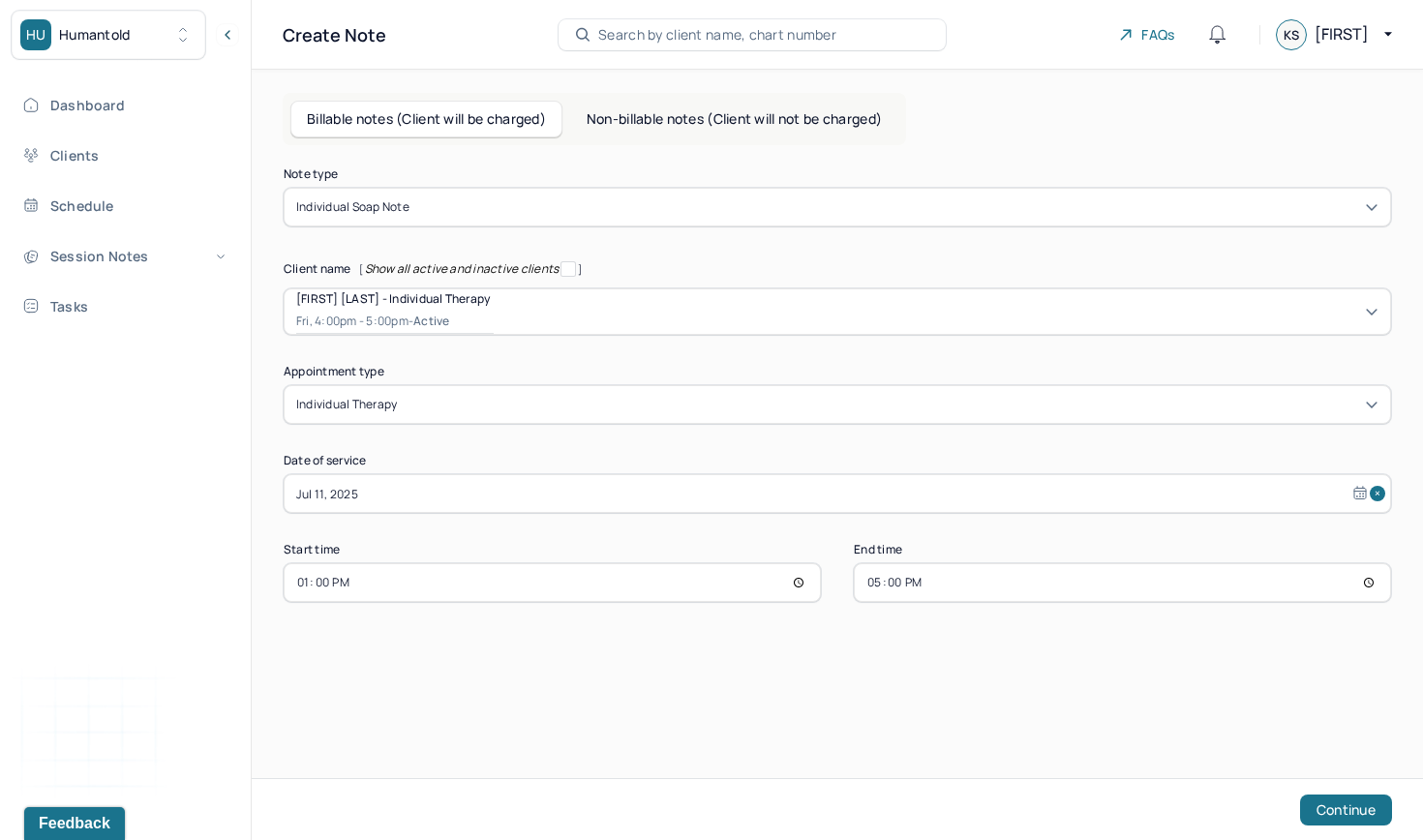 type on "13:00" 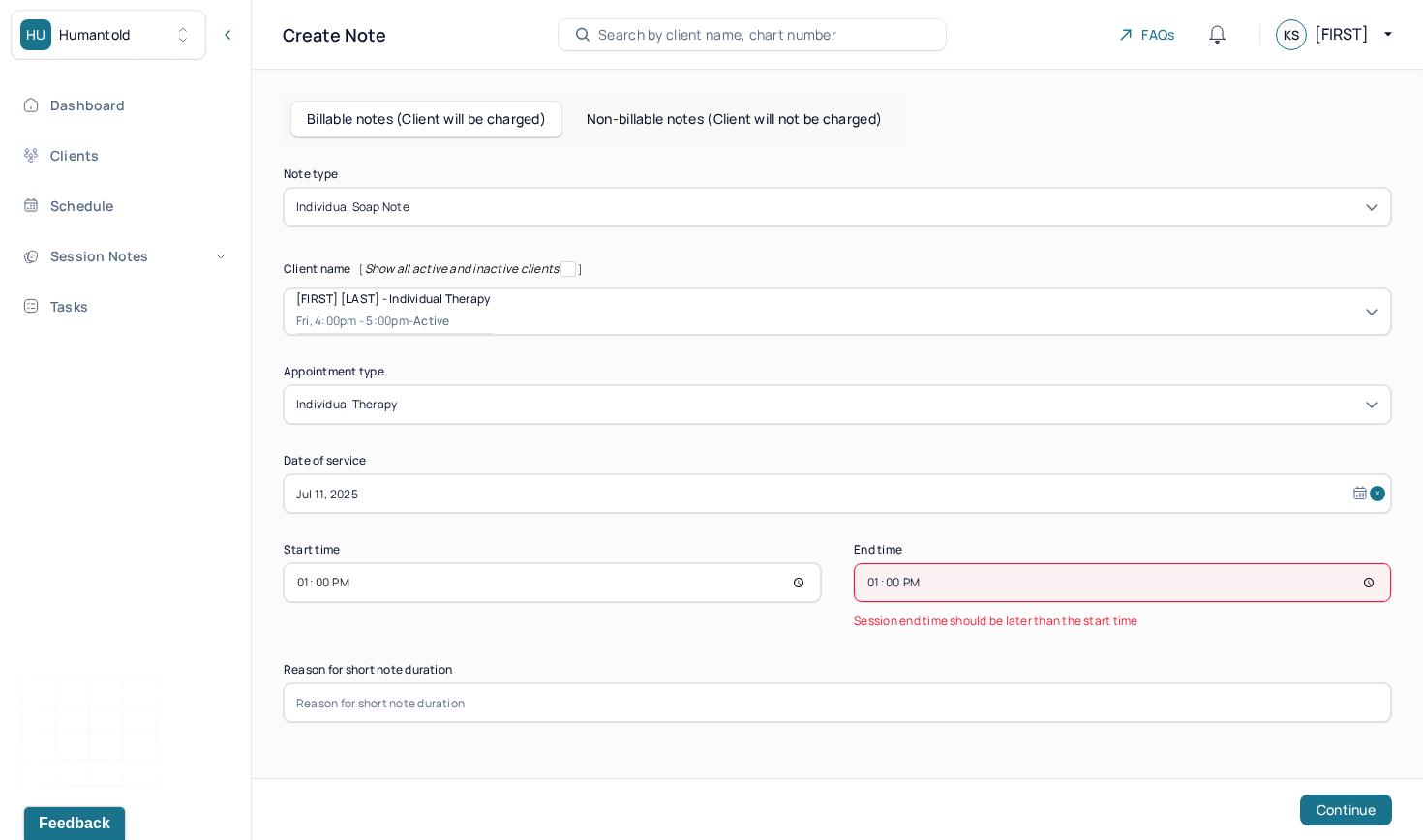click on "13:00" at bounding box center (1122, 583) 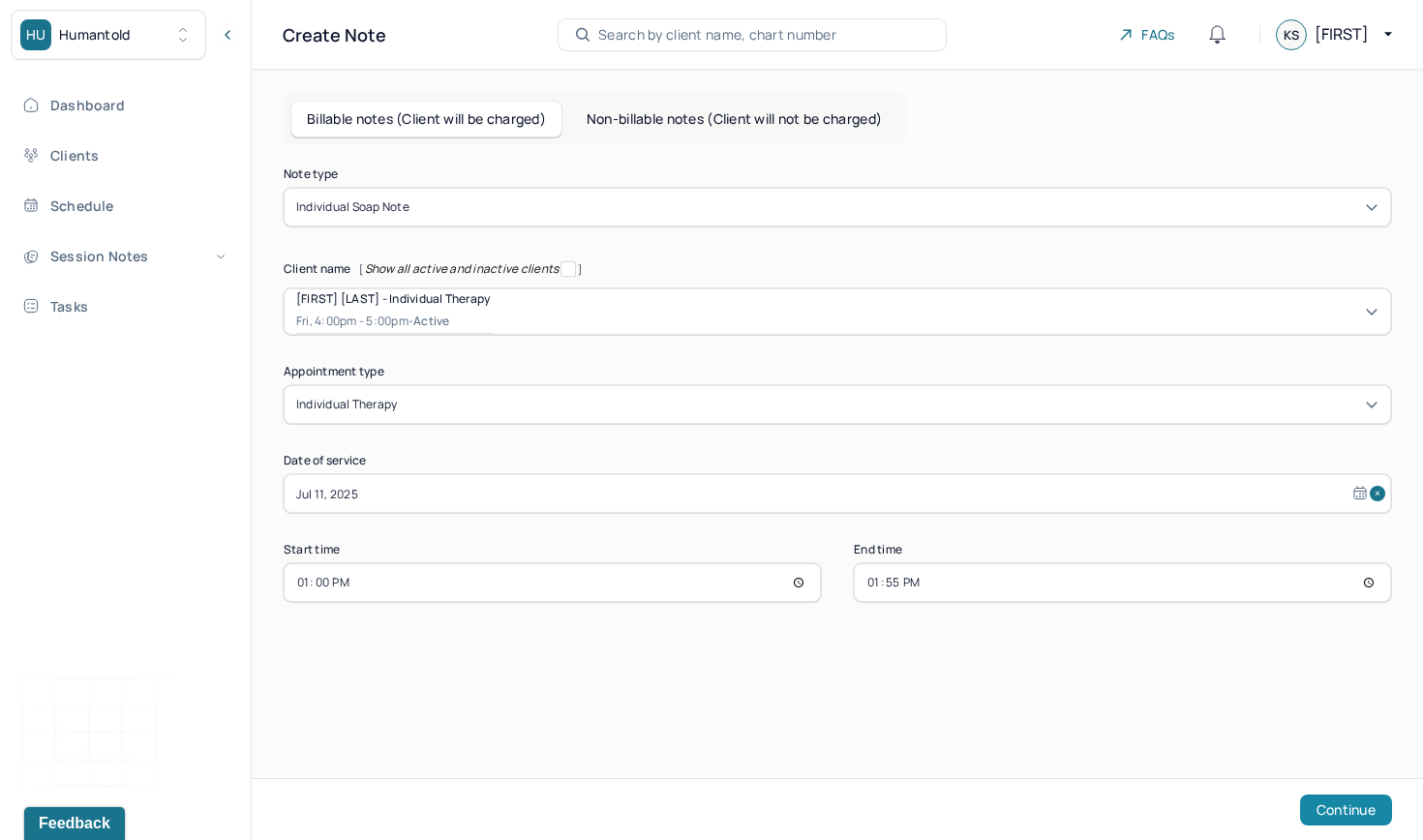 type on "13:55" 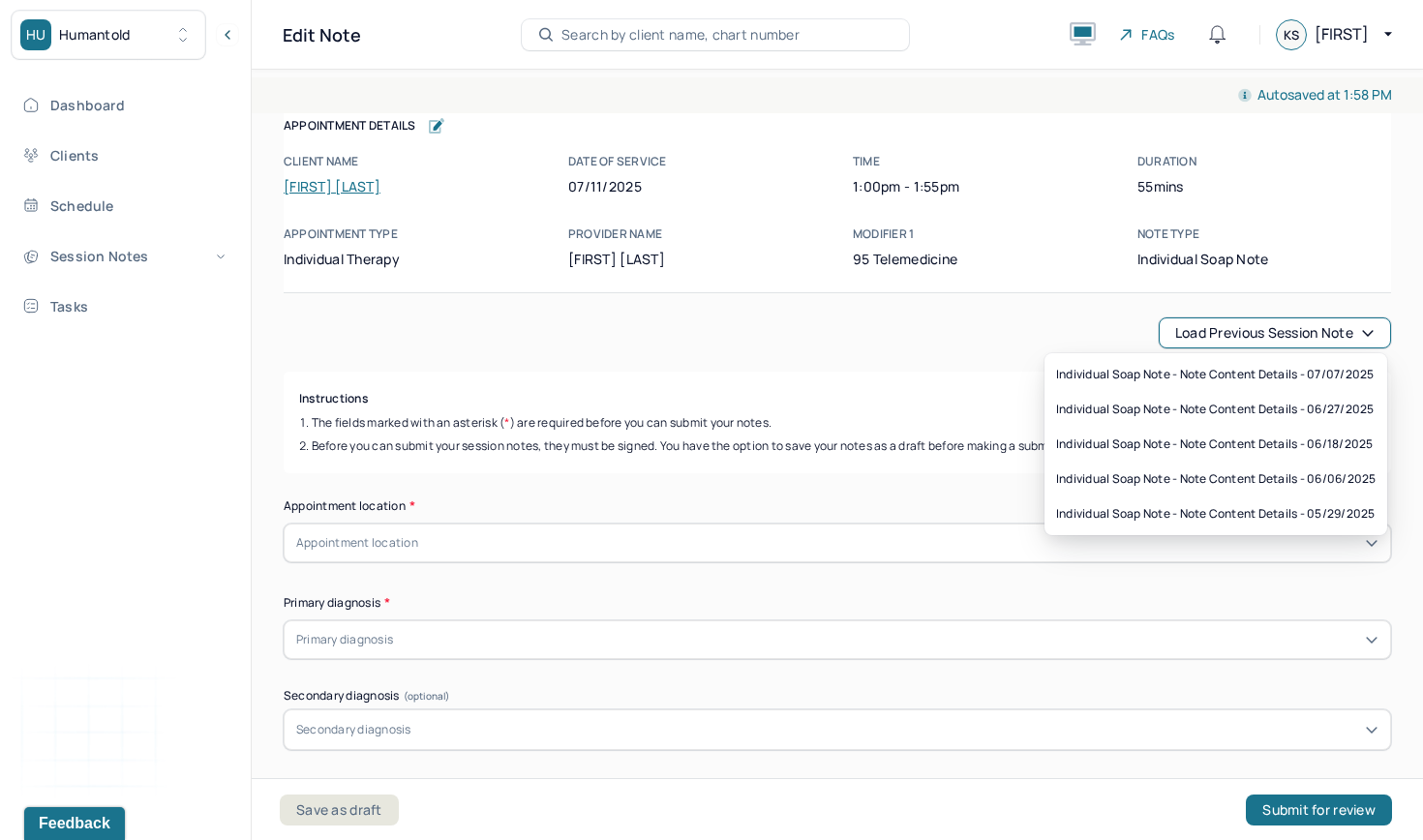 click on "Load previous session note" at bounding box center [1275, 333] 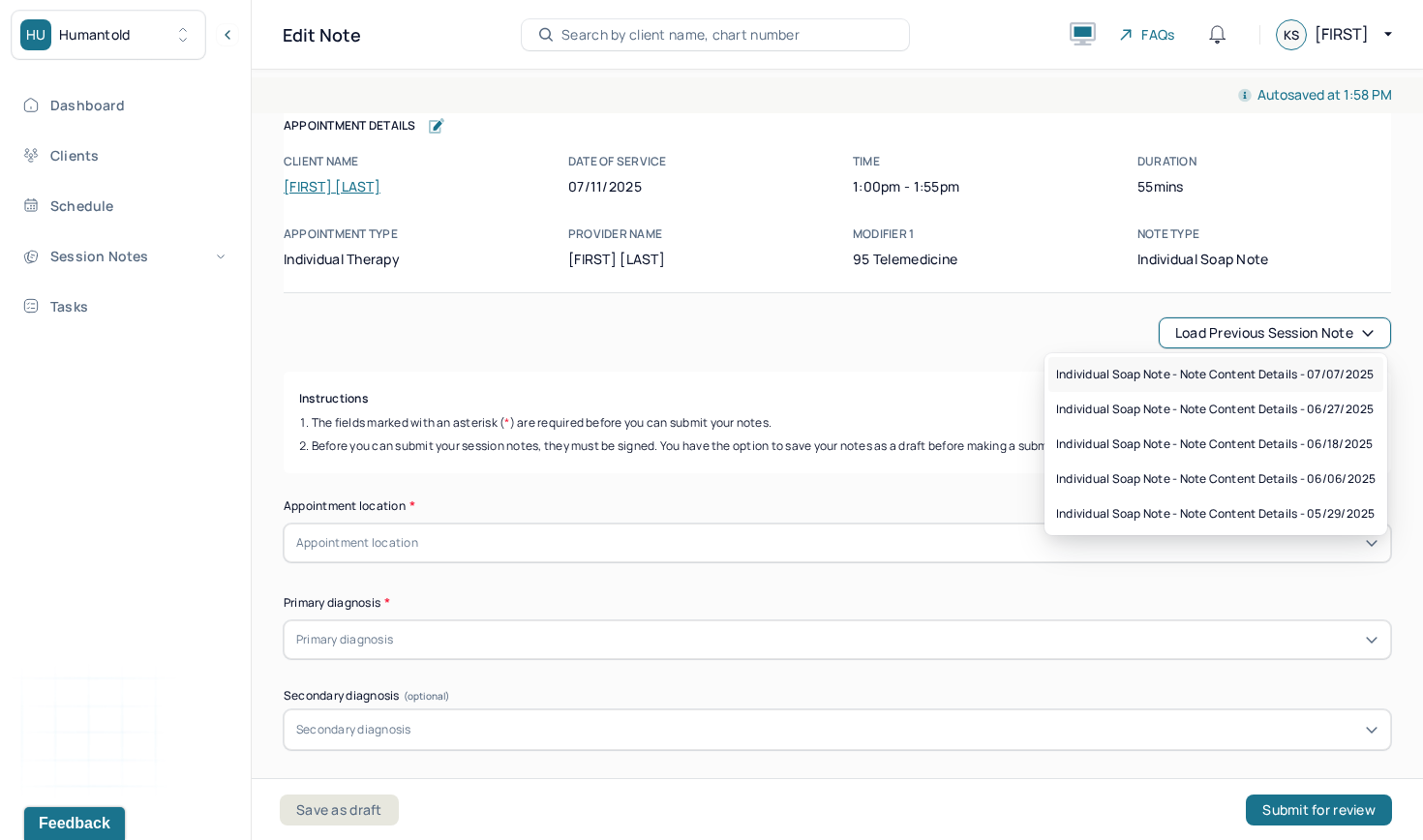click on "Individual soap note   - Note content Details -   07/07/2025" at bounding box center [1215, 375] 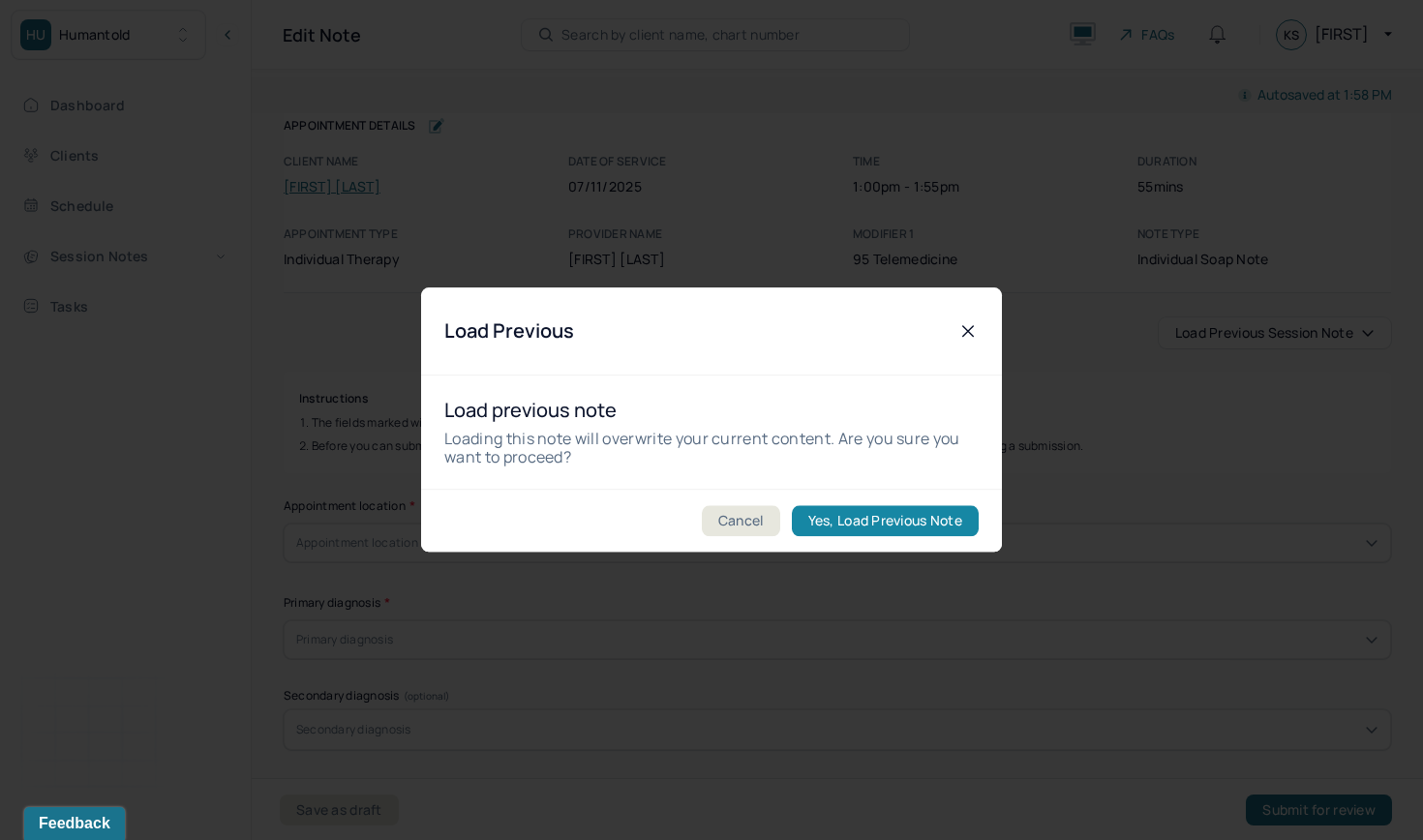 click on "Yes, Load Previous Note" at bounding box center (885, 522) 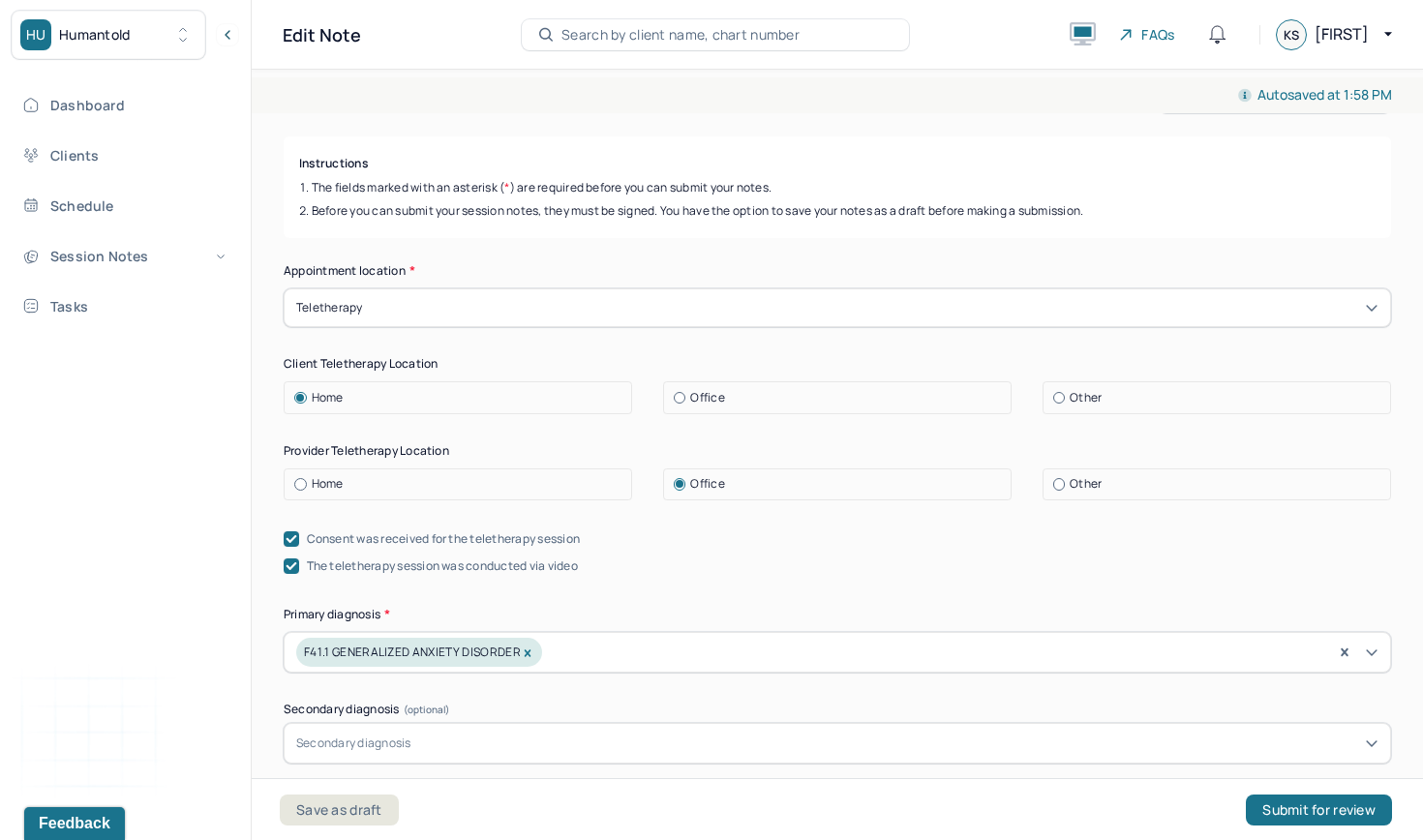 scroll, scrollTop: 329, scrollLeft: 0, axis: vertical 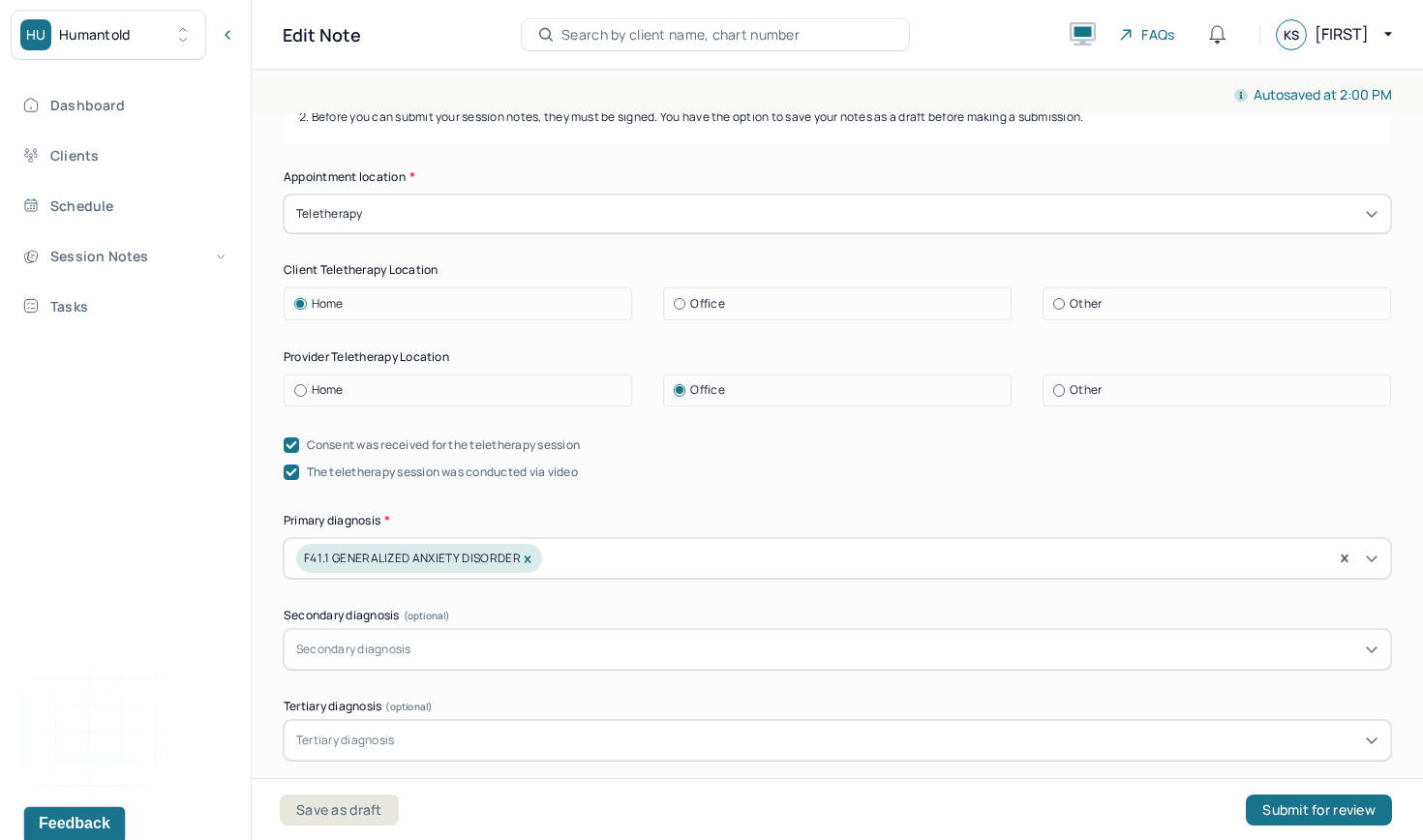 click on "Appointment location * Teletherapy Client Teletherapy Location Home Office Other Provider Teletherapy Location Home Office Other Consent was received for the teletherapy session The teletherapy session was conducted via video Primary diagnosis * F41.1 GENERALIZED ANXIETY DISORDER Secondary diagnosis (optional) Secondary diagnosis Tertiary diagnosis (optional) Tertiary diagnosis Emotional / Behavioural symptoms demonstrated * Client presented with anxiety during the session. Causing * Maladaptive Functioning Intention for Session * Reverse or change maladaptive patterns of behavior" at bounding box center [837, 637] 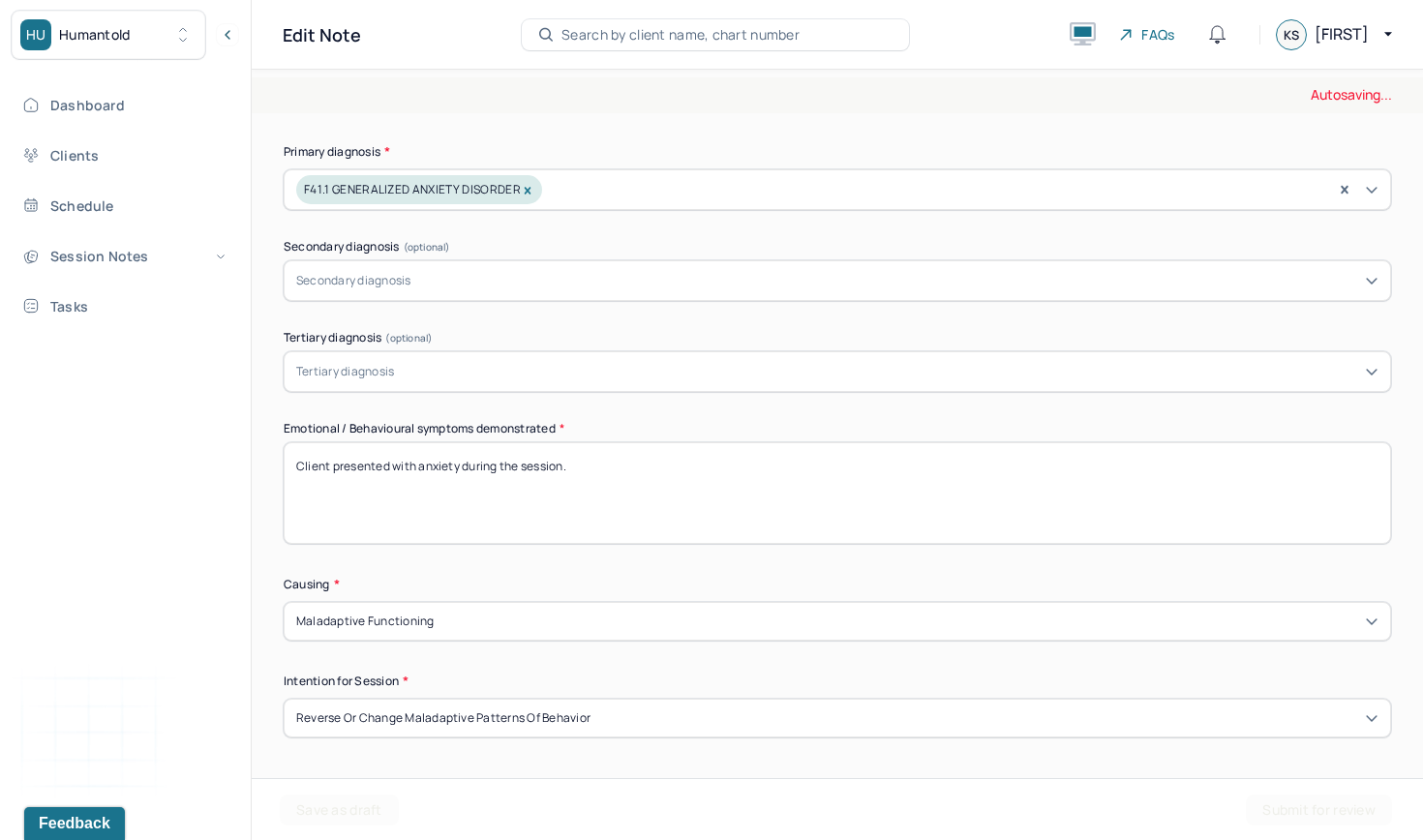 scroll, scrollTop: 699, scrollLeft: 0, axis: vertical 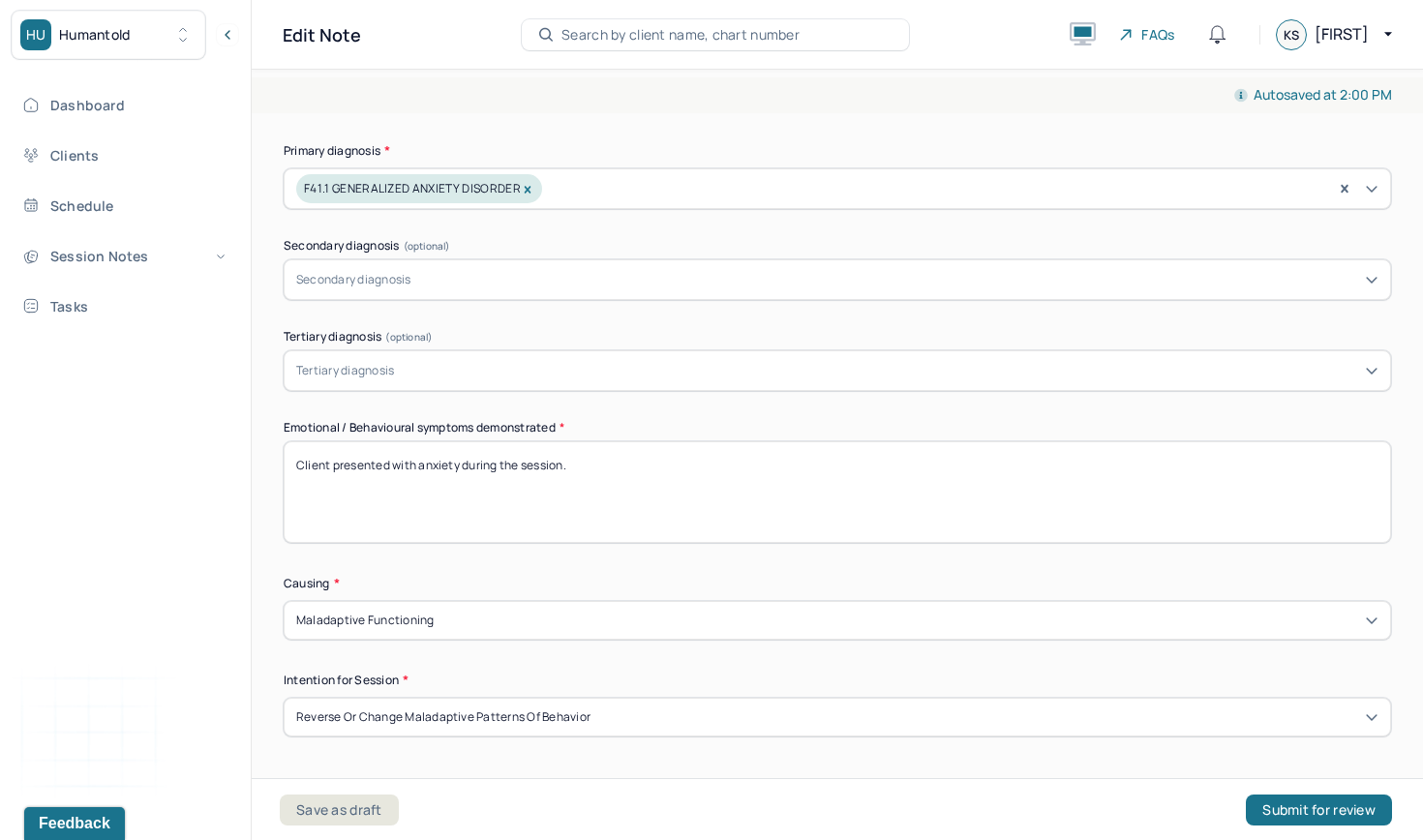 click on "Client presented with anxiety during the session." at bounding box center [837, 492] 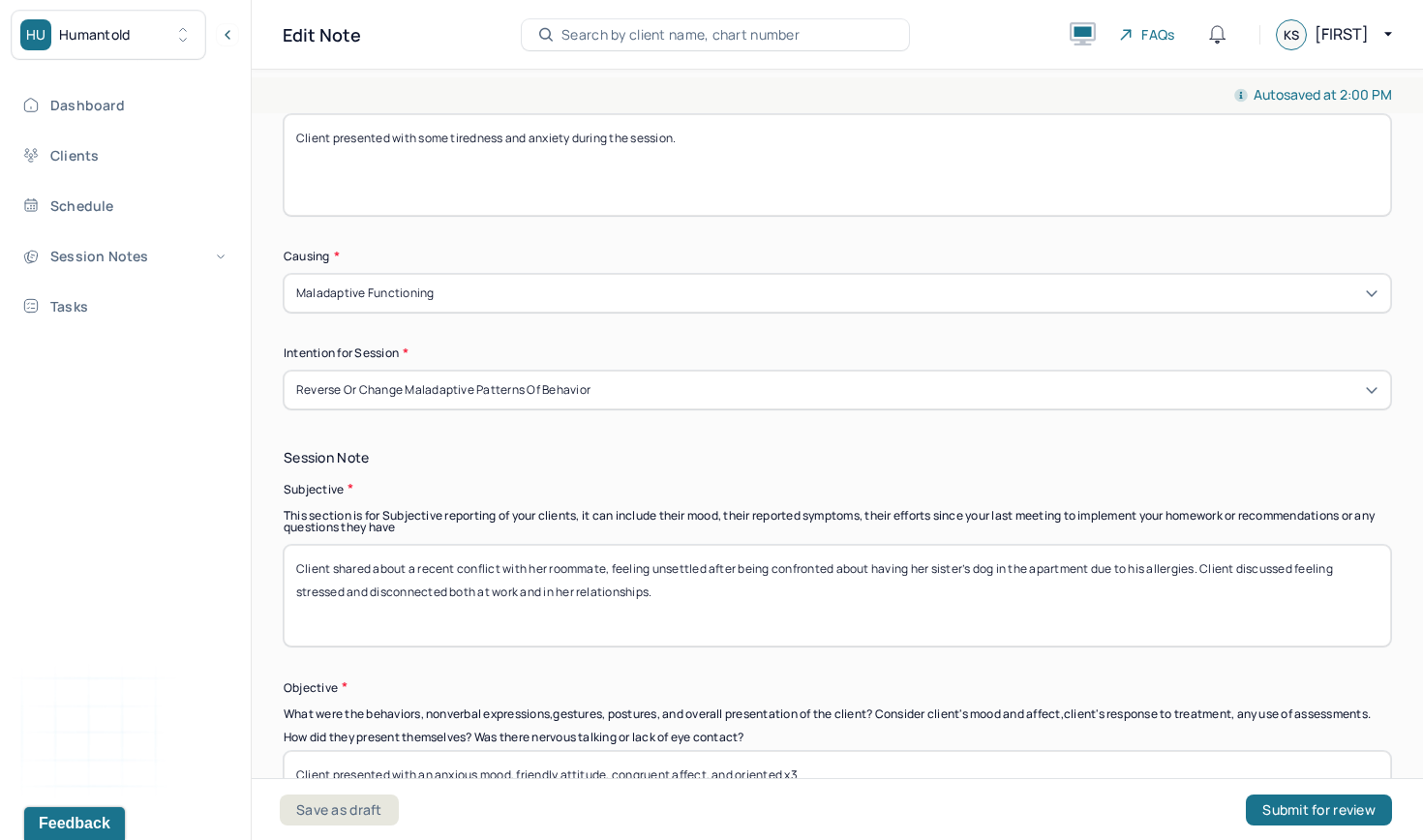 scroll, scrollTop: 1056, scrollLeft: 0, axis: vertical 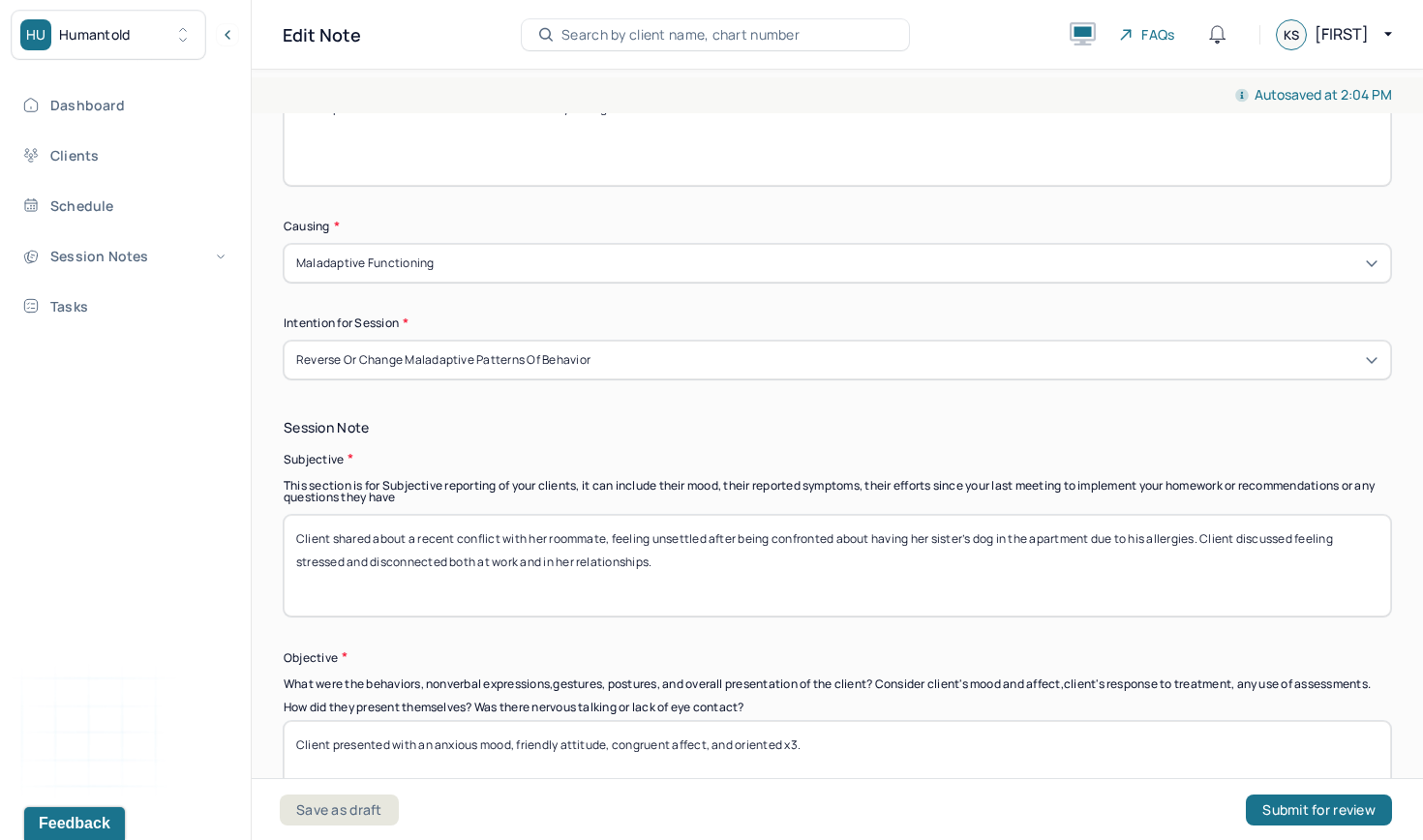 type on "Client presented with some tiredness and anxiety during the session." 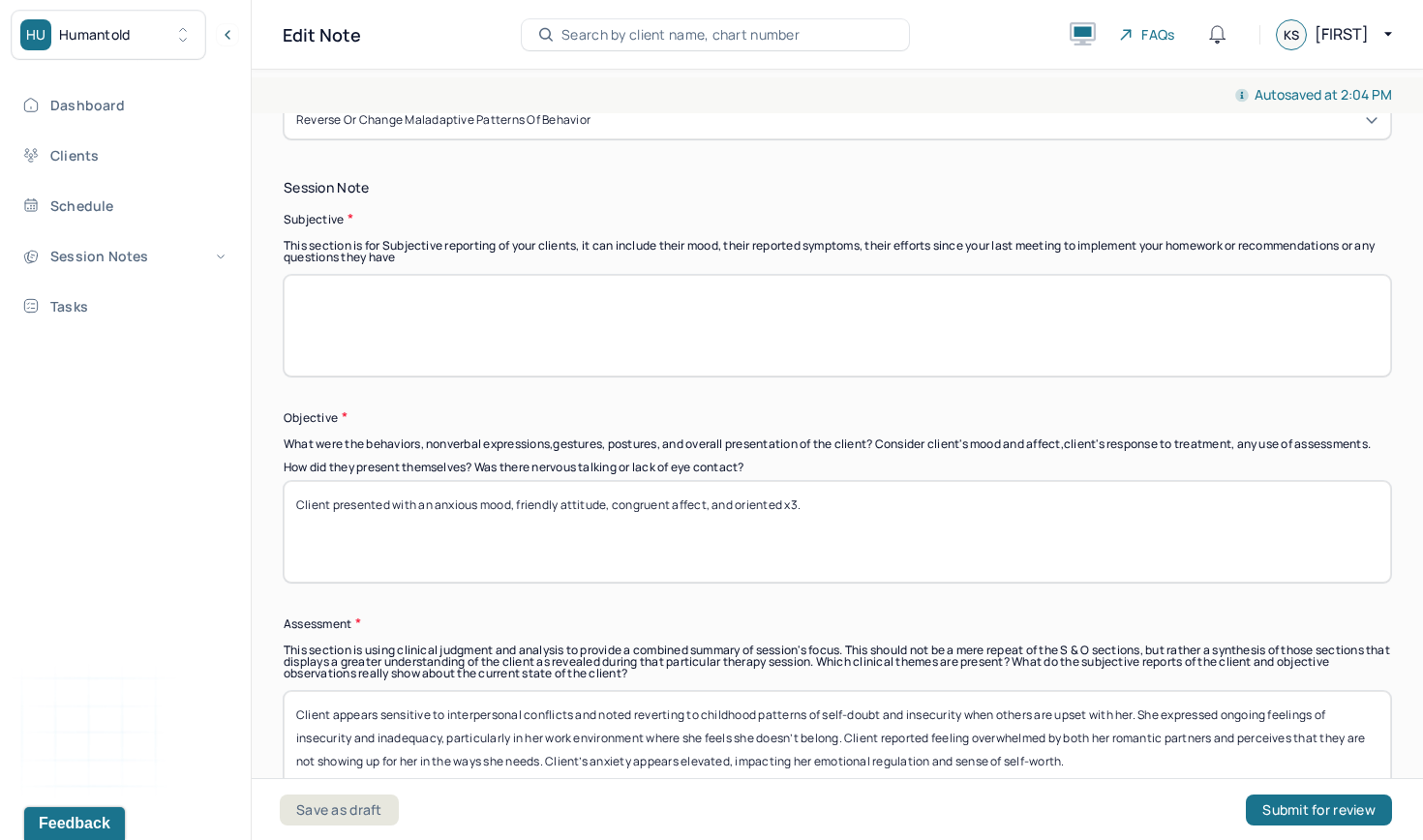 scroll, scrollTop: 1316, scrollLeft: 0, axis: vertical 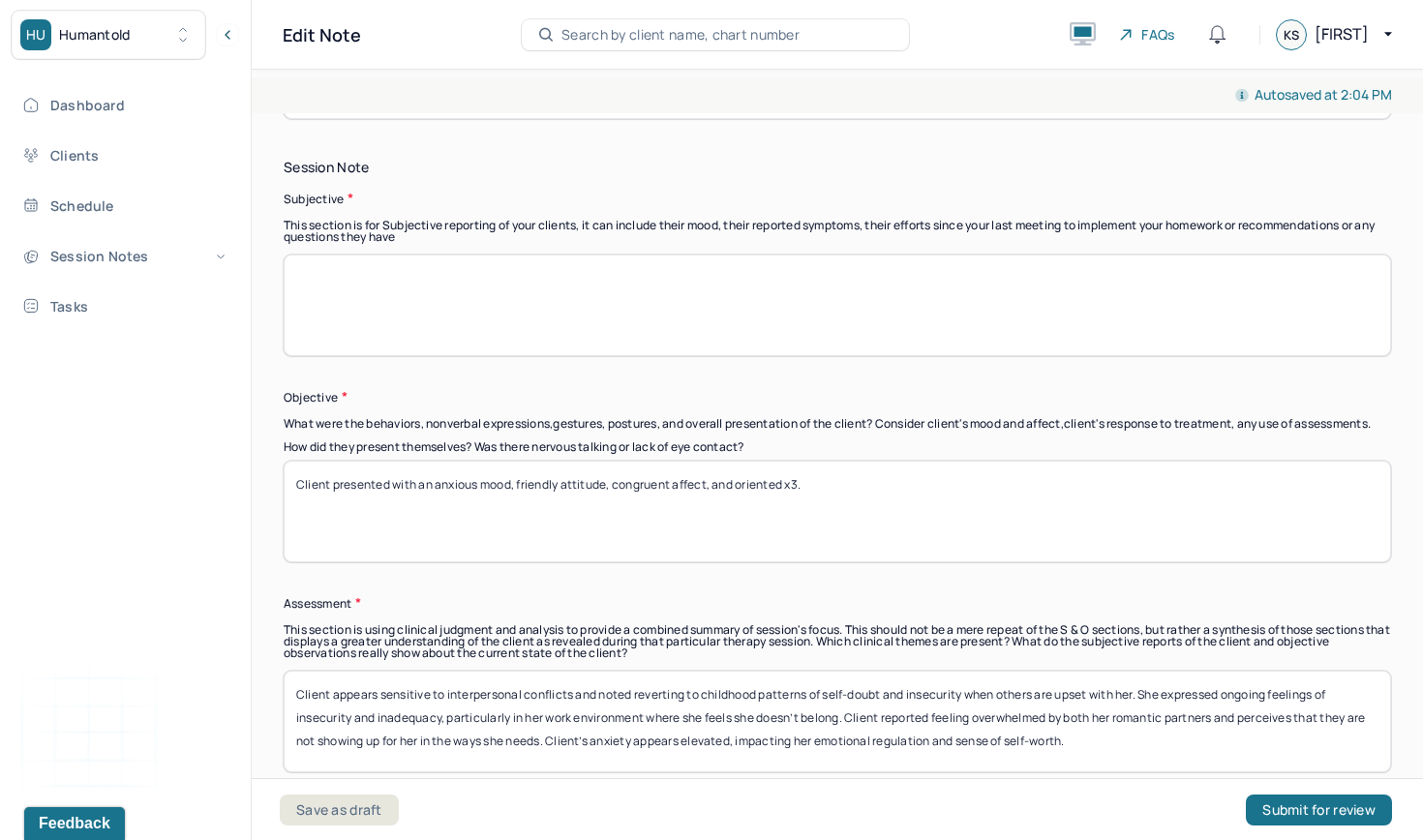 type 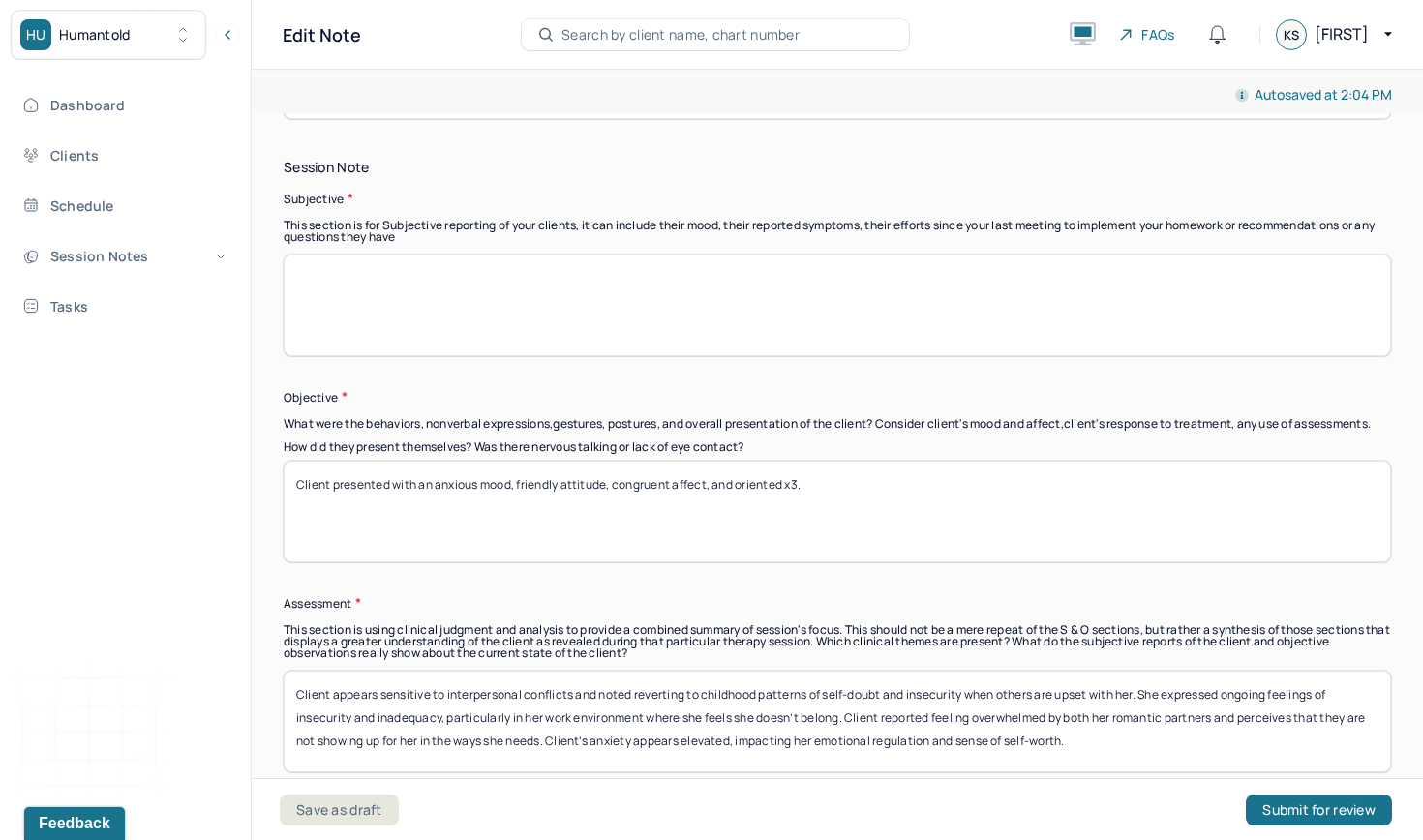 drag, startPoint x: 437, startPoint y: 492, endPoint x: 482, endPoint y: 490, distance: 45.044423 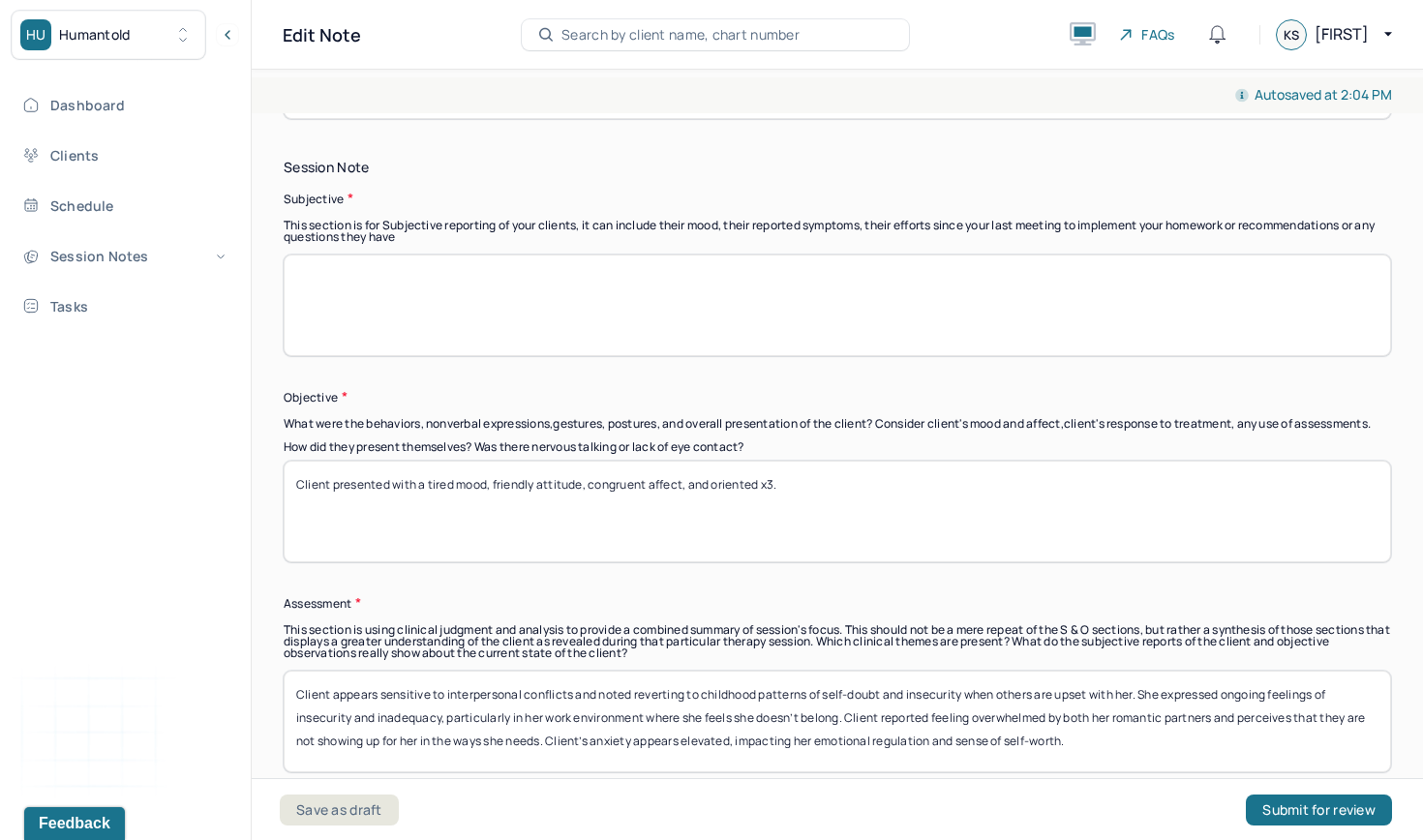 drag, startPoint x: 492, startPoint y: 495, endPoint x: 533, endPoint y: 497, distance: 41.048752 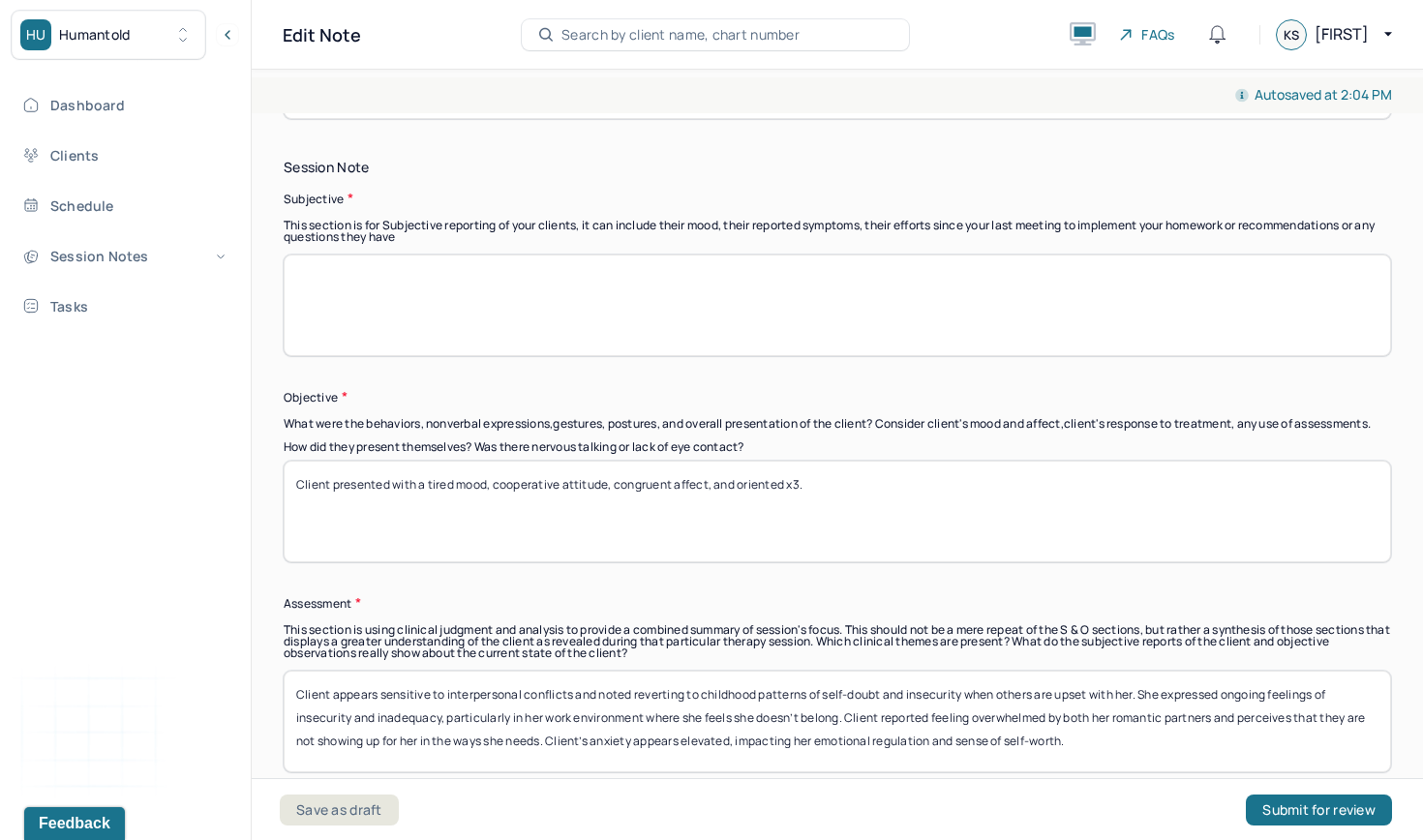 drag, startPoint x: 618, startPoint y: 493, endPoint x: 671, endPoint y: 495, distance: 53.03772 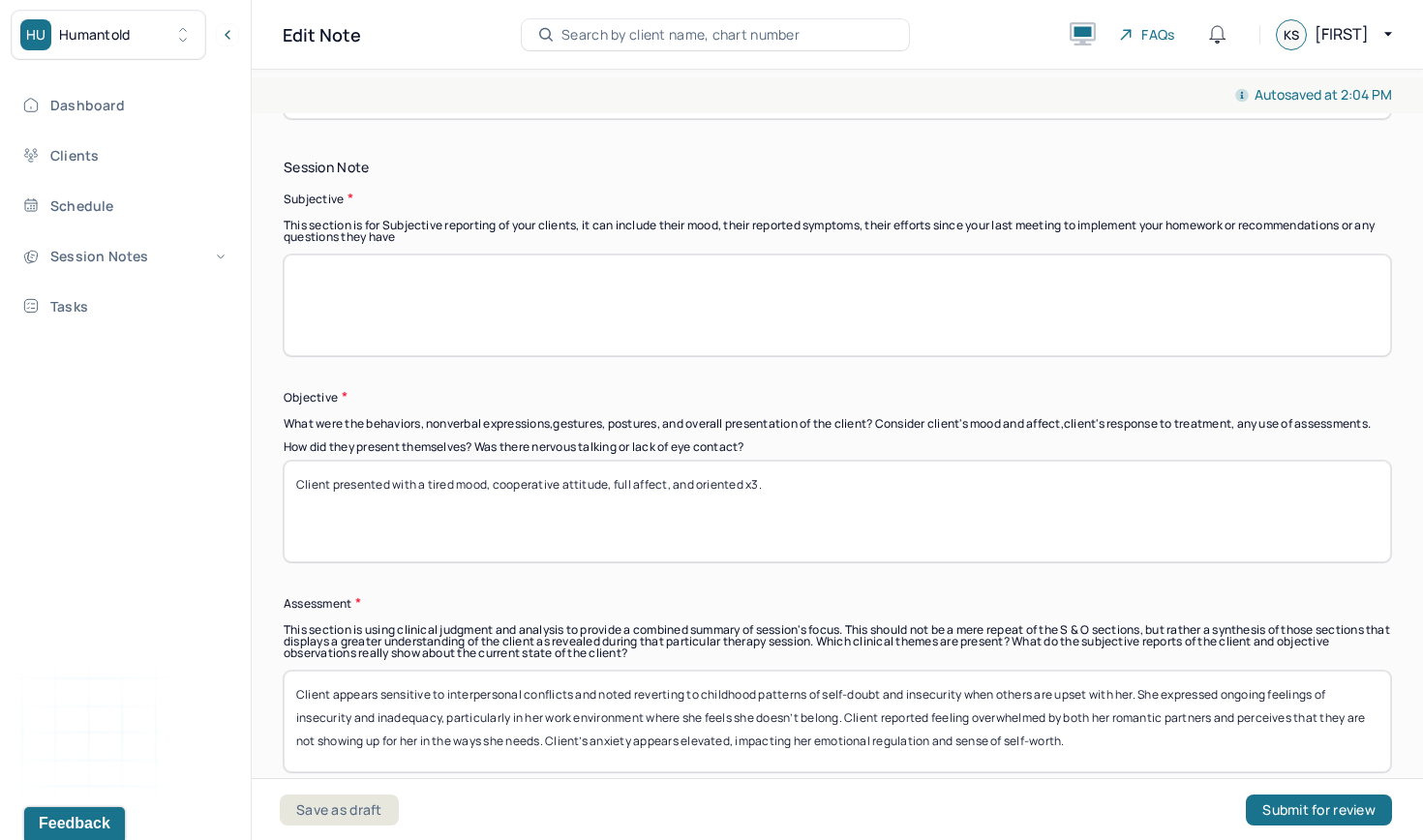 click on "Client presented with a tired mood, cooperative attitude, congruent affect, and oriented x3." at bounding box center (837, 511) 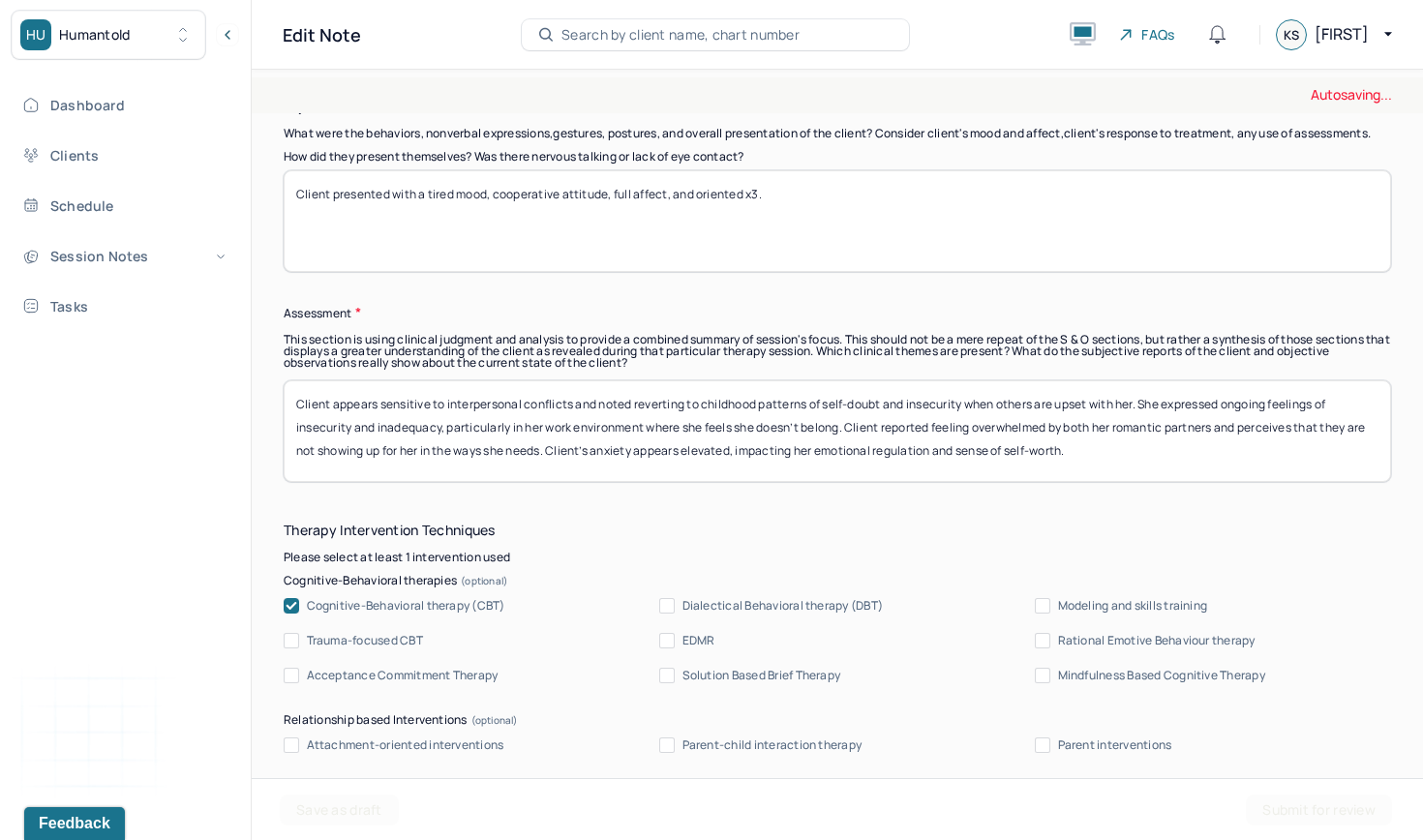 scroll, scrollTop: 1660, scrollLeft: 0, axis: vertical 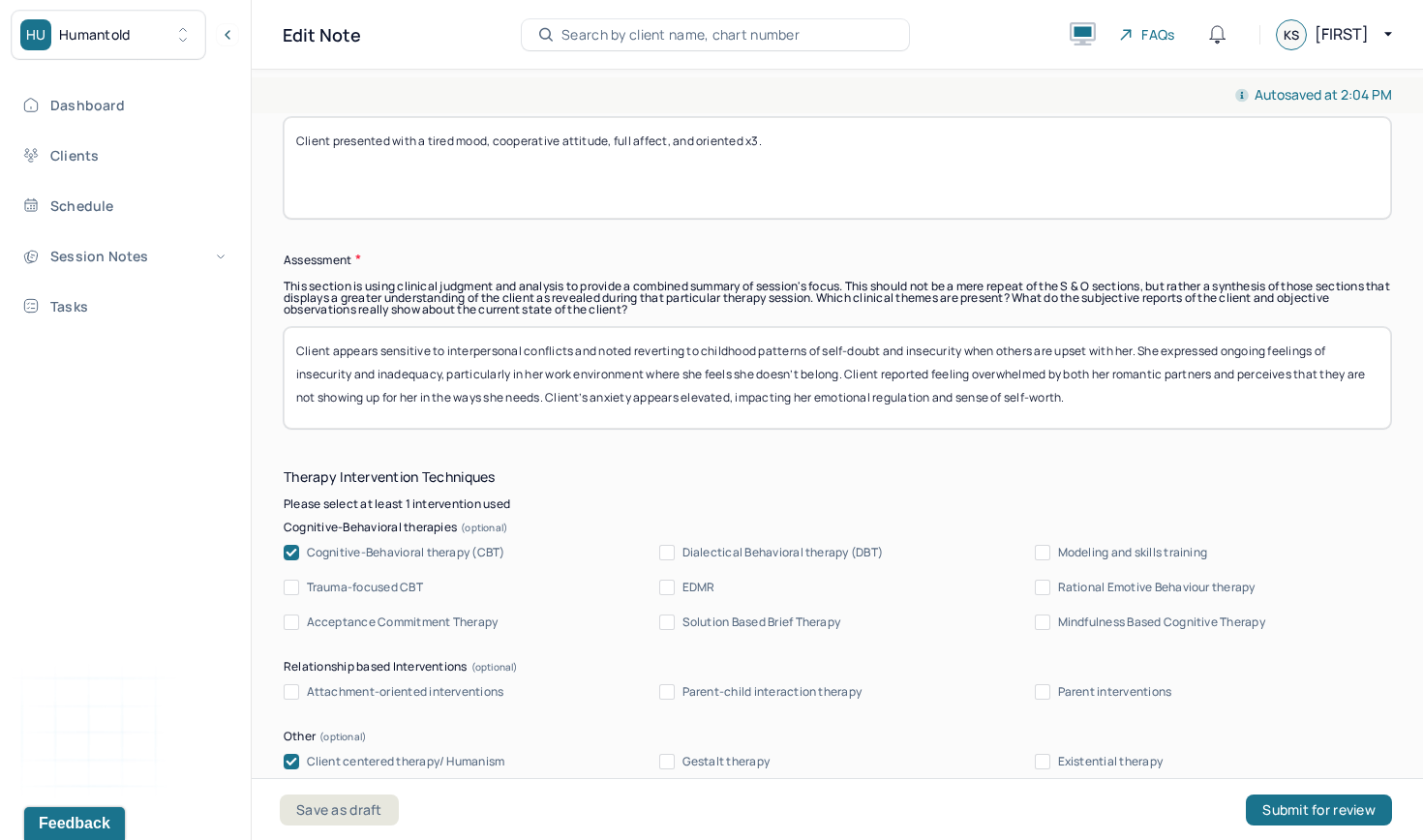 type on "Client presented with a tired mood, cooperative attitude, full affect, and oriented x3." 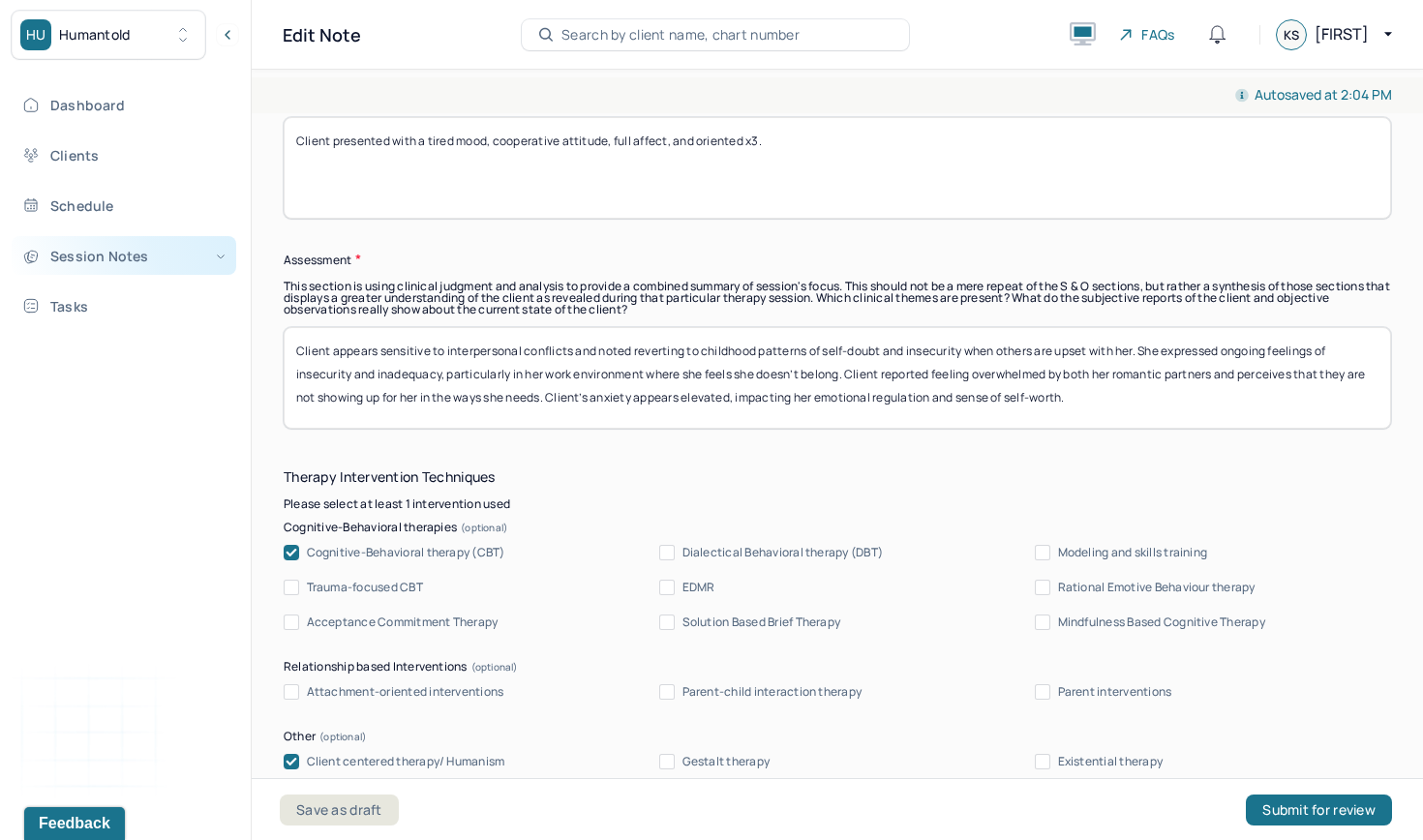 drag, startPoint x: 1094, startPoint y: 416, endPoint x: 152, endPoint y: 256, distance: 955.4915 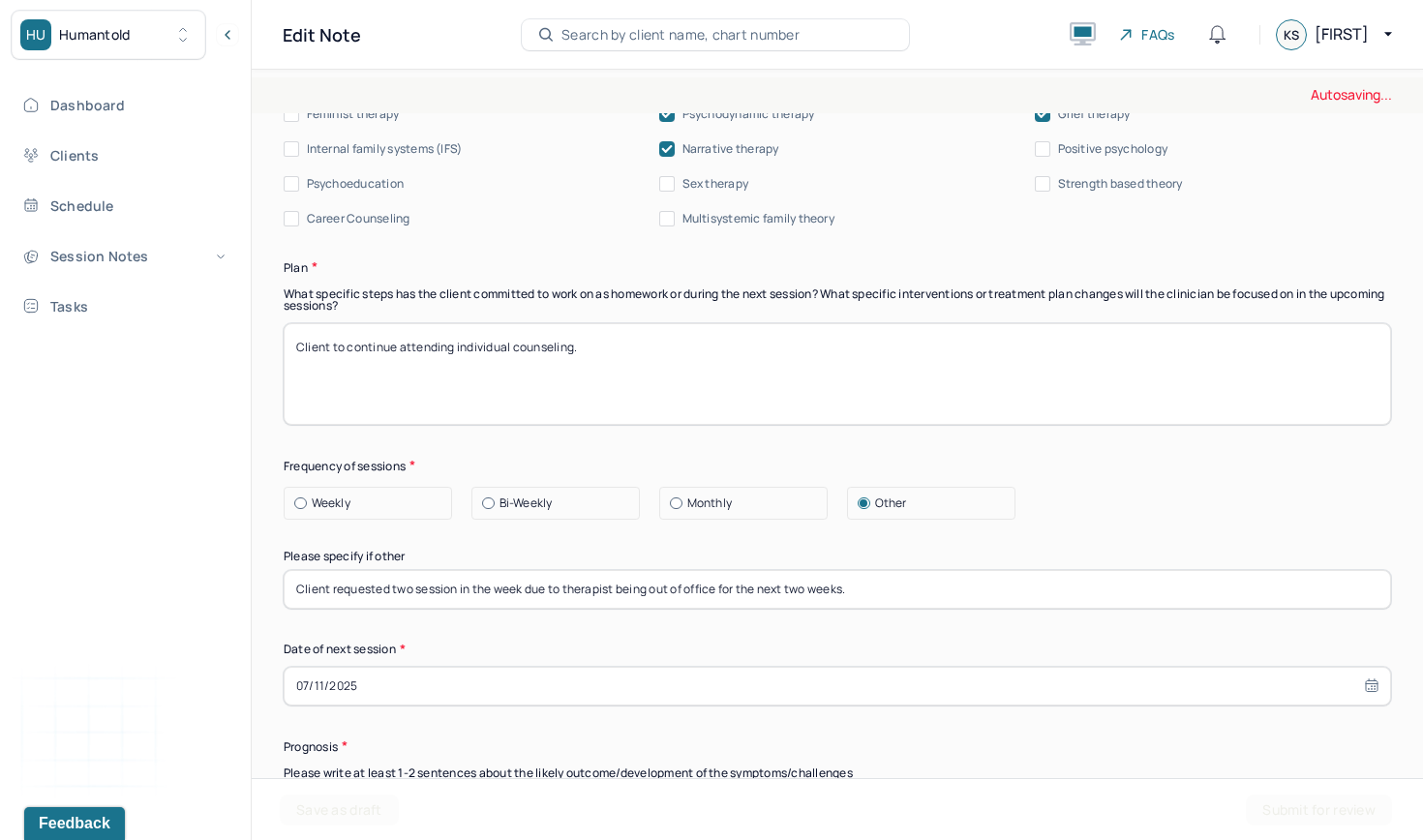 scroll, scrollTop: 2395, scrollLeft: 0, axis: vertical 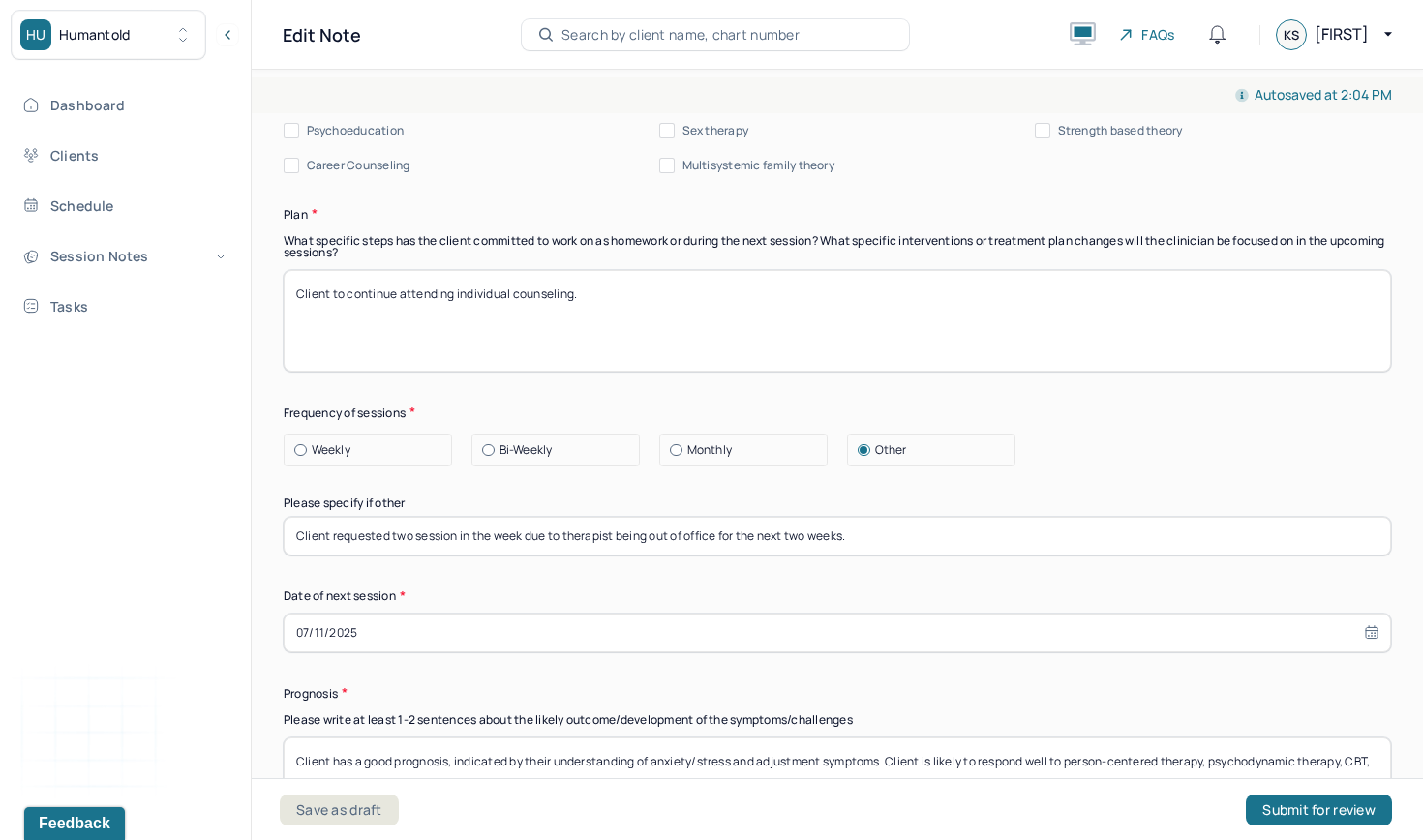 type 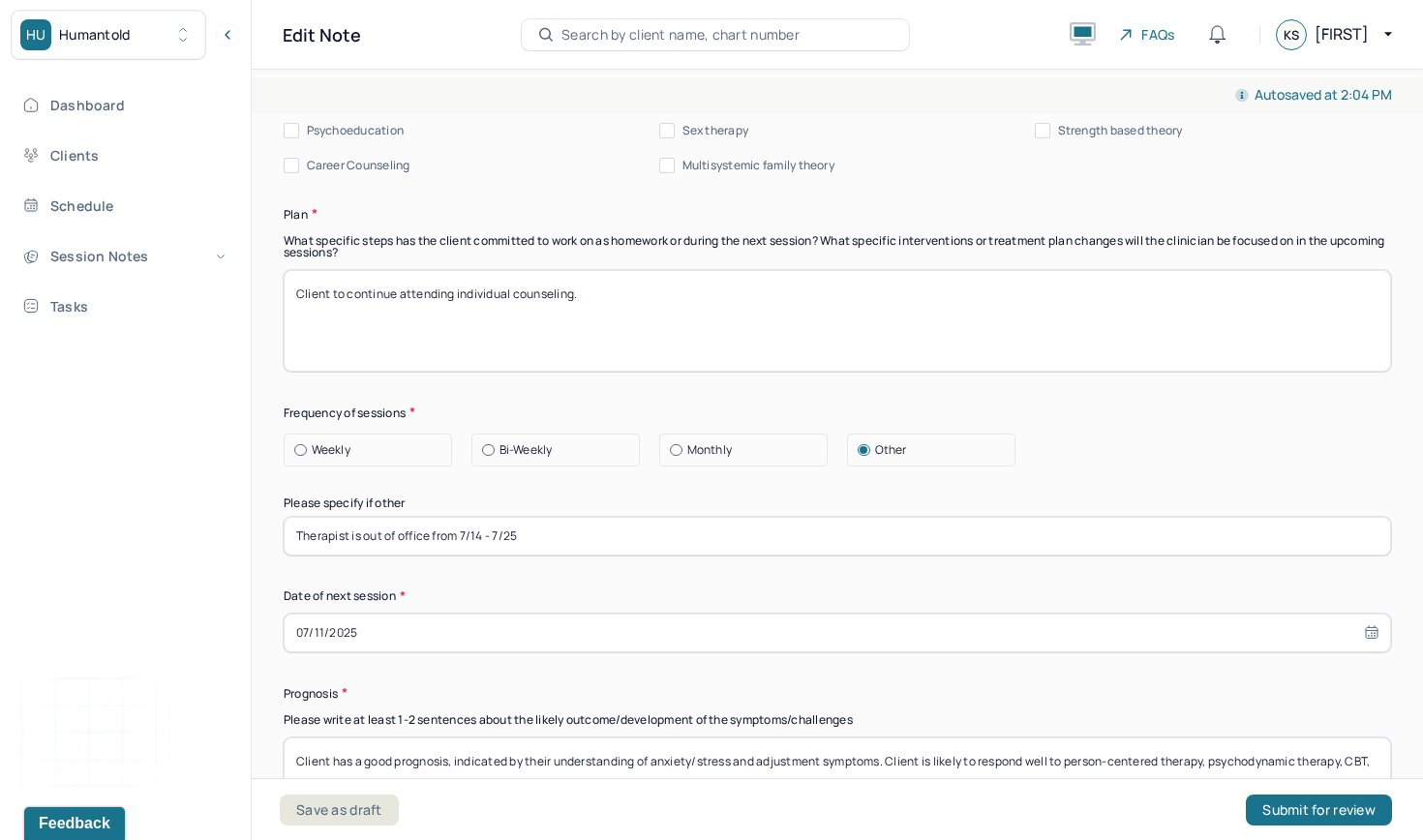 type on "Therapist is out of office from 7/14 - 7/25" 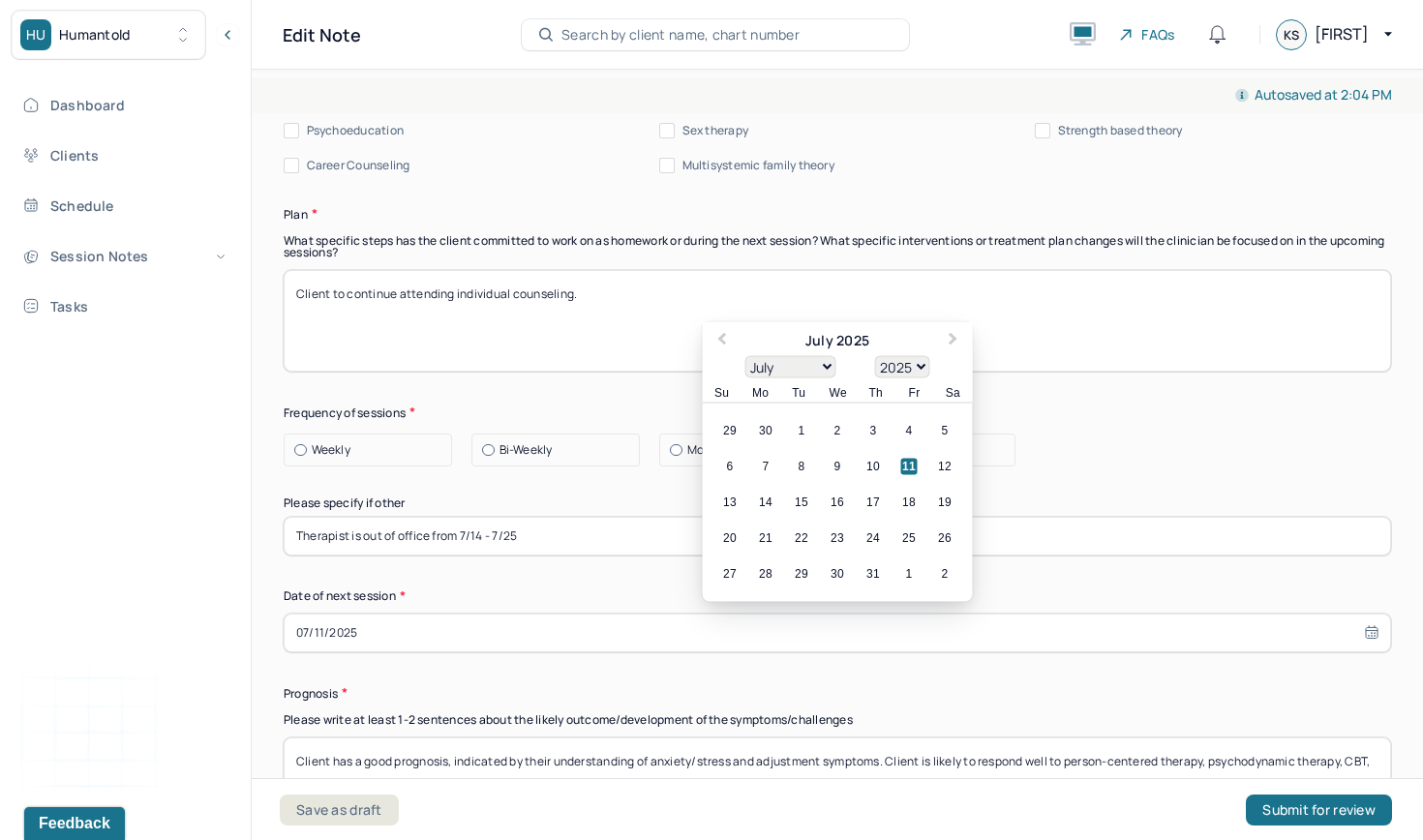 click on "07/11/2025" at bounding box center [837, 633] 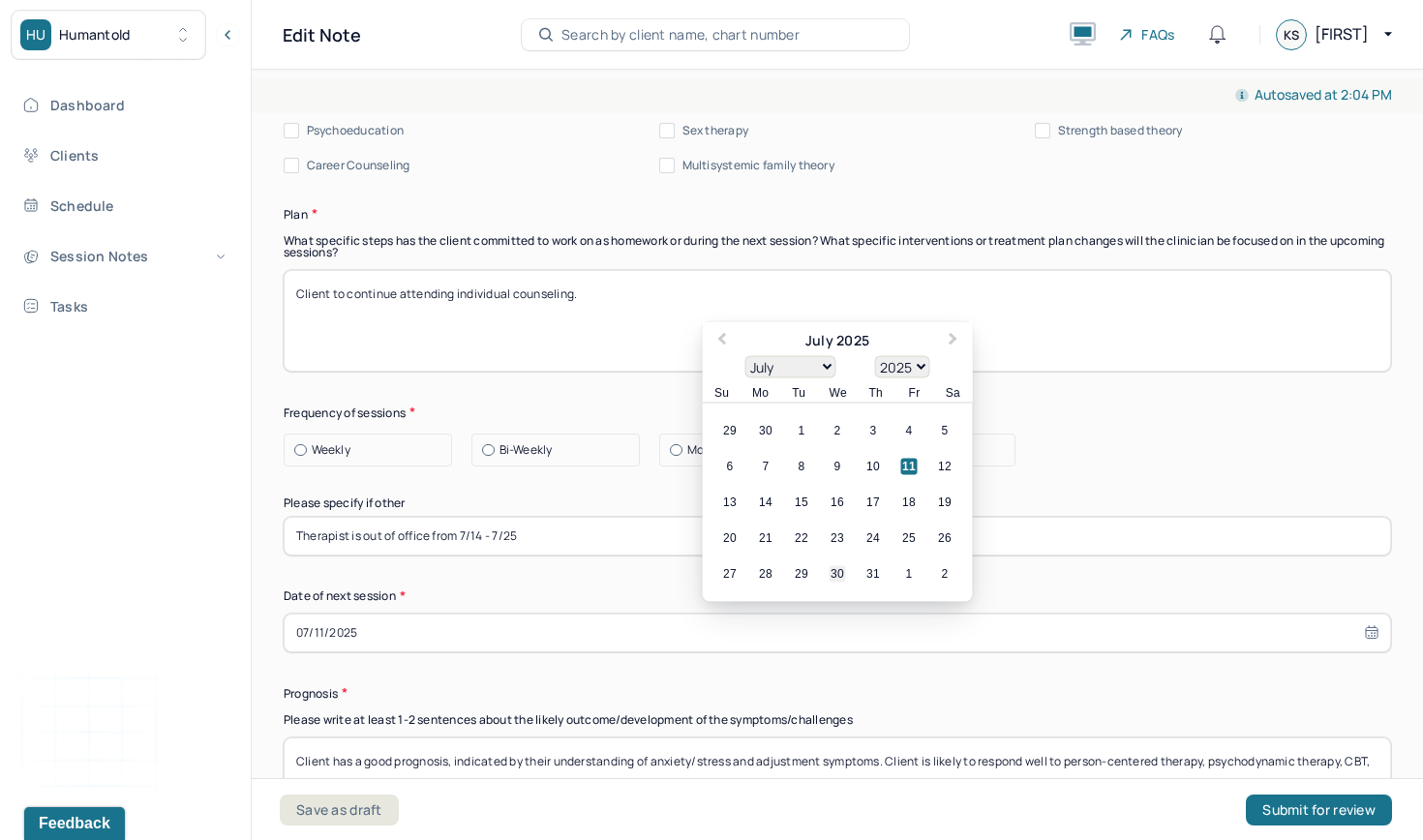 click on "30" at bounding box center [837, 573] 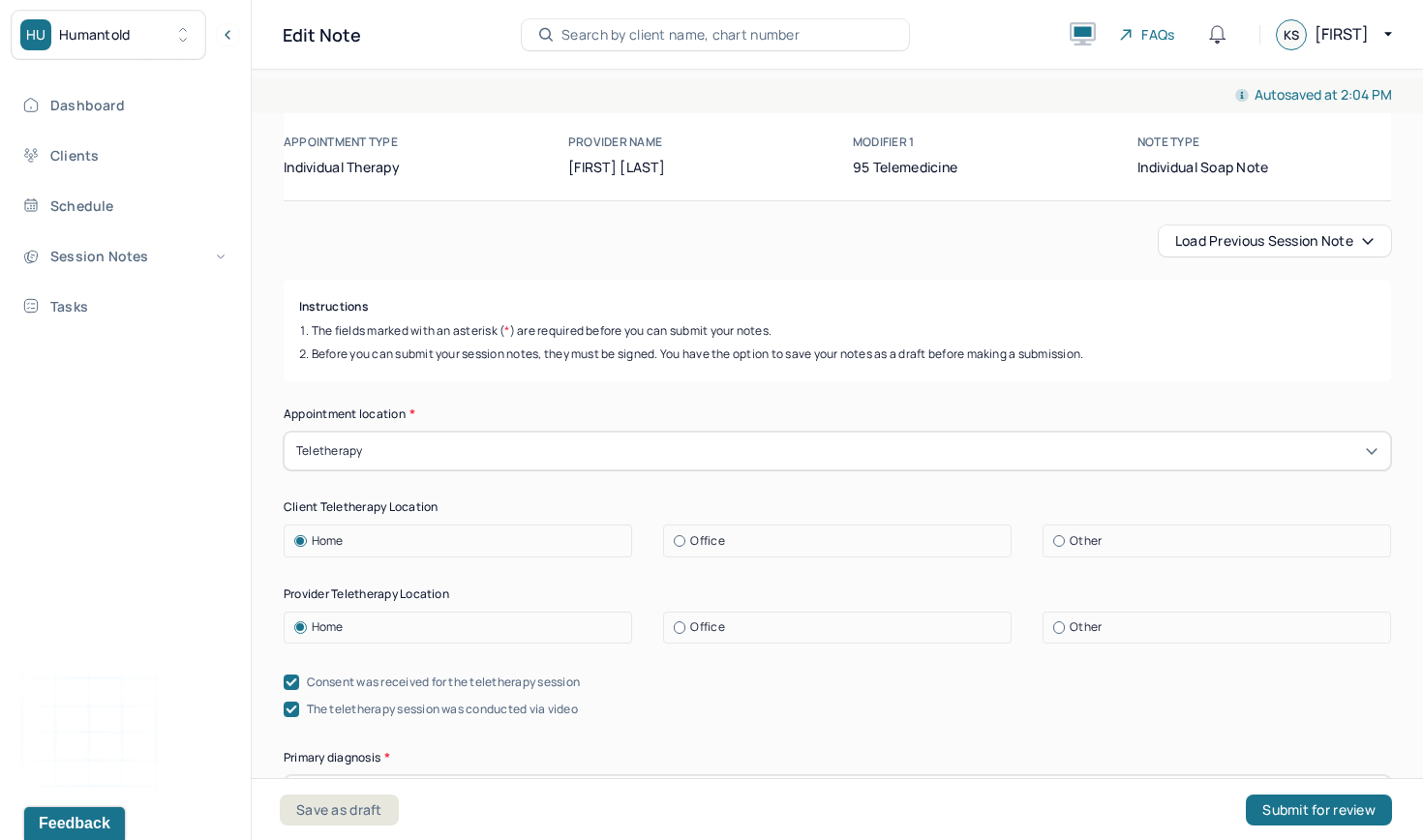 scroll, scrollTop: 0, scrollLeft: 0, axis: both 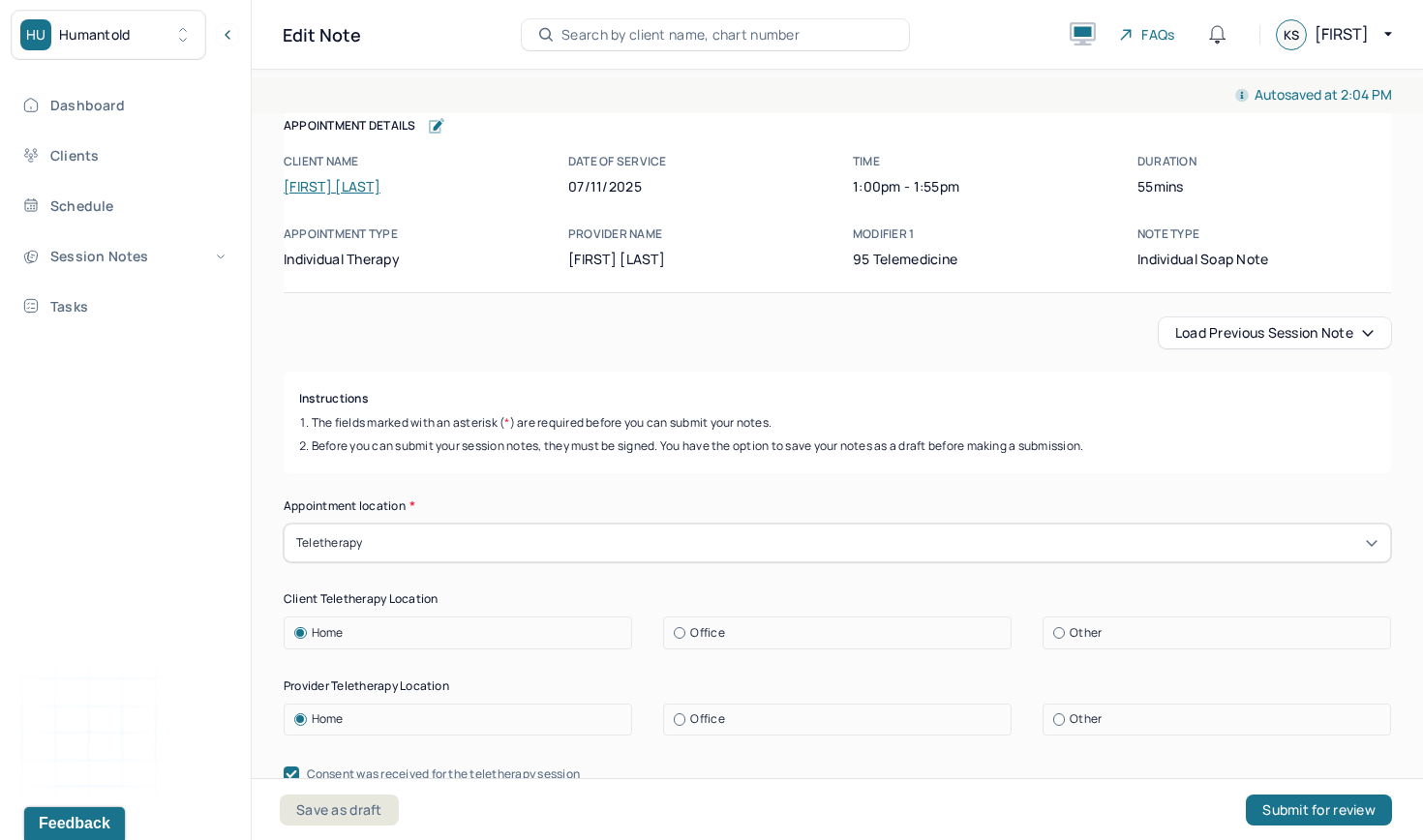 click on "Load previous session note" at bounding box center [1275, 333] 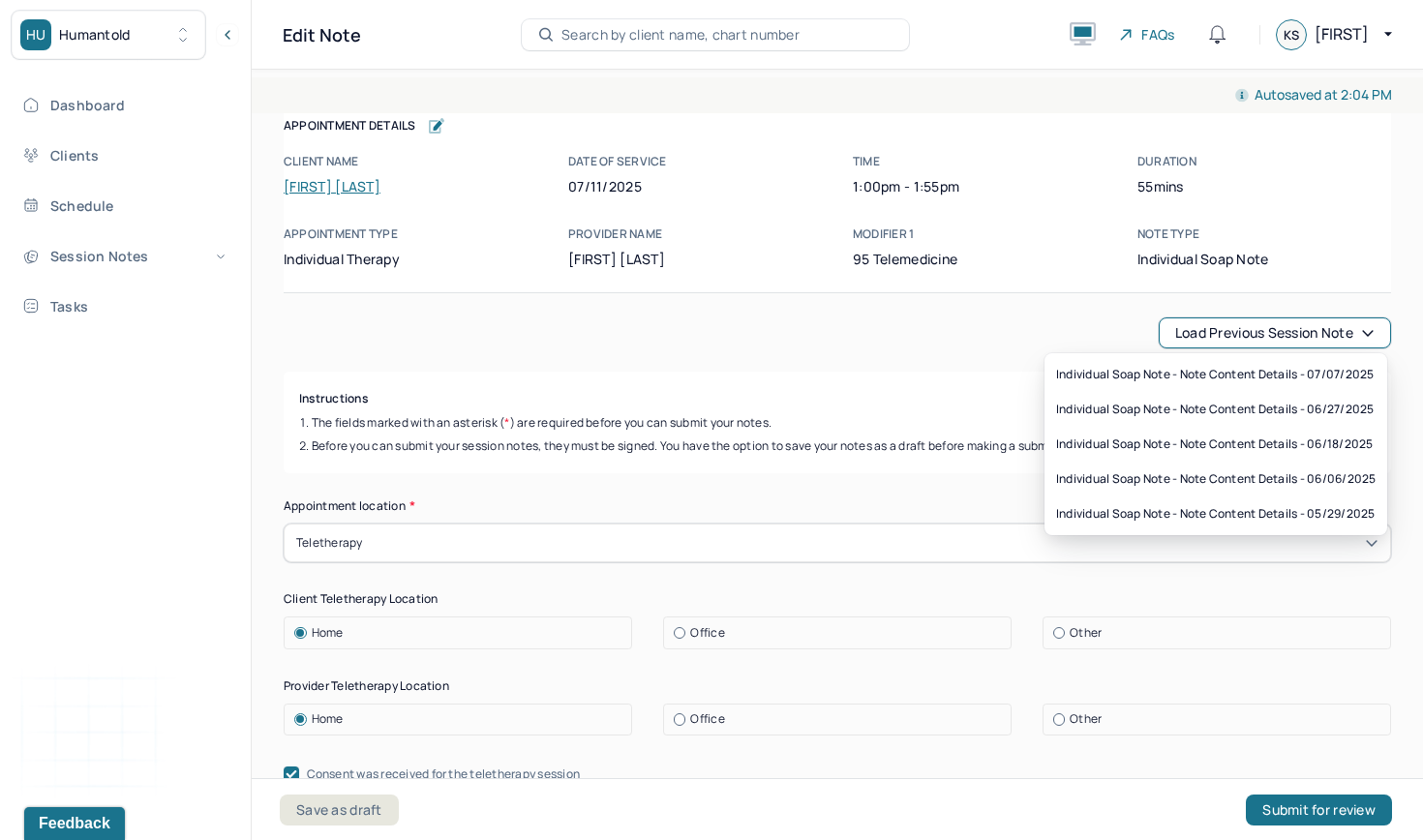 click on "Autosaved at [TIME] Appointment Details Client name [FIRST] [LAST] Date of service [DATE] Time [TIME] - [TIME] Duration [MINUTES]mins Appointment type individual therapy Provider name [FIRST] [LAST] Modifier [NUMBER] [NUMBER] Telemedicine Note type Individual soap note Appointment Details Client name [FIRST] [LAST] Date of service [DATE] Time [TIME] - [TIME] Duration [MINUTES]mins Appointment type individual therapy Provider name [FIRST] [LAST] Modifier [NUMBER] [NUMBER] Telemedicine Note type Individual soap note Load previous session note Instructions The fields marked with an asterisk ( * ) are required before you can submit your notes. Before you can submit your session notes, they must be signed. You have the option to save your notes as a draft before making a submission. Appointment location * Teletherapy Client Teletherapy Location Home Office Other Provider Teletherapy Location Home Office Other Consent was received for the teletherapy session The teletherapy session was conducted via video Primary diagnosis * (optional) * *" at bounding box center (837, 2326) 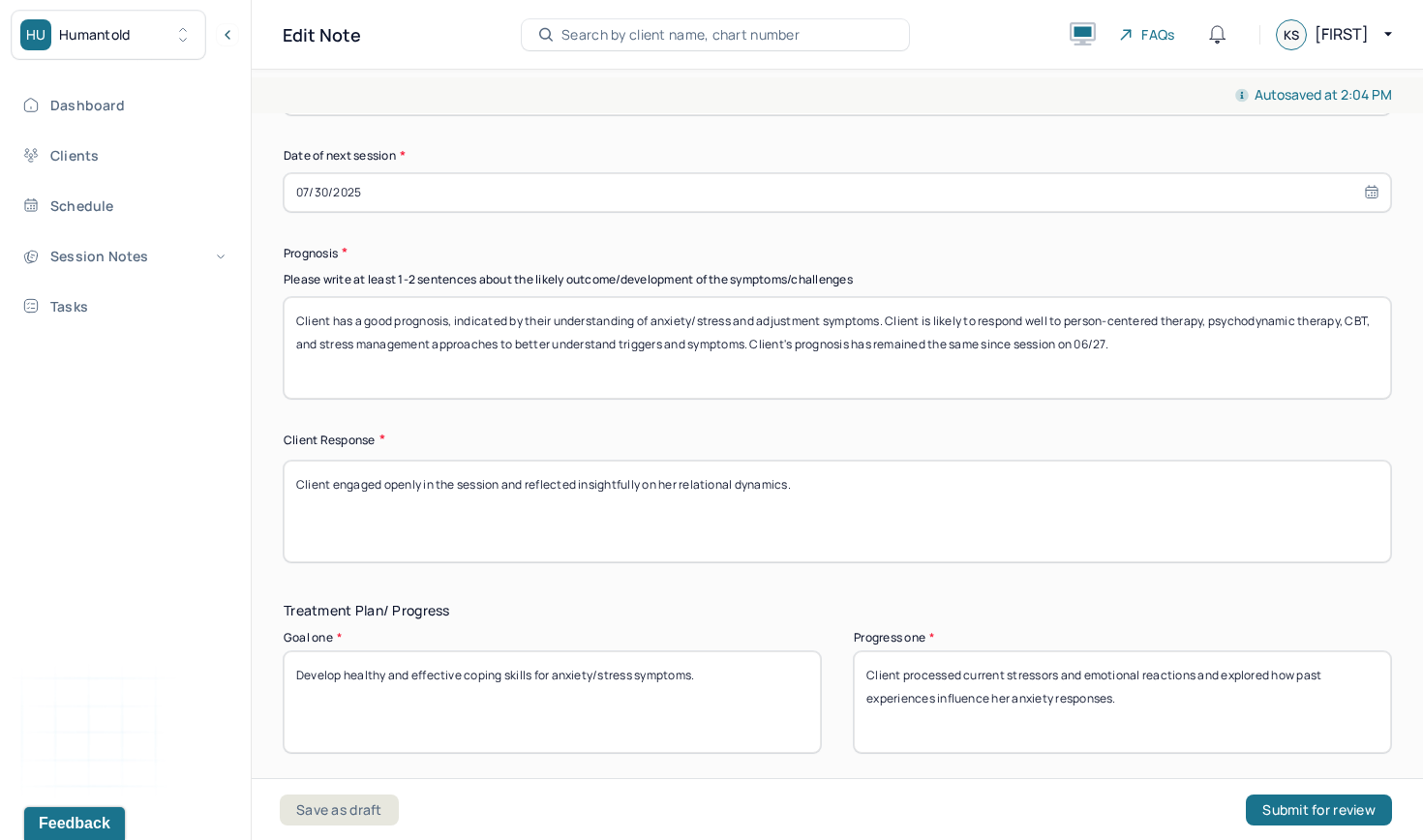 scroll, scrollTop: 2846, scrollLeft: 0, axis: vertical 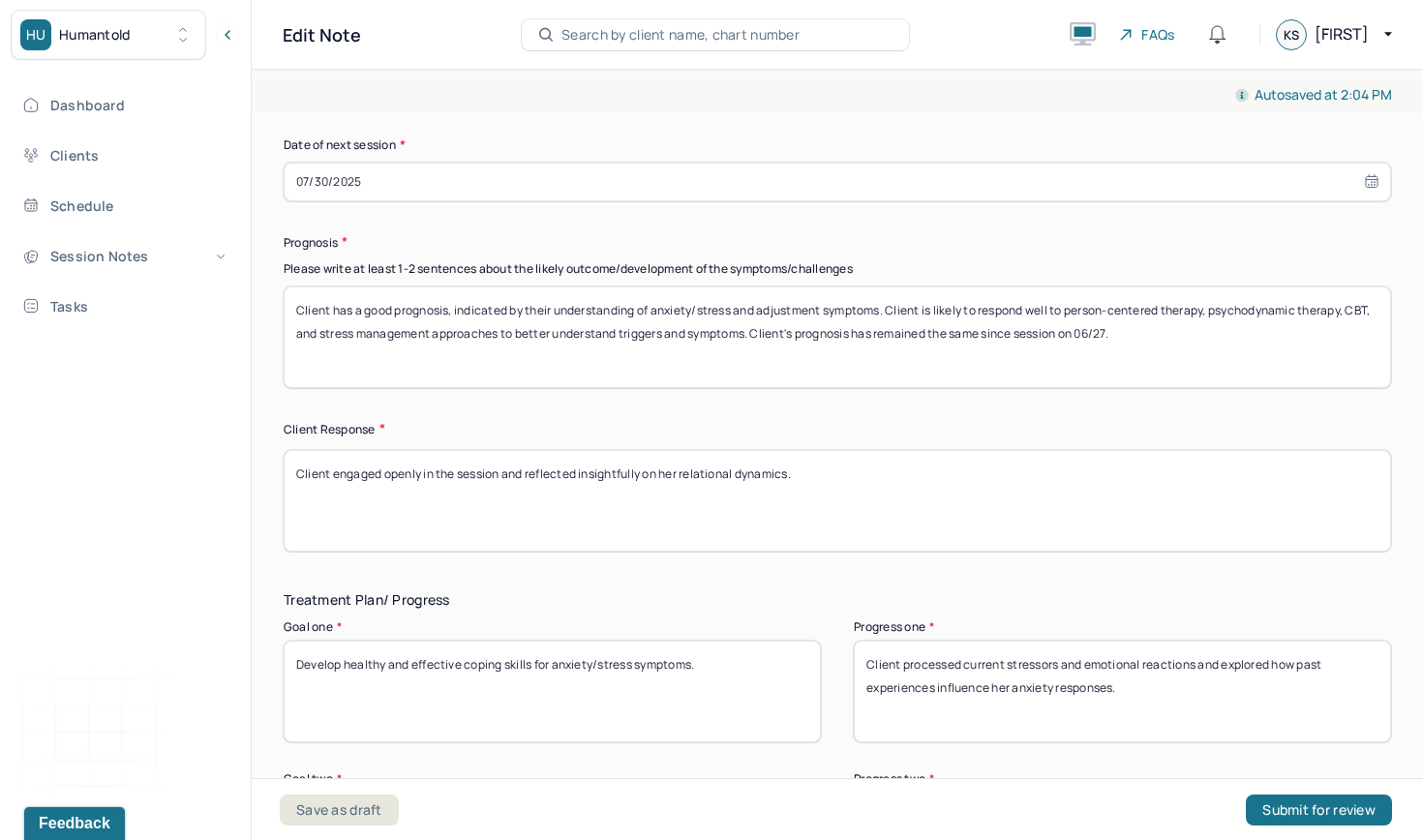 drag, startPoint x: 1128, startPoint y: 344, endPoint x: 1082, endPoint y: 343, distance: 46.010868 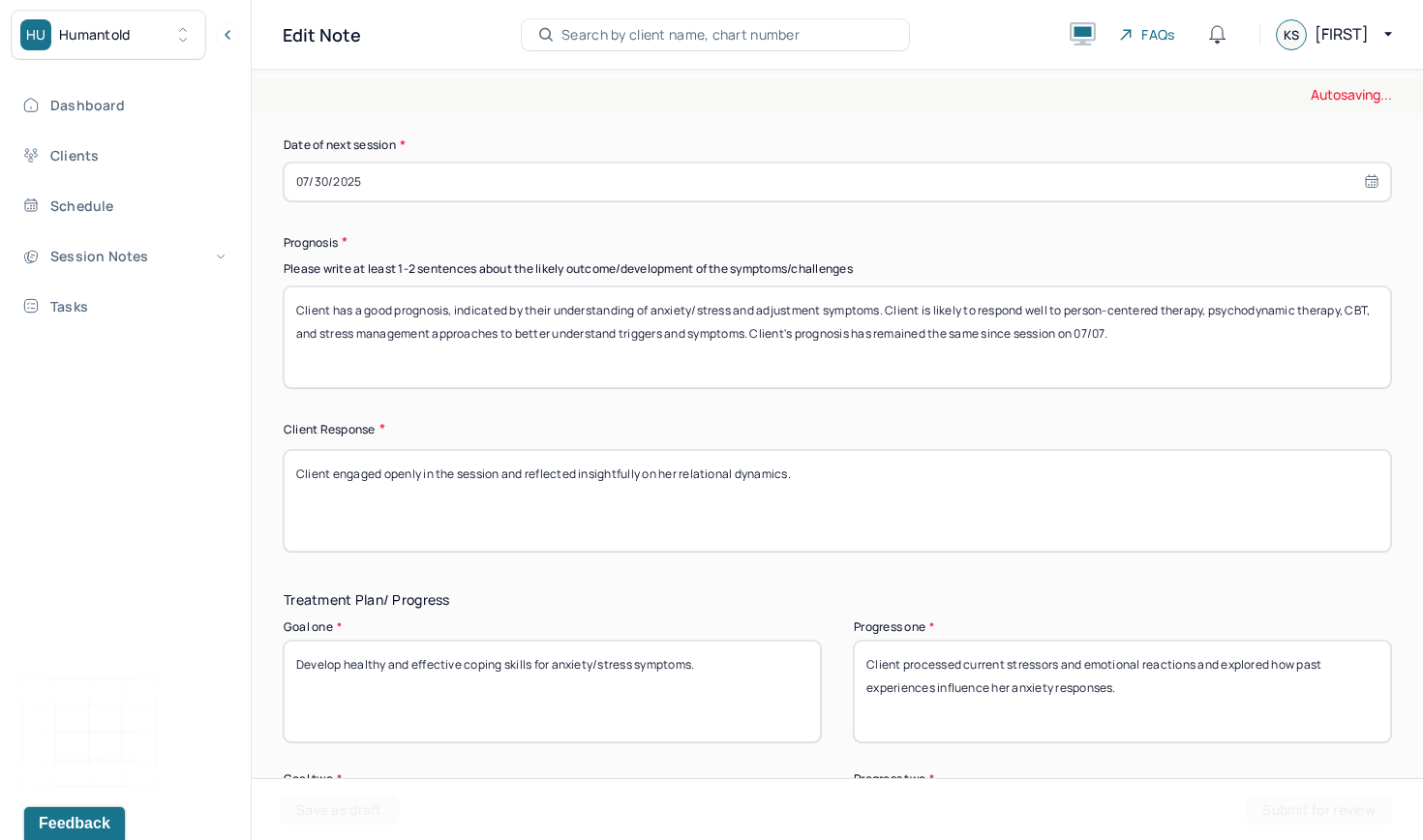 type on "Client has a good prognosis, indicated by their understanding of anxiety/stress and adjustment symptoms. Client is likely to respond well to person-centered therapy, psychodynamic therapy, CBT, and stress management approaches to better understand triggers and symptoms. Client's prognosis has remained the same since session on 07/07." 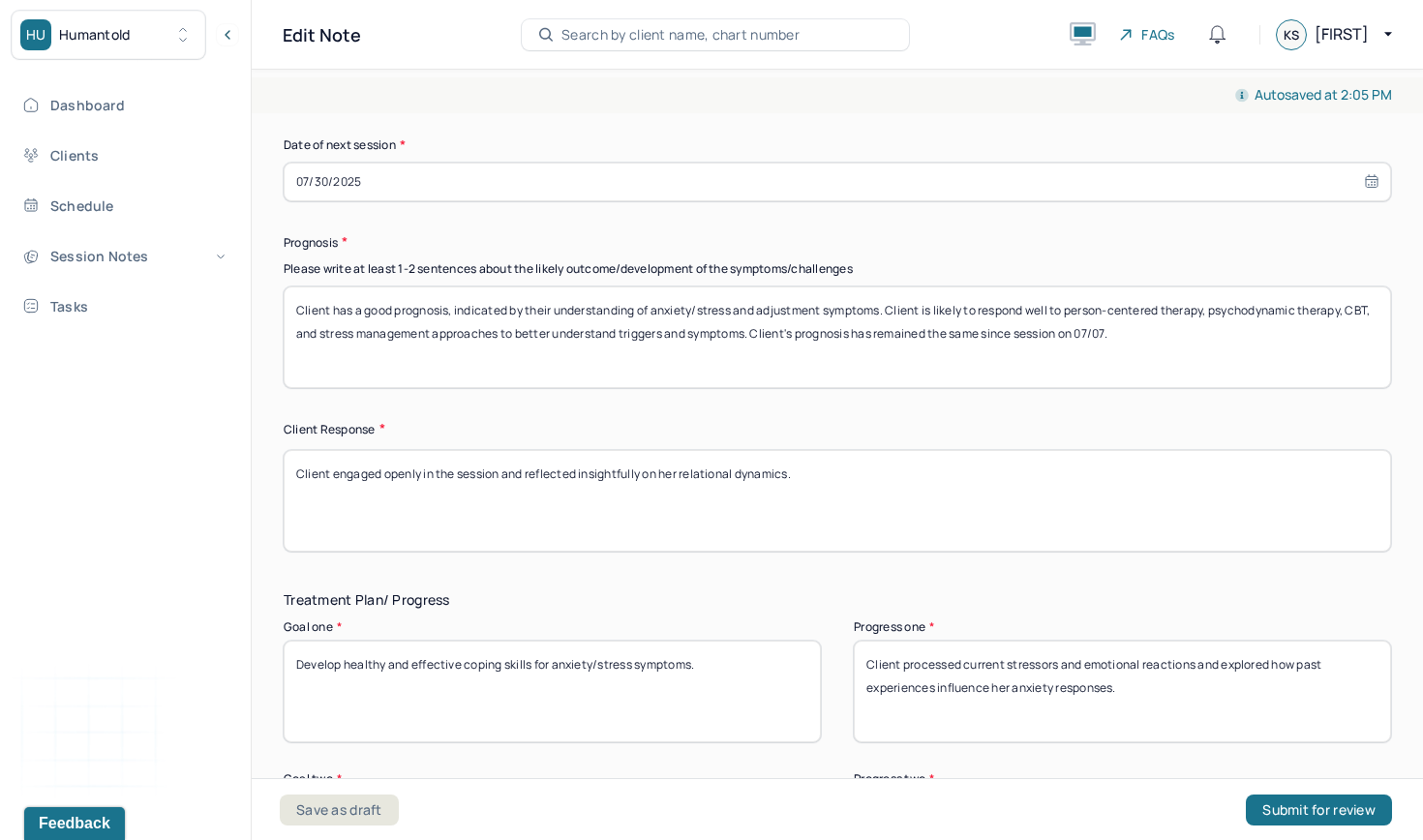 click on "HU Humantold Dashboard Clients Schedule Session Notes Tasks KS Kirti Sinha provider Logout Edit Note Search by client name, chart number FAQs KS Kirti Autosaved at 2:05 PM Appointment Details Client name Sylvia Johnson Date of service 07/11/2025 Time 1:00pm - 1:55pm Duration 55mins Appointment type individual therapy Provider name Kirti Sinha Modifier 1 95 Telemedicine Note type Individual soap note Appointment Details Client name Sylvia Johnson Date of service 07/11/2025 Time 1:00pm - 1:55pm Duration 55mins Appointment type individual therapy Provider name Kirti Sinha Modifier 1 95 Telemedicine Note type Individual soap note Load previous session note Instructions The fields marked with an asterisk ( * ) are required before you can submit your notes. Before you can submit your session notes, they must be signed. You have the option to save your notes as a draft before making a submission. Appointment location * Teletherapy Client Teletherapy Location Home Office Other Home *" at bounding box center (712, 420) 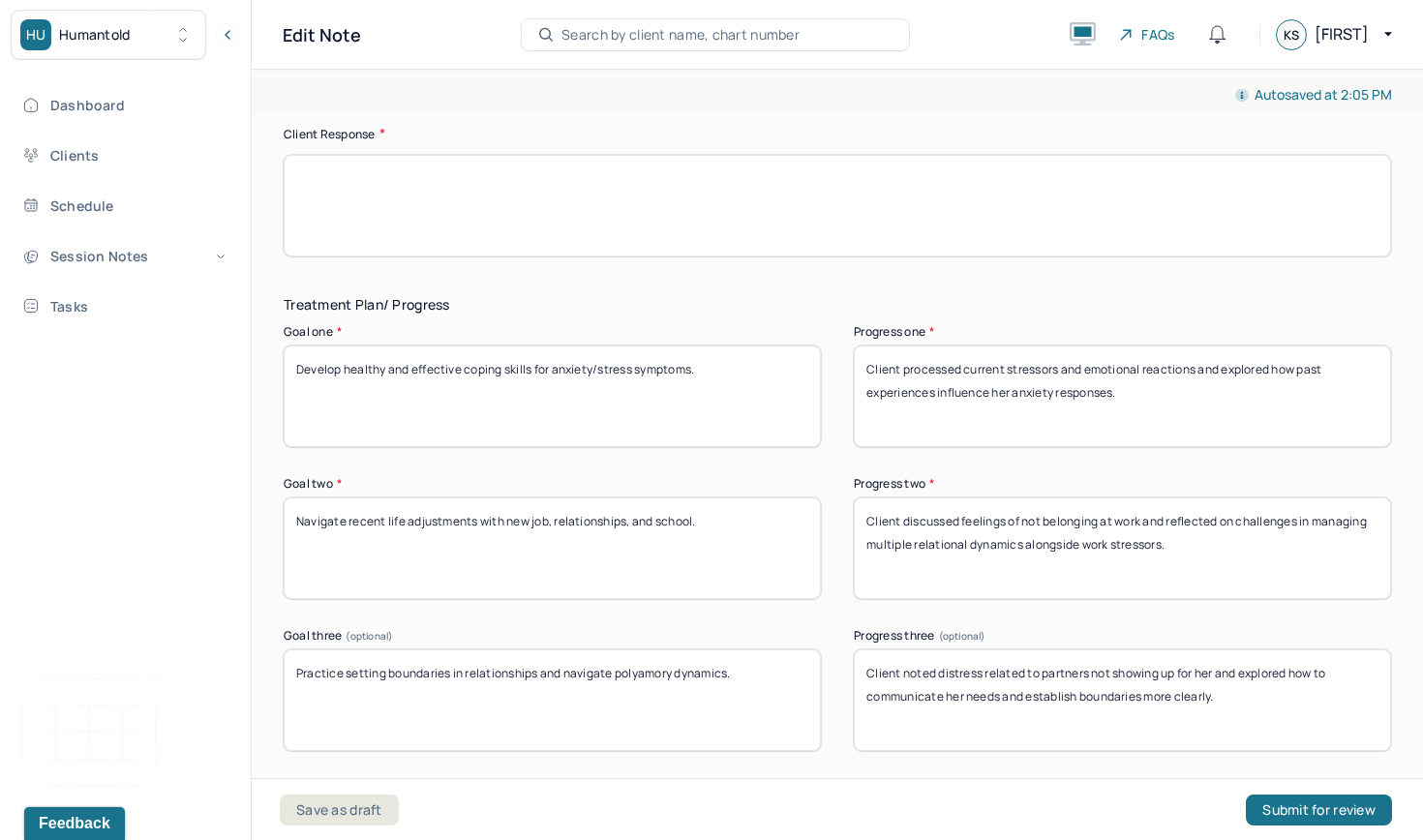 type 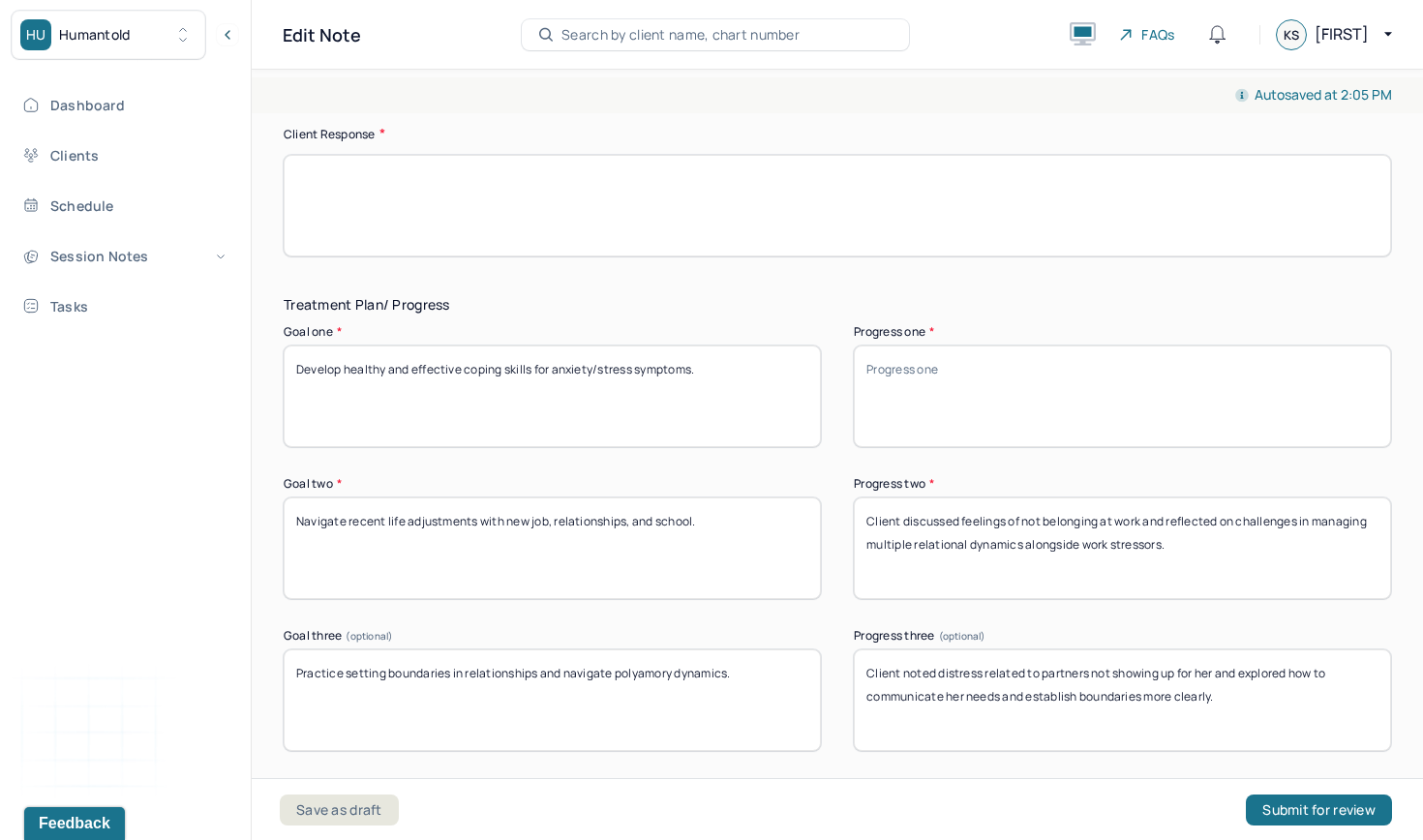 type 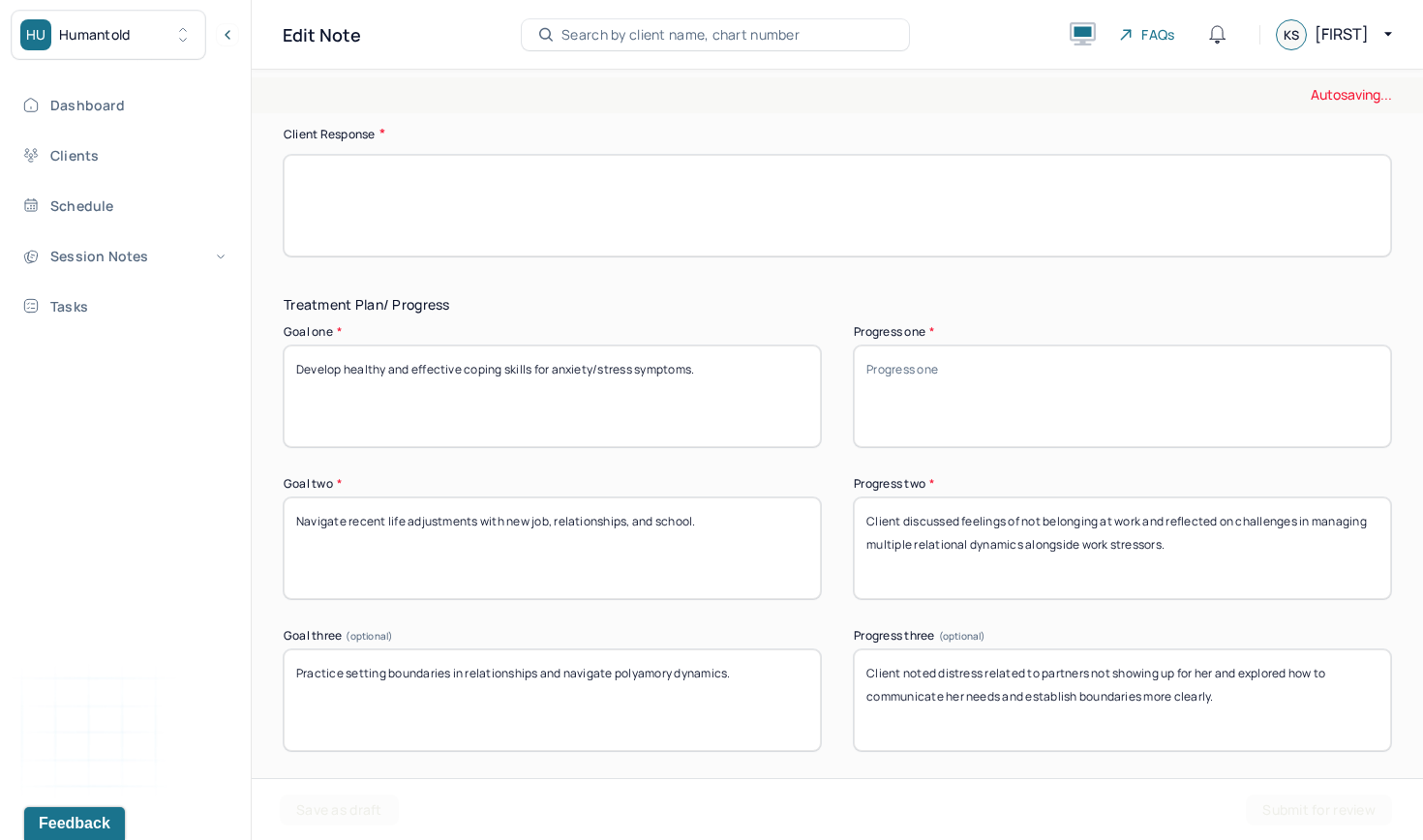 drag, startPoint x: 1222, startPoint y: 561, endPoint x: 798, endPoint y: 483, distance: 431.11483 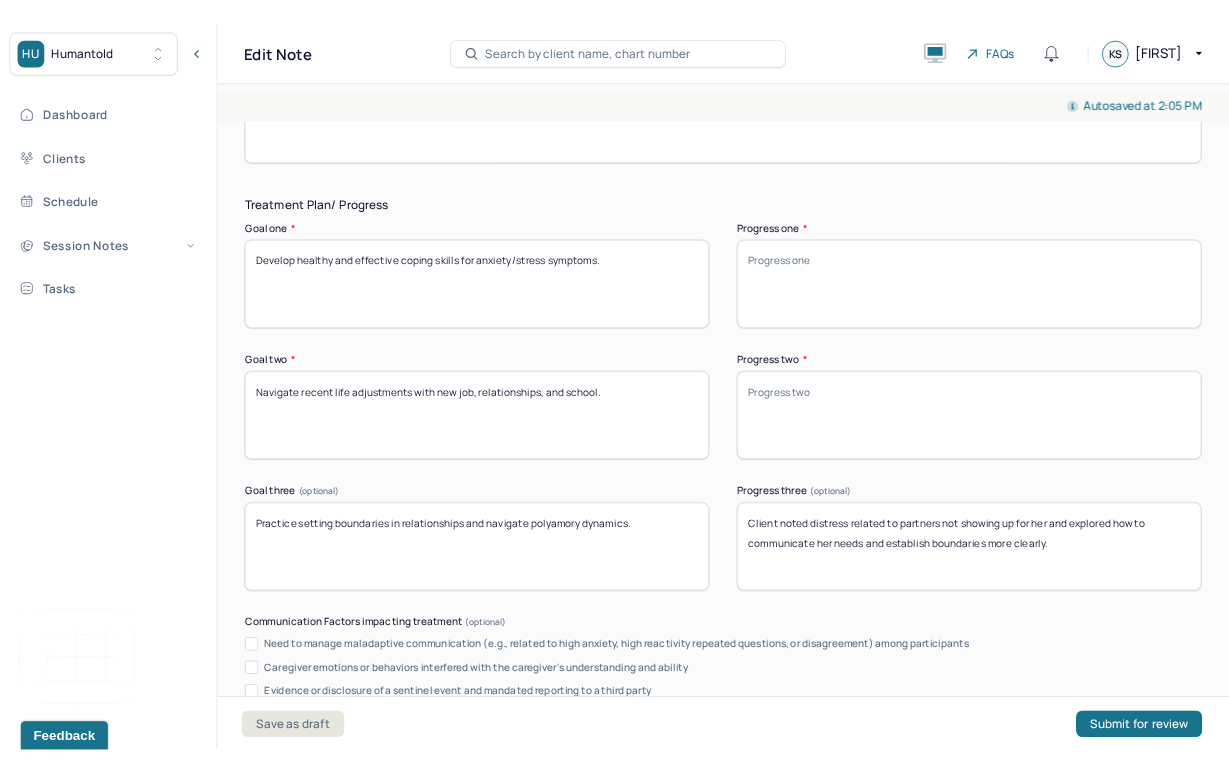 scroll, scrollTop: 3346, scrollLeft: 0, axis: vertical 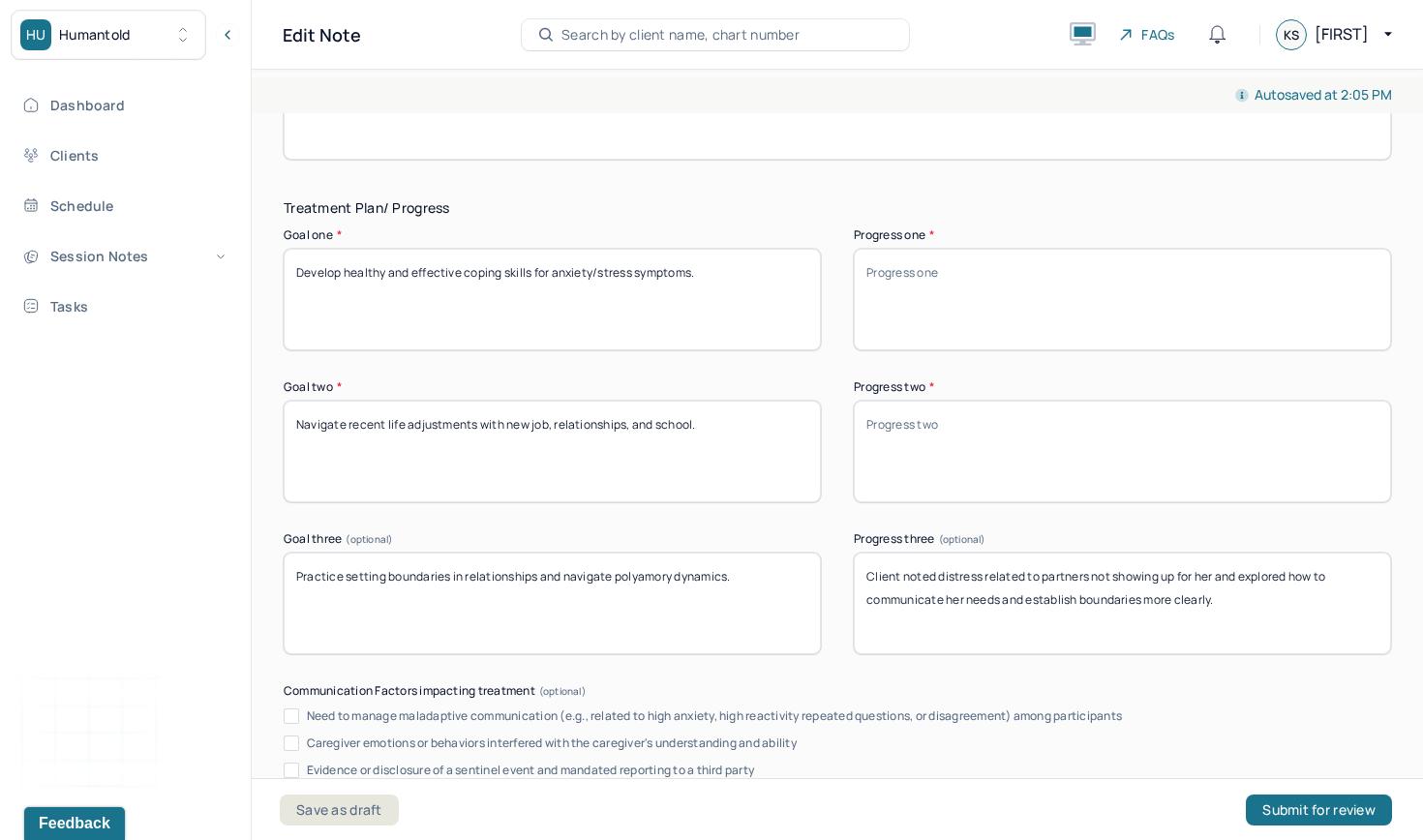 type 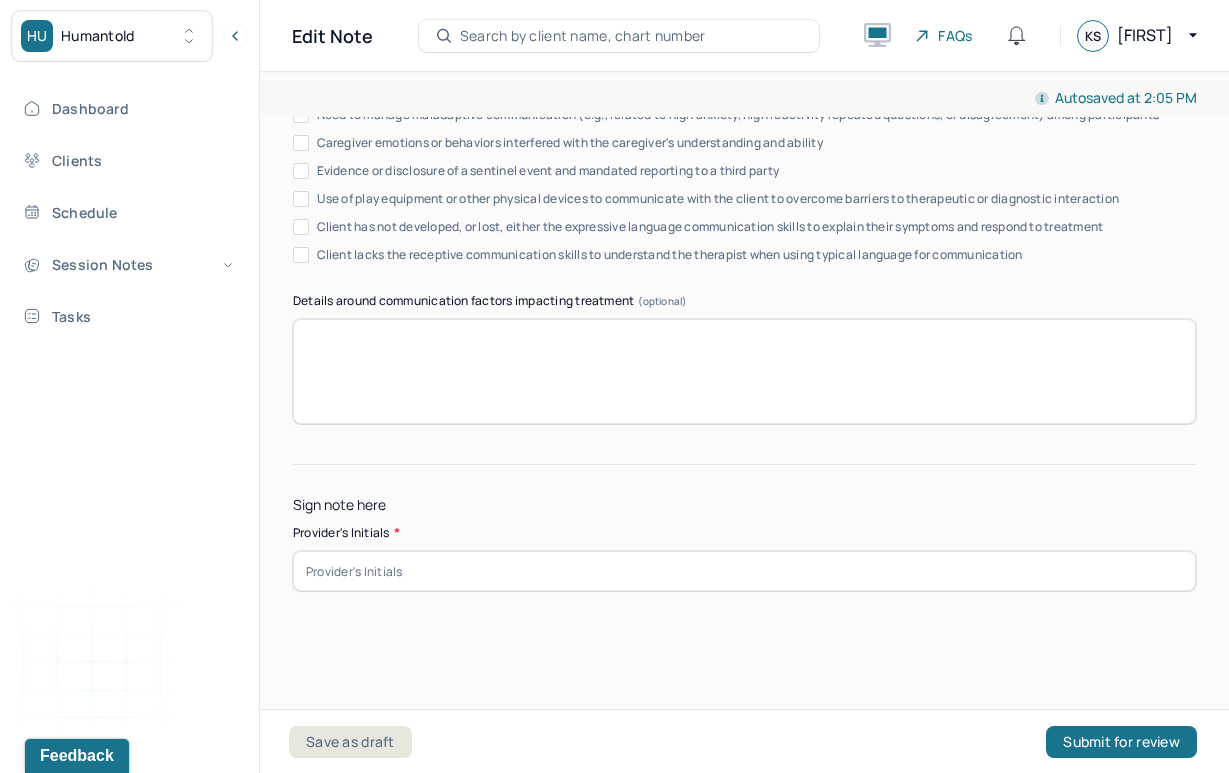 scroll, scrollTop: 4170, scrollLeft: 0, axis: vertical 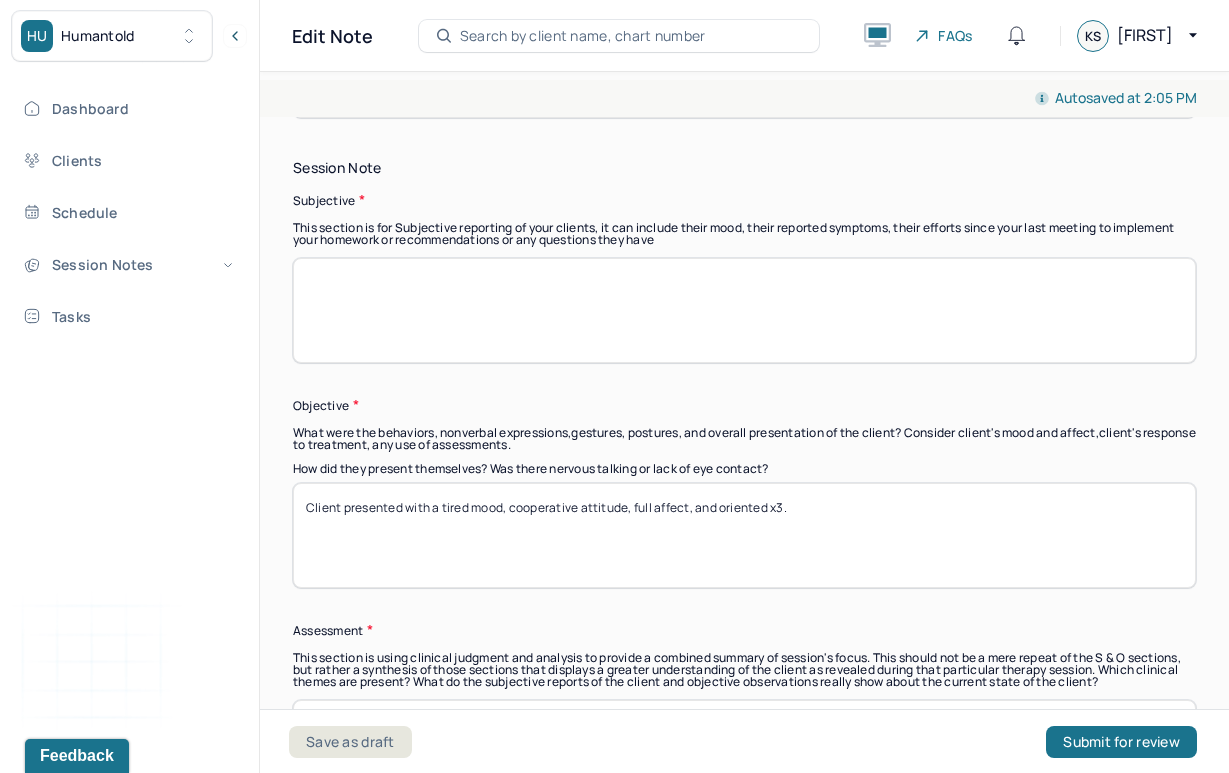 type 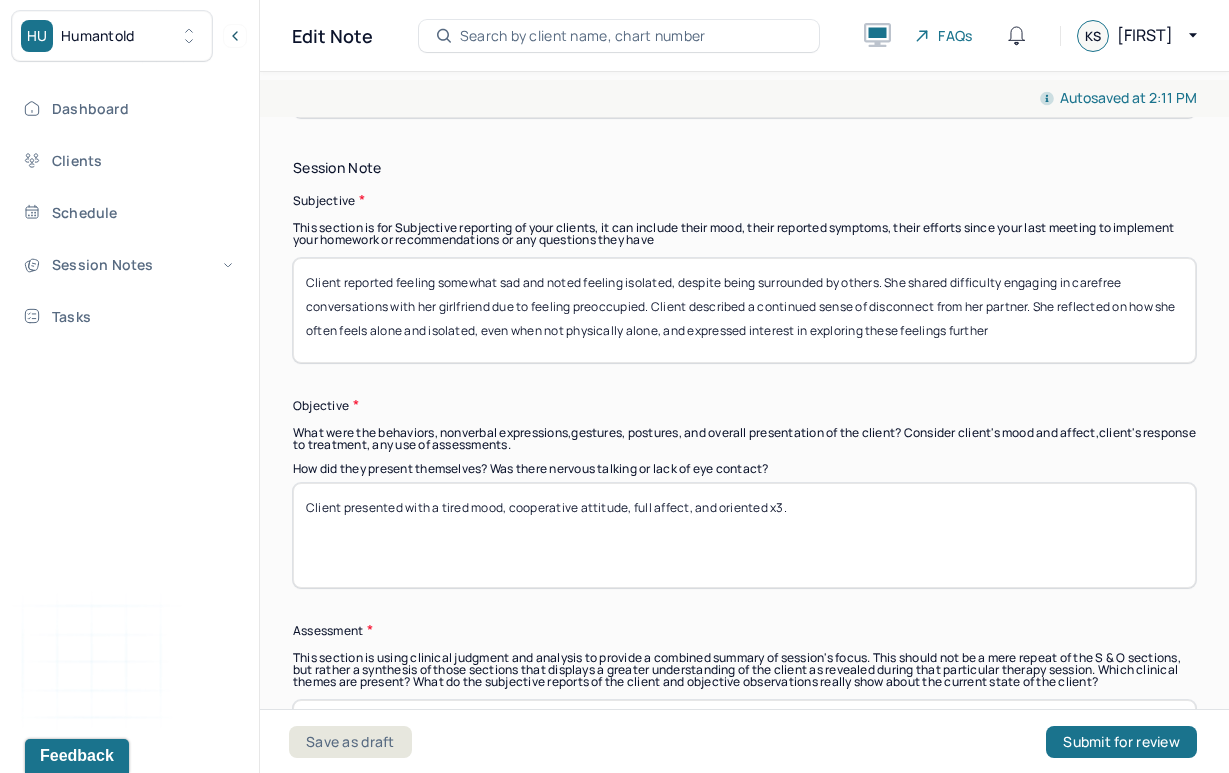 drag, startPoint x: 493, startPoint y: 302, endPoint x: 646, endPoint y: 305, distance: 153.0294 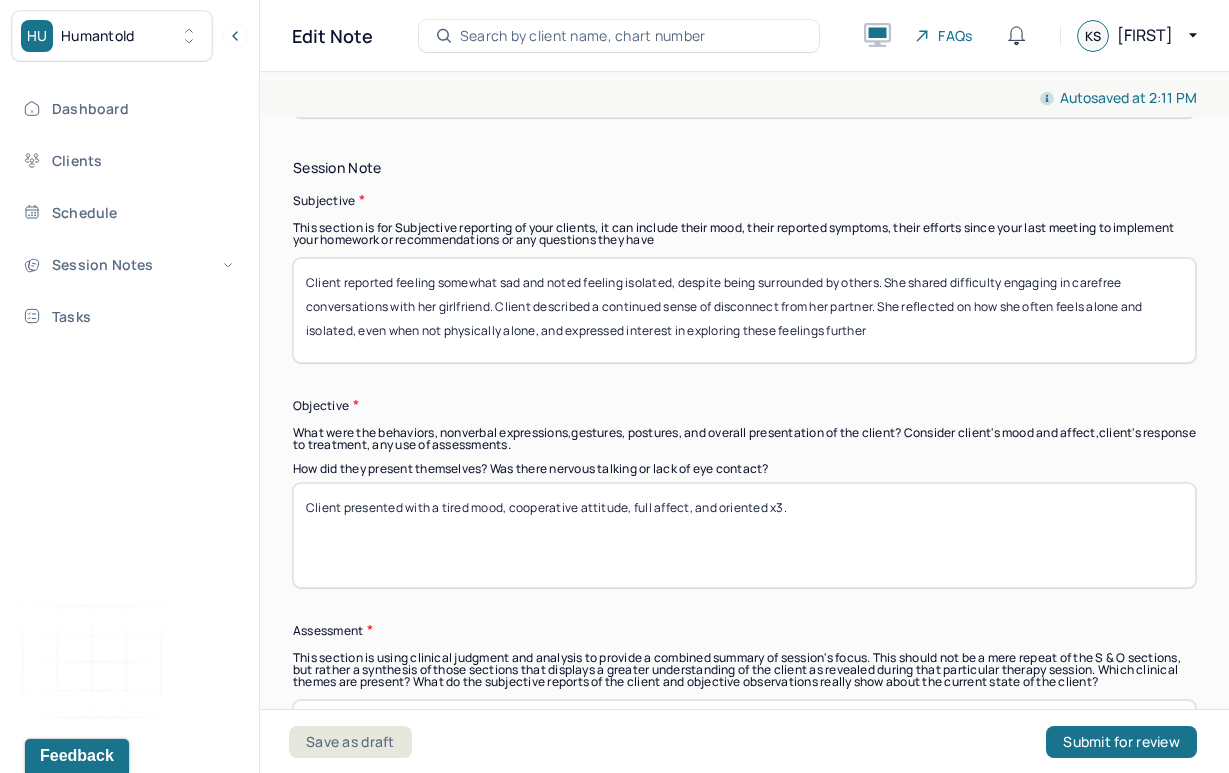 click on "Client reported feeling somewhat sad and noted feeling isolated, despite being surrounded by others. She shared difficulty engaging in carefree conversations with her girlfriend. Client described a continued sense of disconnect from her partner. She reflected on how she often feels alone and isolated, even when not physically alone, and expressed interest in exploring these feelings further" at bounding box center [744, 310] 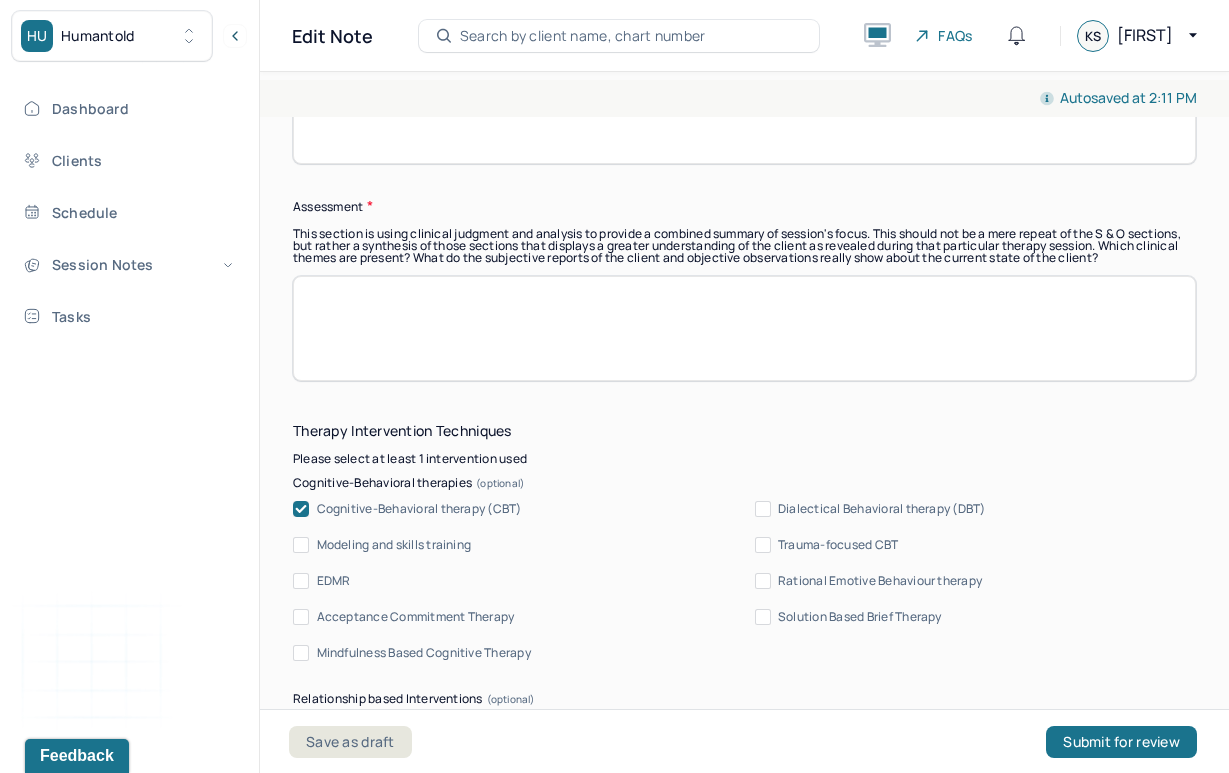scroll, scrollTop: 1807, scrollLeft: 0, axis: vertical 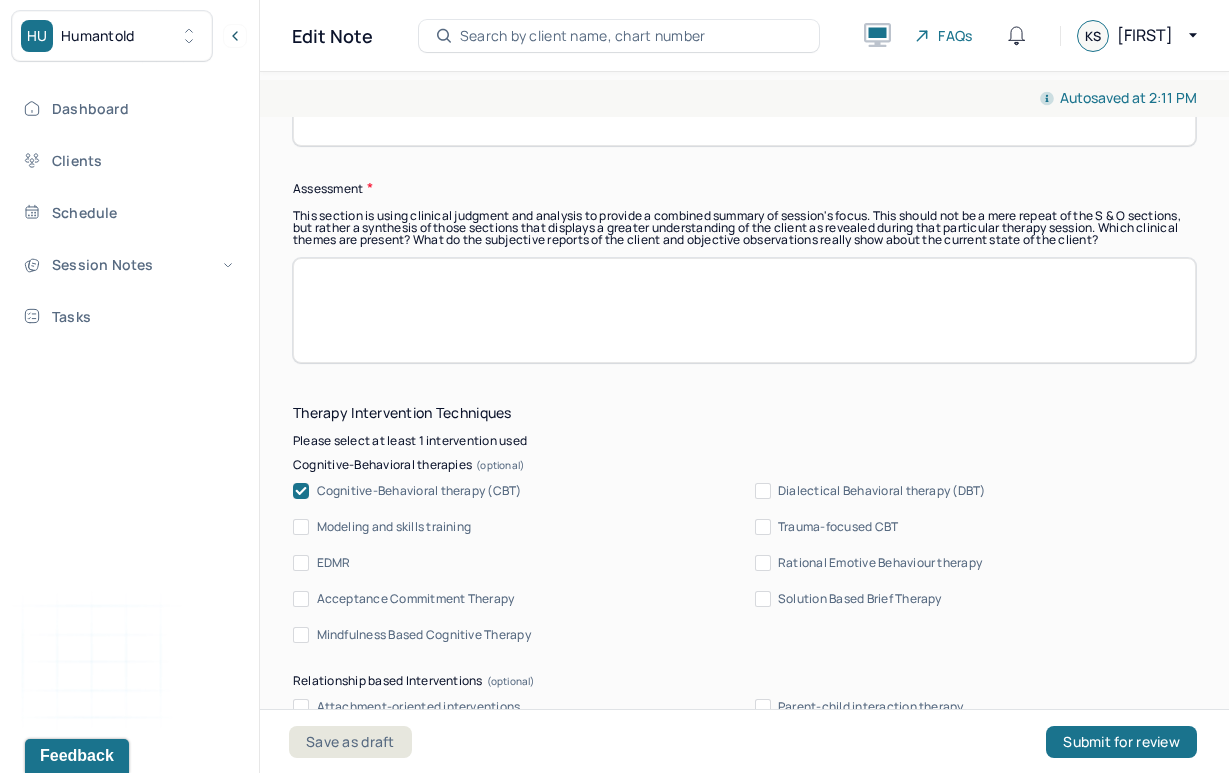 type on "Client reported feeling somewhat sad and noted feeling isolated, despite being surrounded by others. She shared difficulty engaging in carefree conversations with her girlfriend. Client described a continued sense of disconnect from her partners. She reflected on how she often feels alone and isolated, even when not physically alone, and expressed interest in exploring these feelings further" 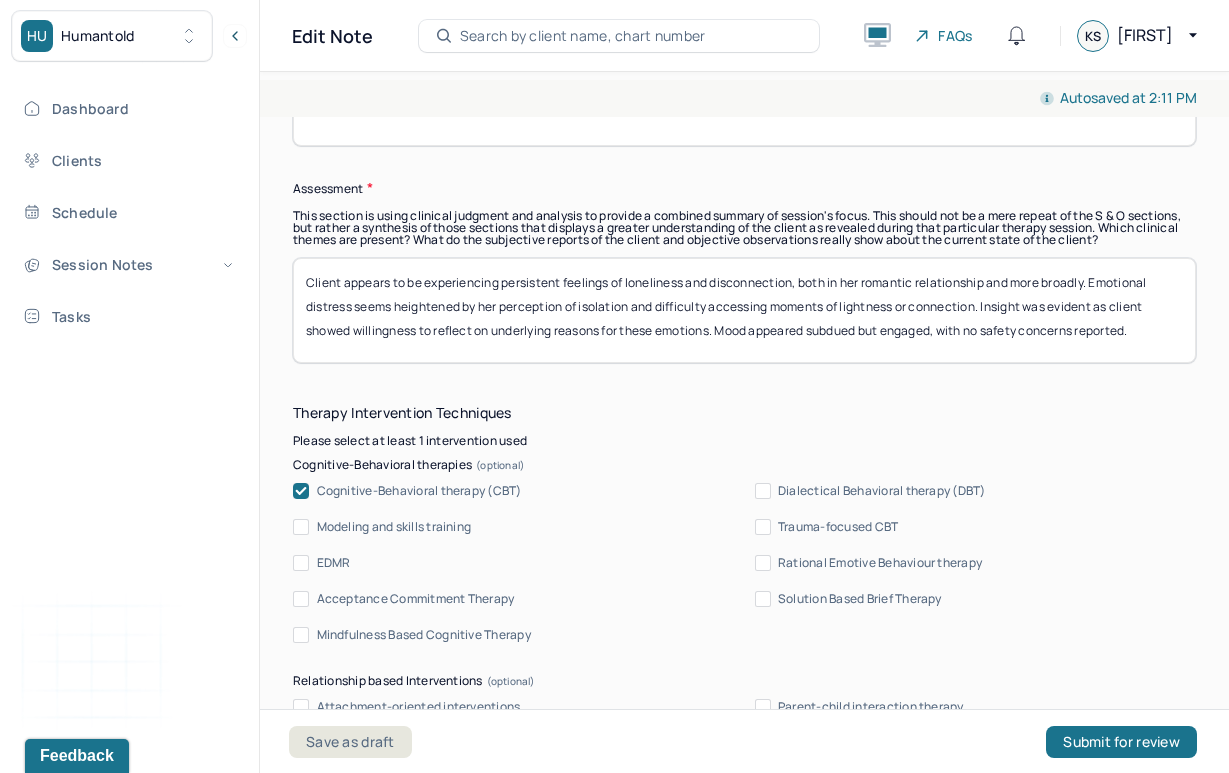 drag, startPoint x: 722, startPoint y: 341, endPoint x: 1171, endPoint y: 336, distance: 449.02783 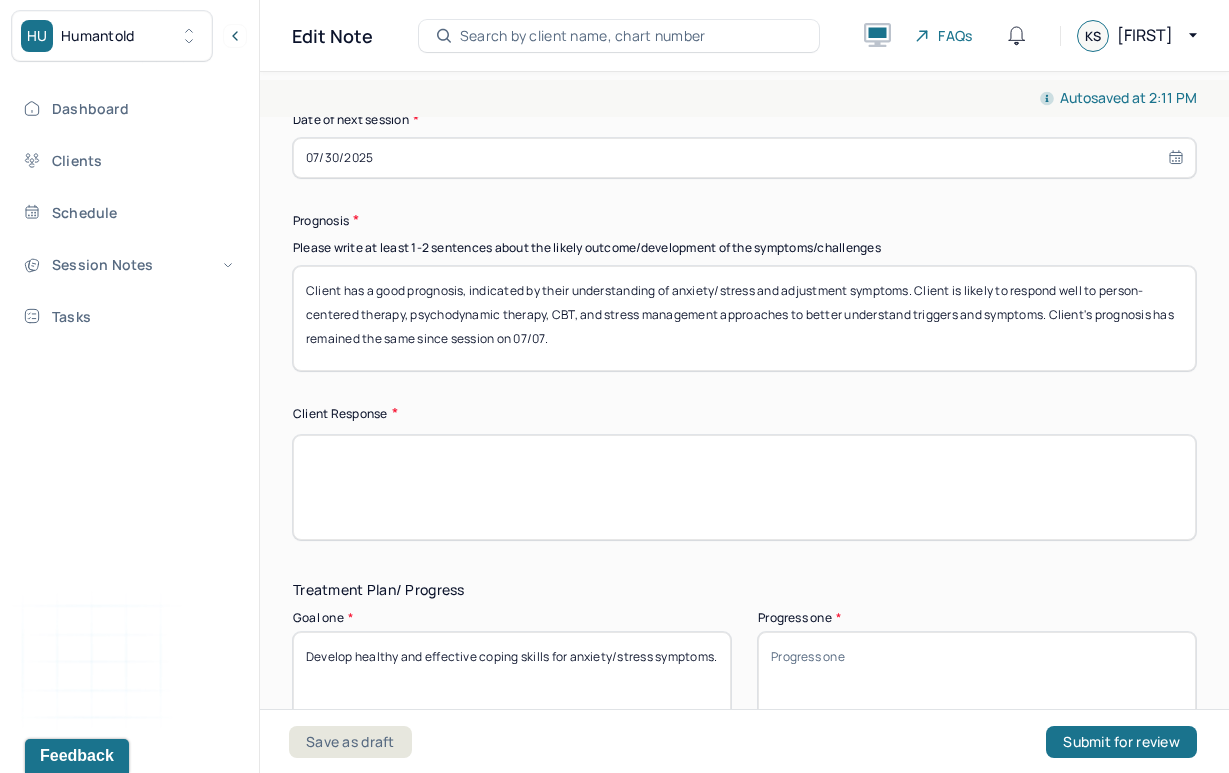 scroll, scrollTop: 3167, scrollLeft: 0, axis: vertical 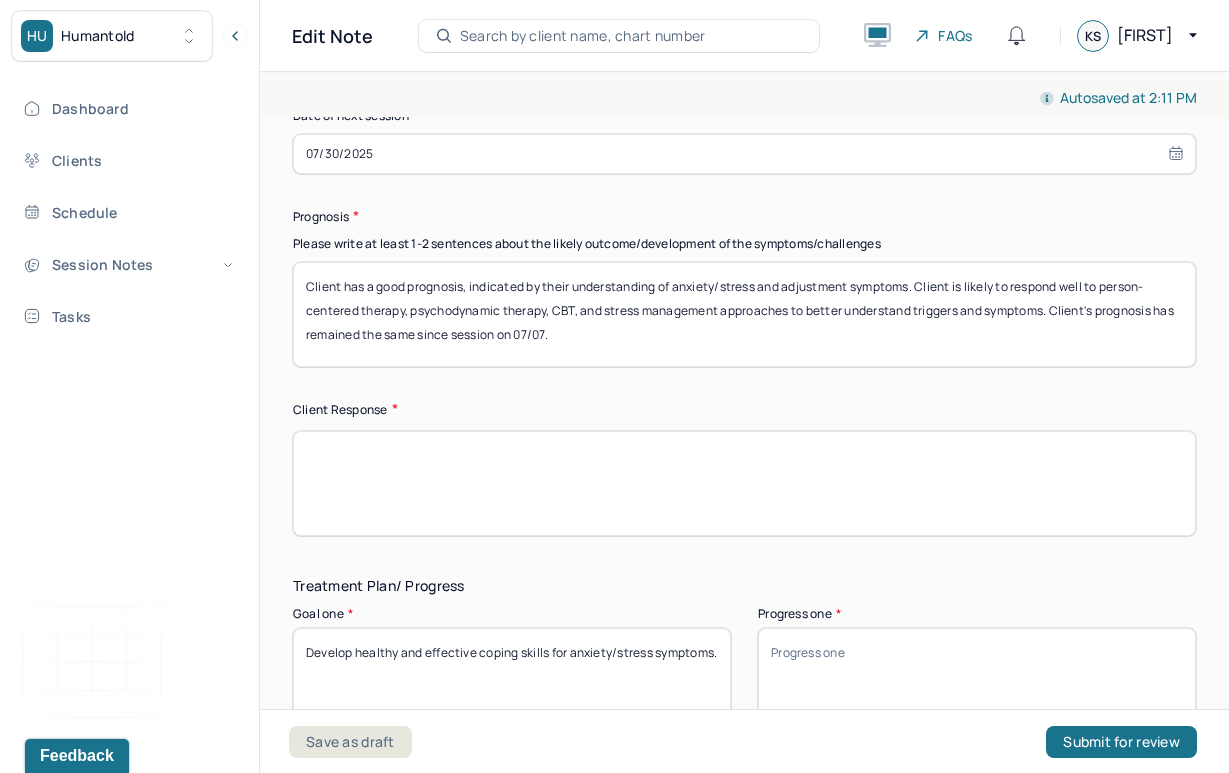 type on "Client appears to be experiencing persistent feelings of loneliness and disconnection, both in her romantic relationship and more broadly. Emotional distress seems heightened by her perception of isolation and difficulty accessing moments of lightness or connection. Insight was evident as client showed willingness to reflect on underlying reasons for these emotions." 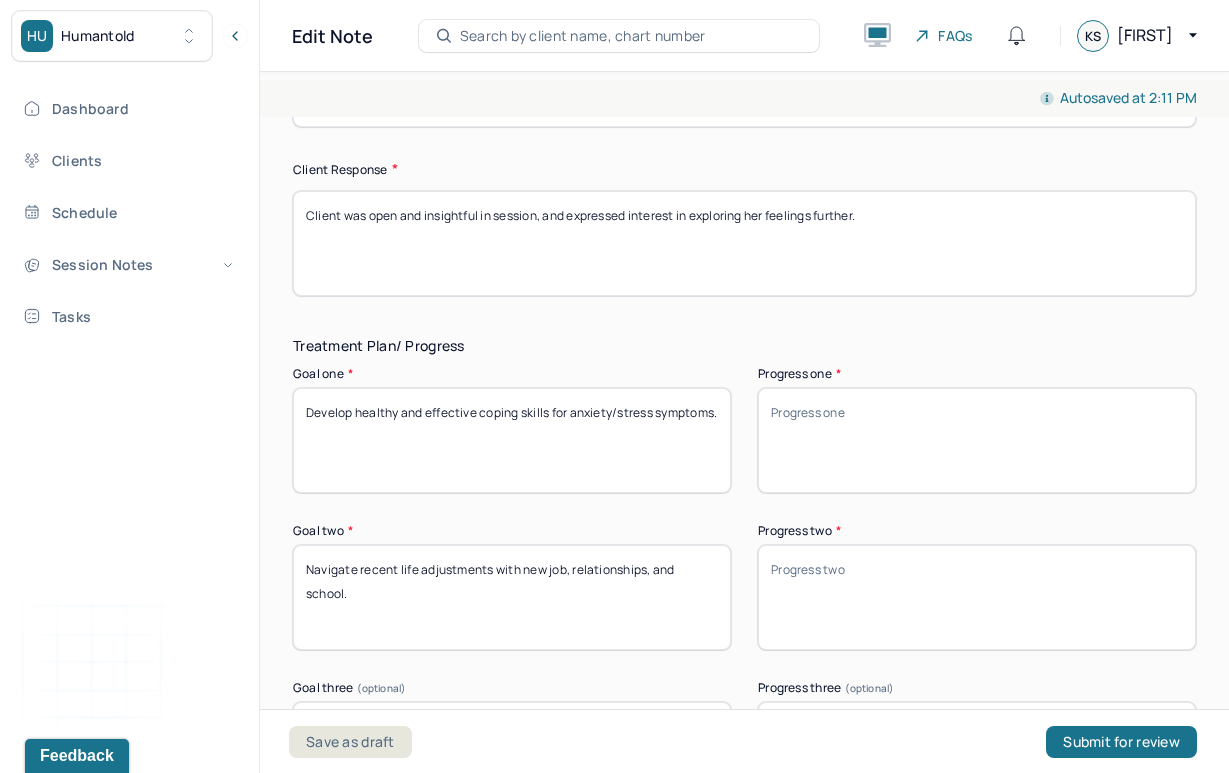 scroll, scrollTop: 3408, scrollLeft: 0, axis: vertical 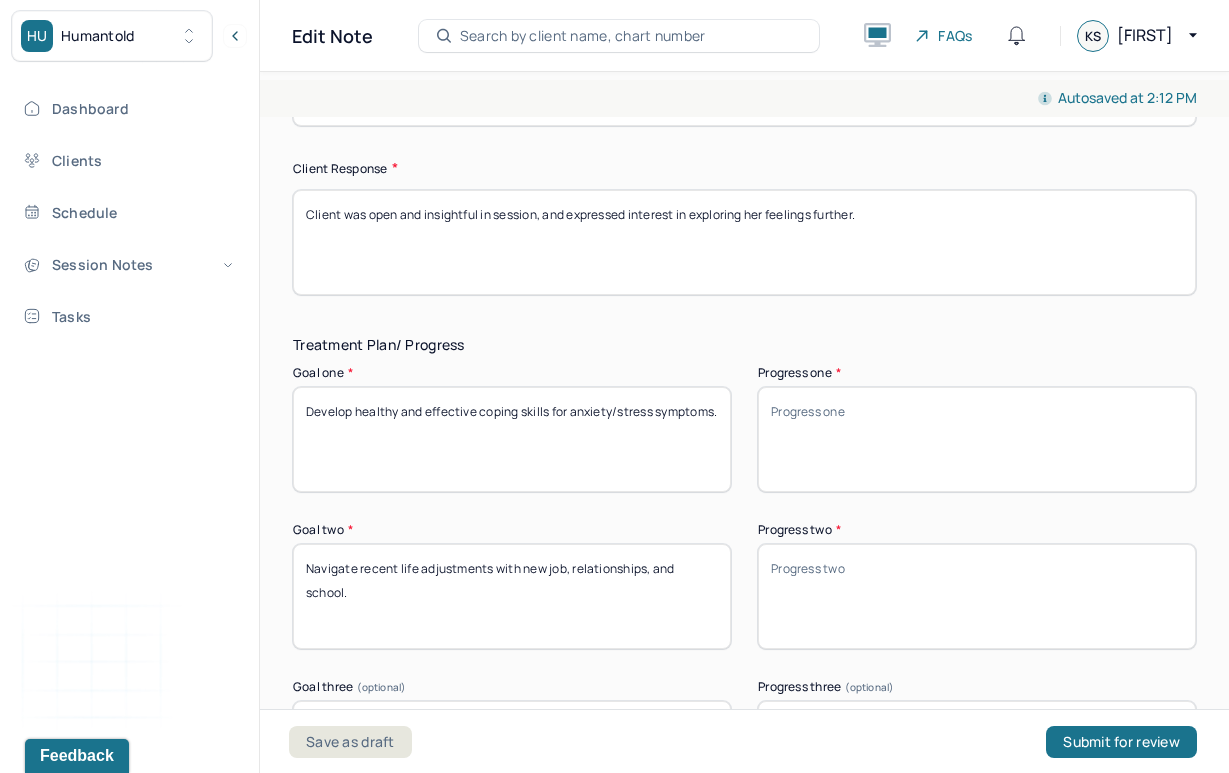 type on "Client was open and insightful in session, and expressed interest in exploring her feelings further." 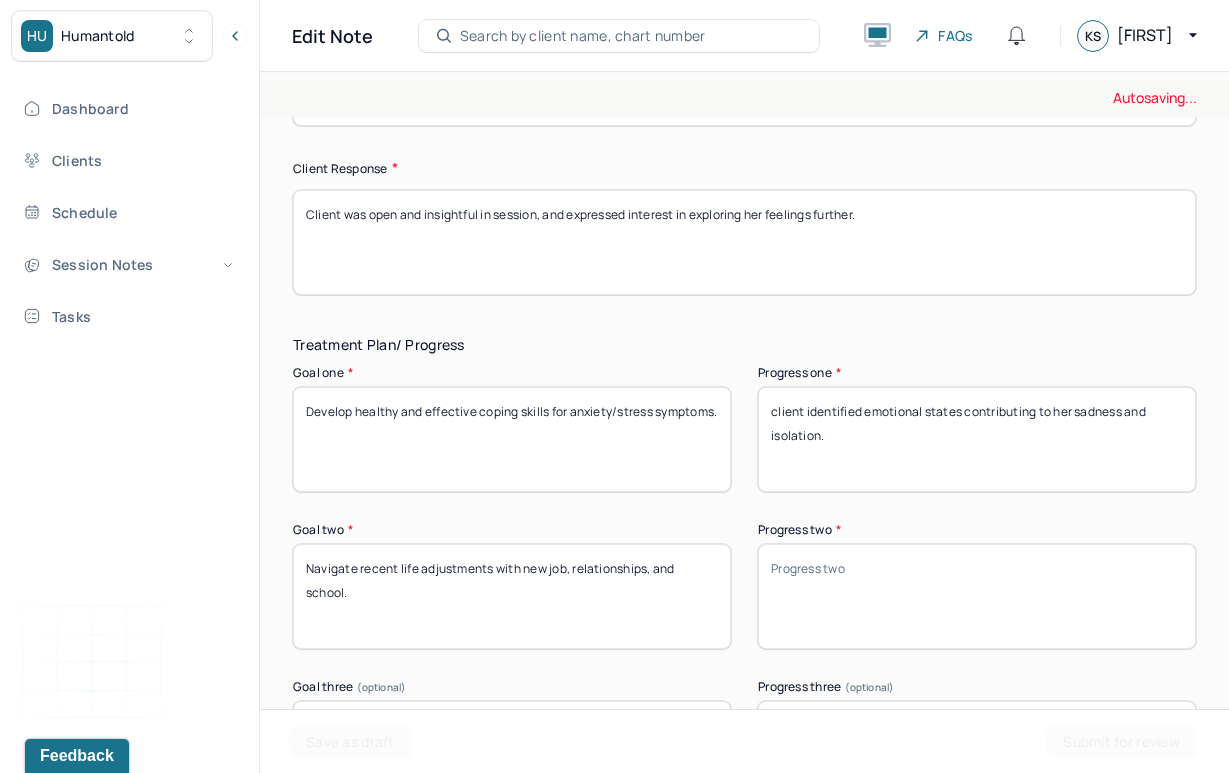 click on "client identified emotional states contributing to her sadness and isolation." at bounding box center (977, 439) 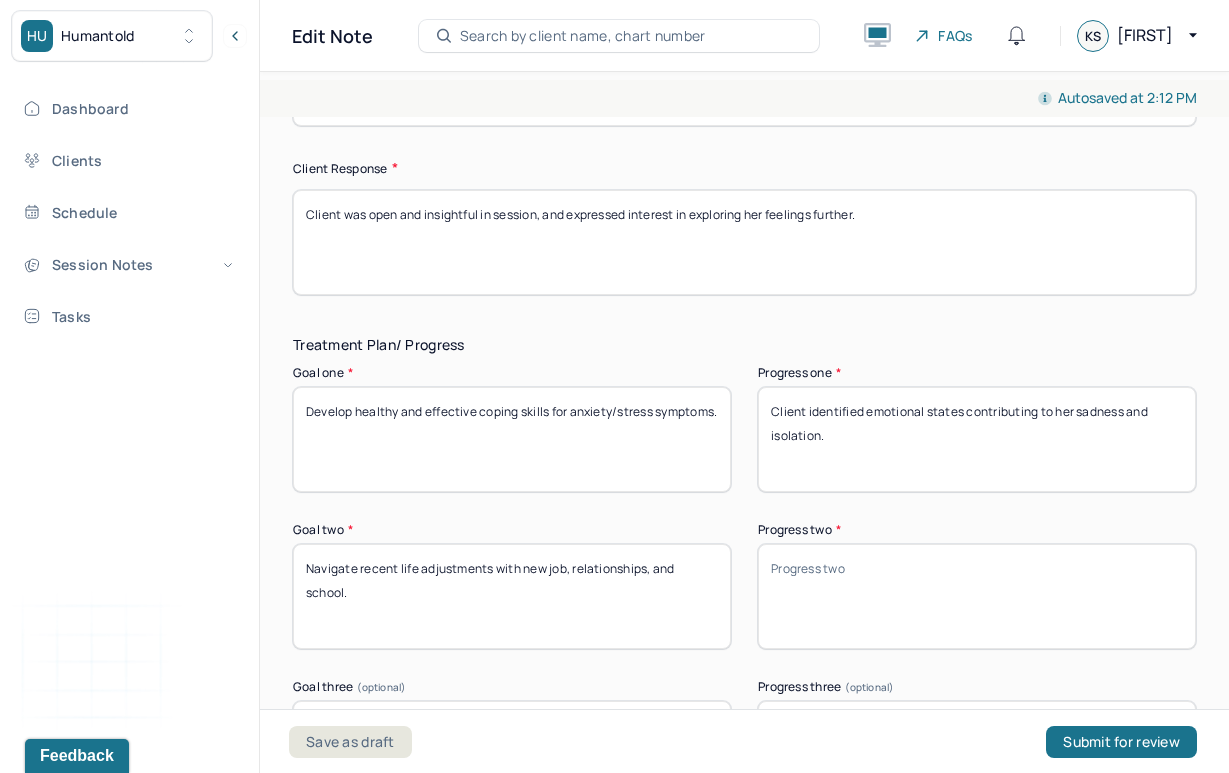 type on "Client identified emotional states contributing to her sadness and isolation." 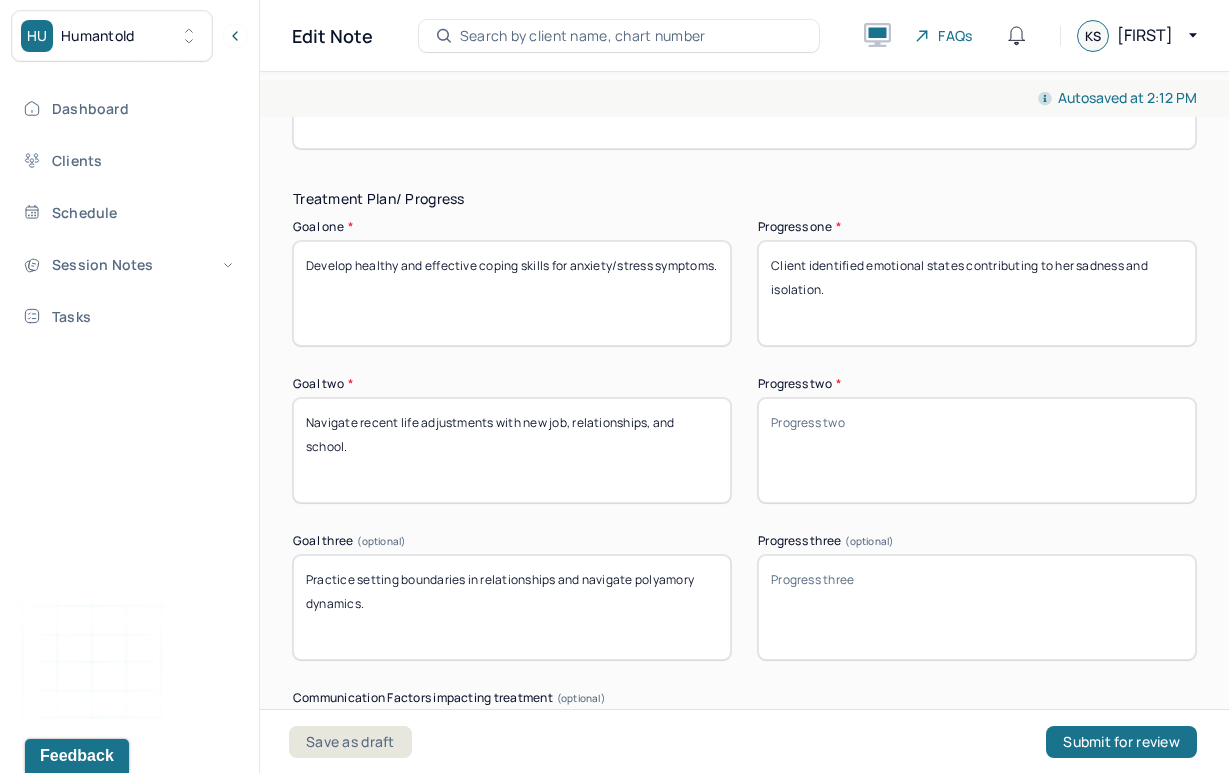 scroll, scrollTop: 3578, scrollLeft: 0, axis: vertical 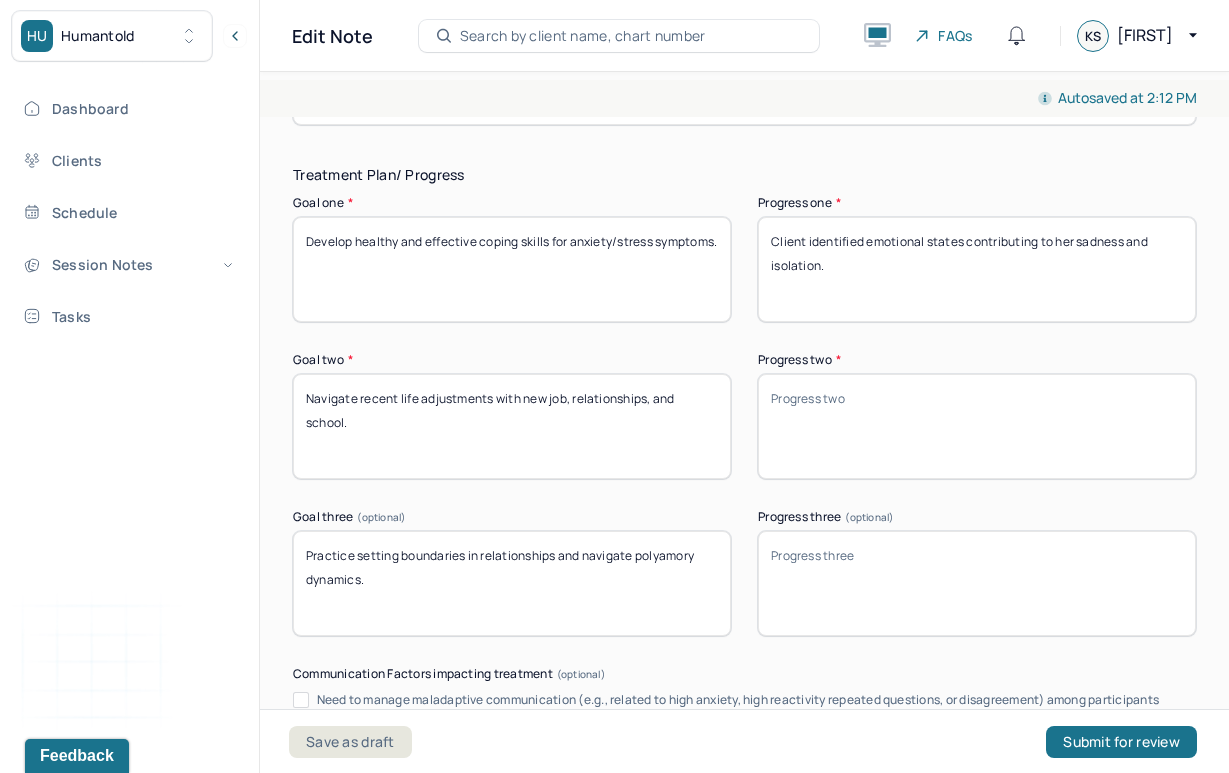 click on "Progress two *" at bounding box center (977, 426) 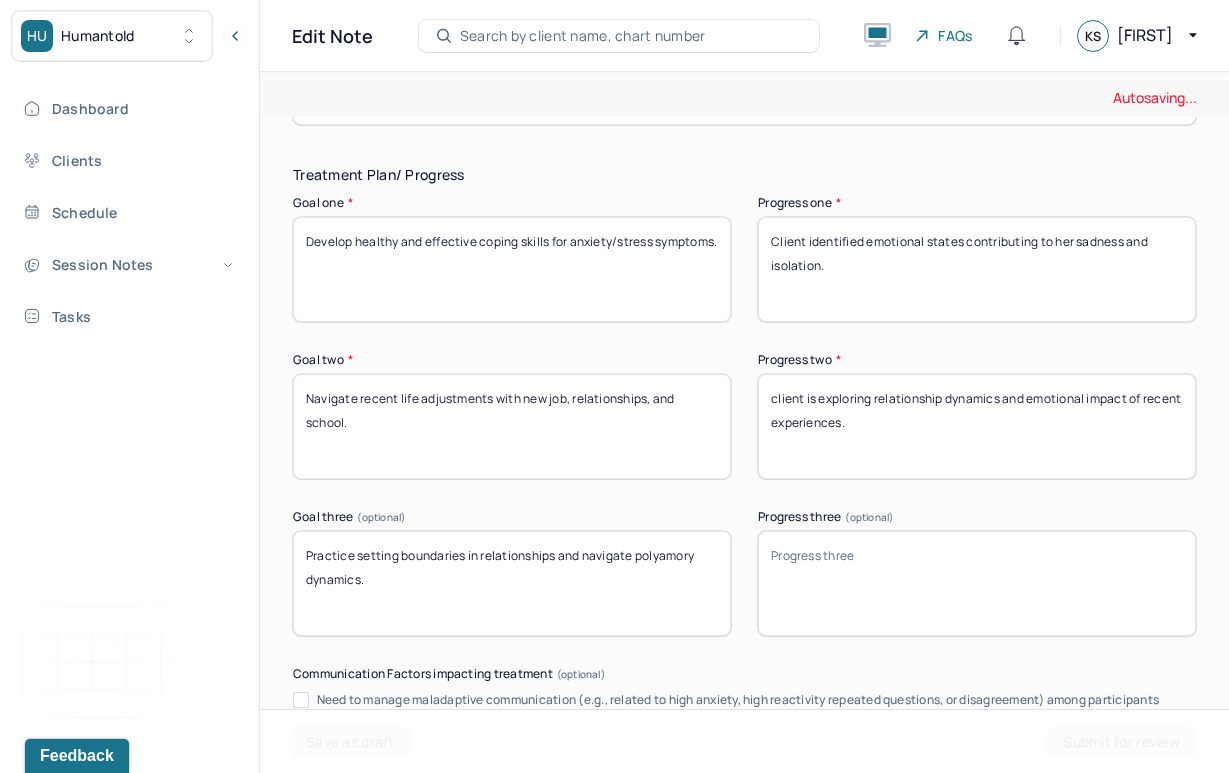 click on "client is exploring relationship dynamics and emotional impact of recent experiences." at bounding box center [977, 426] 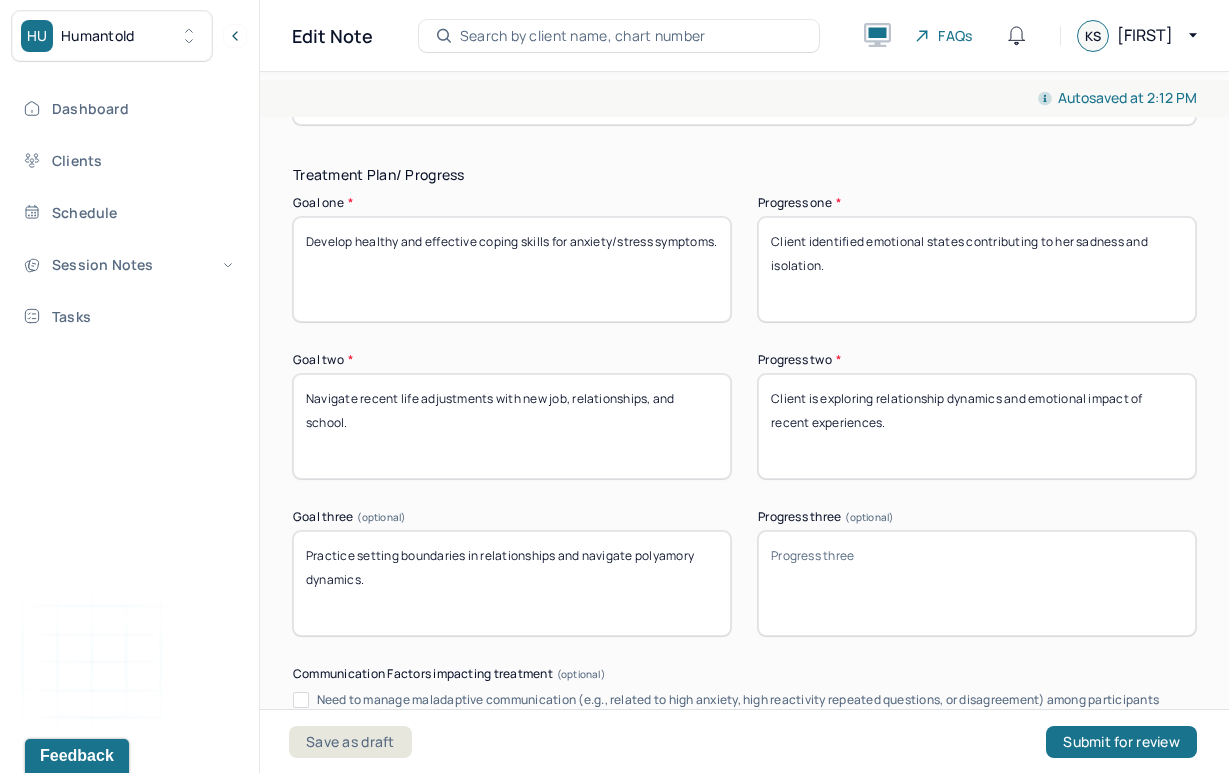 type on "Client is exploring relationship dynamics and emotional impact of recent experiences." 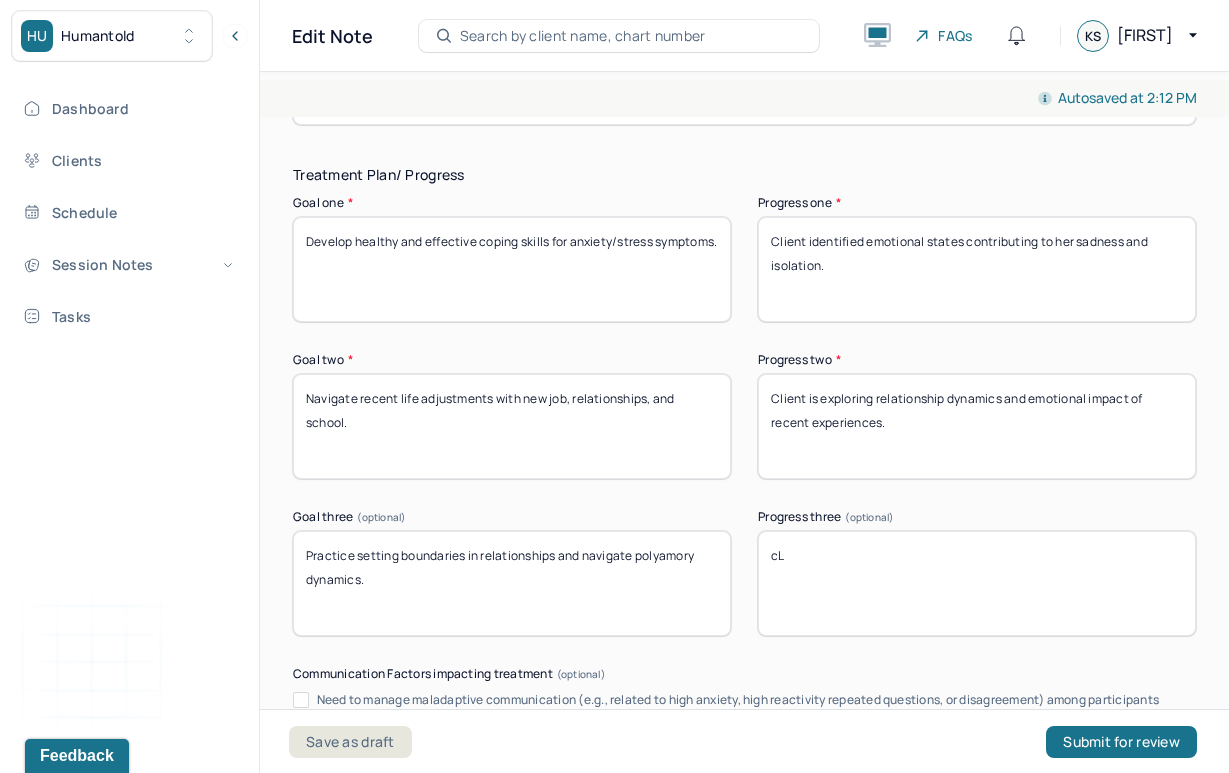 type on "c" 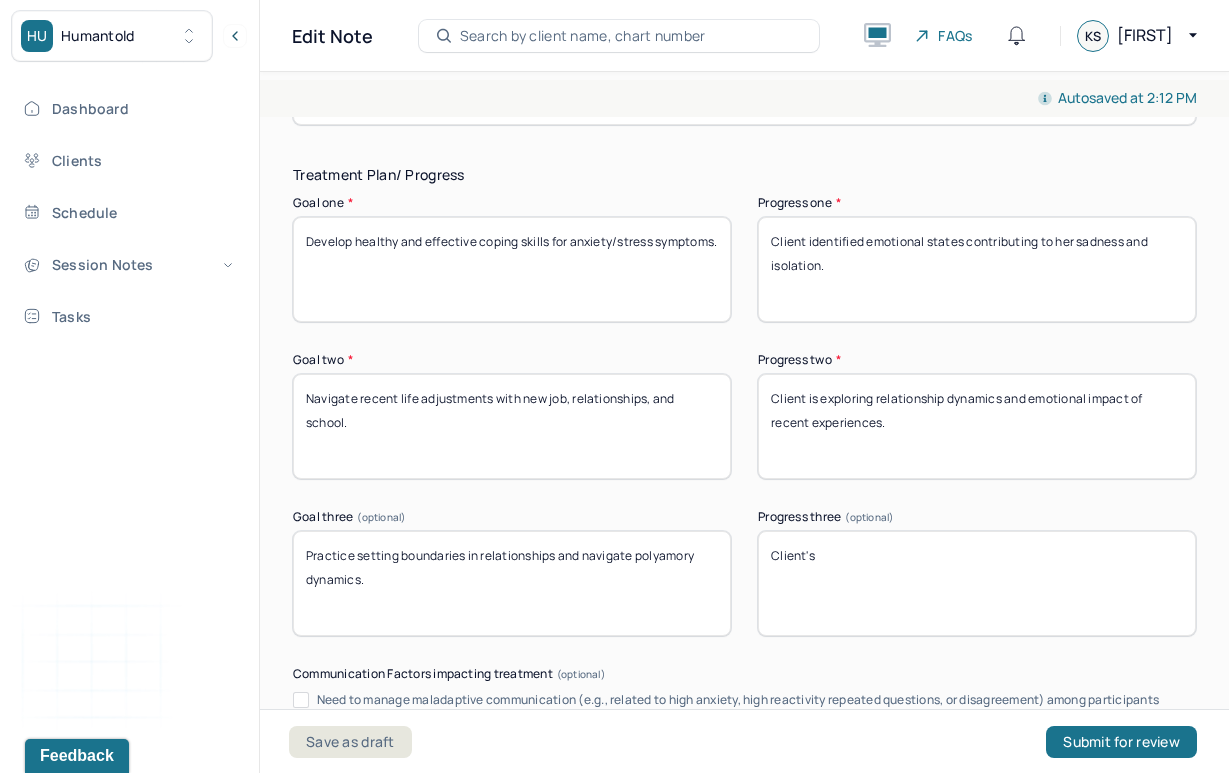 paste on "feelings of disconnection may relate to future work on relational boundaries." 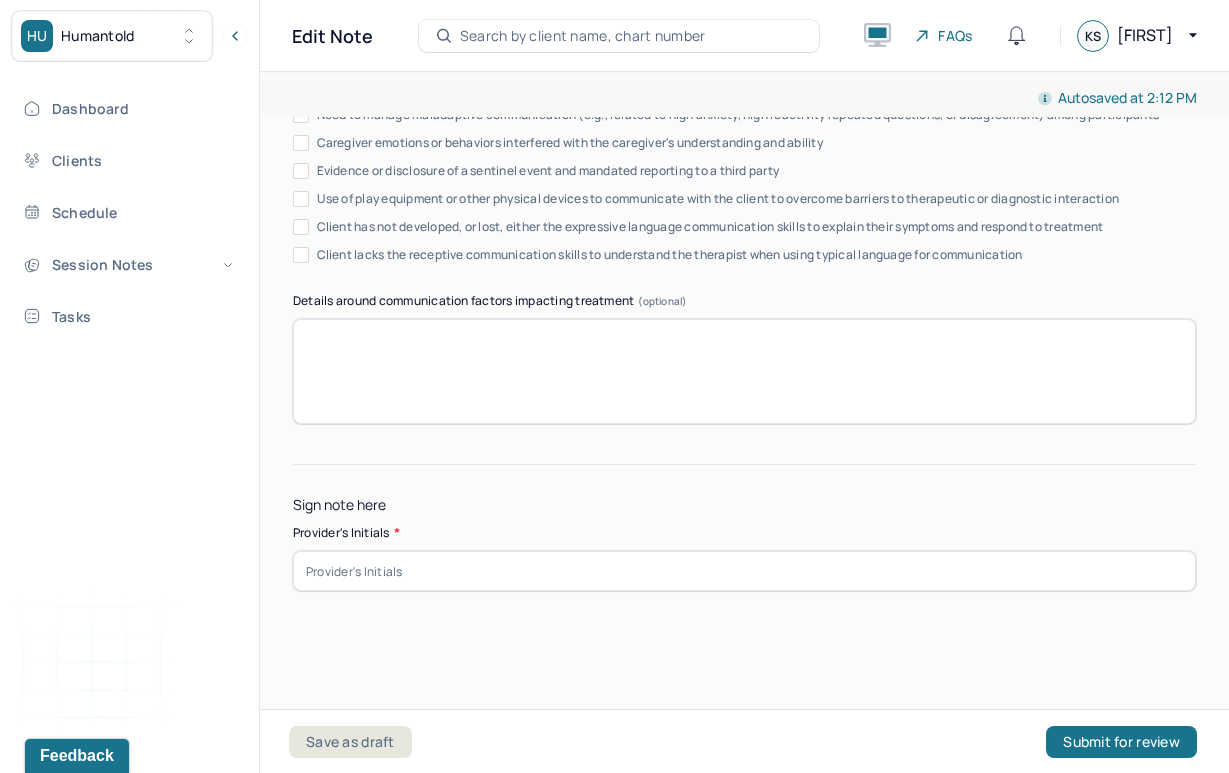 scroll, scrollTop: 4170, scrollLeft: 0, axis: vertical 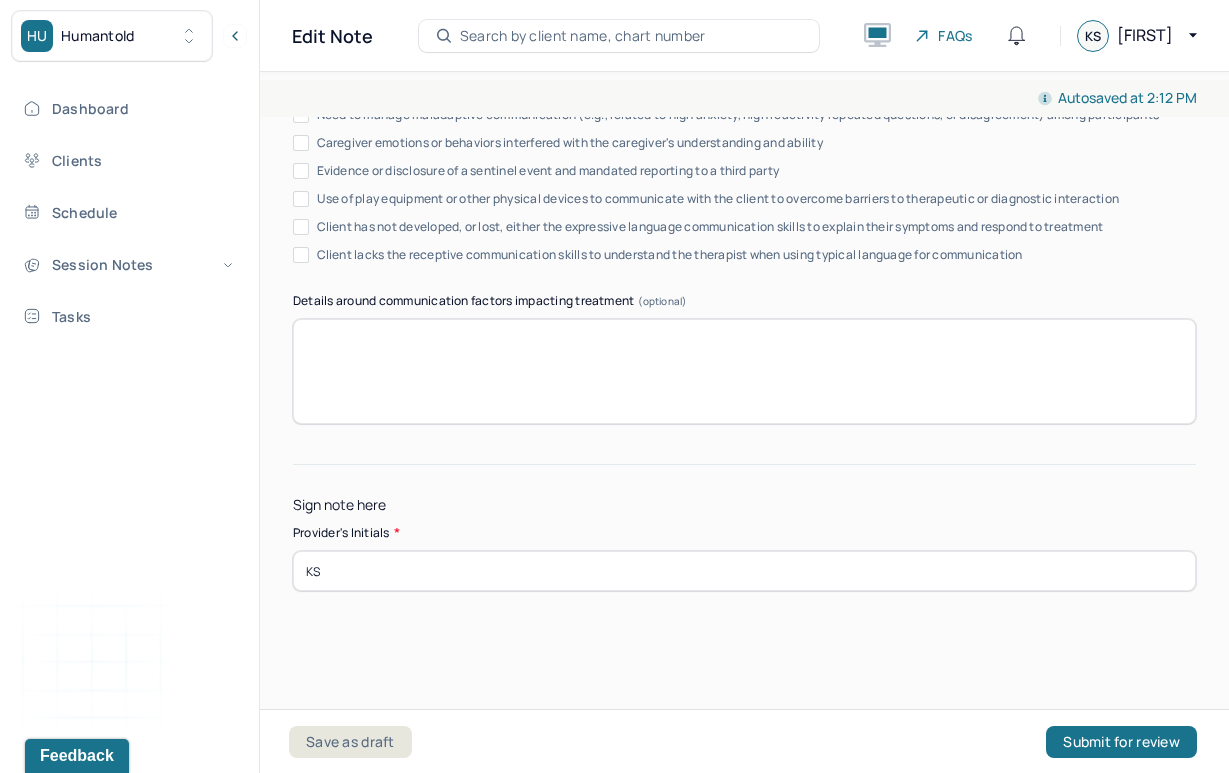 type on "KS" 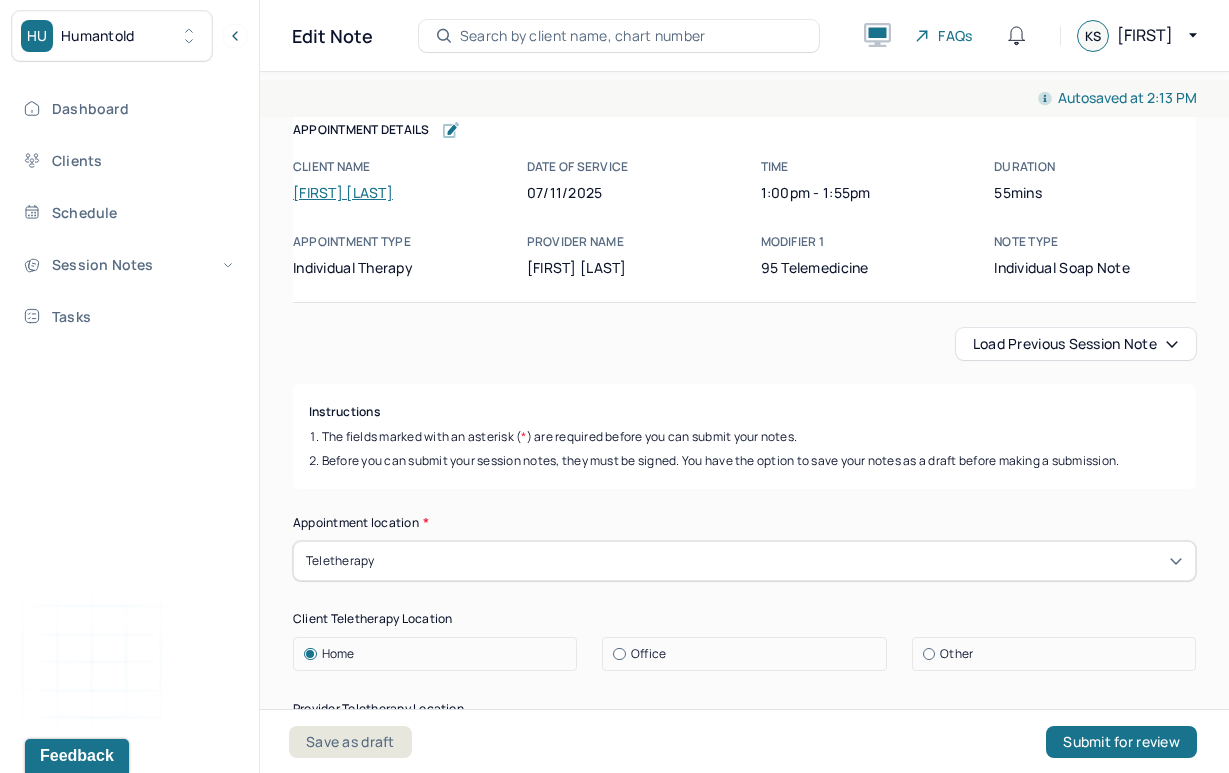scroll, scrollTop: 0, scrollLeft: 0, axis: both 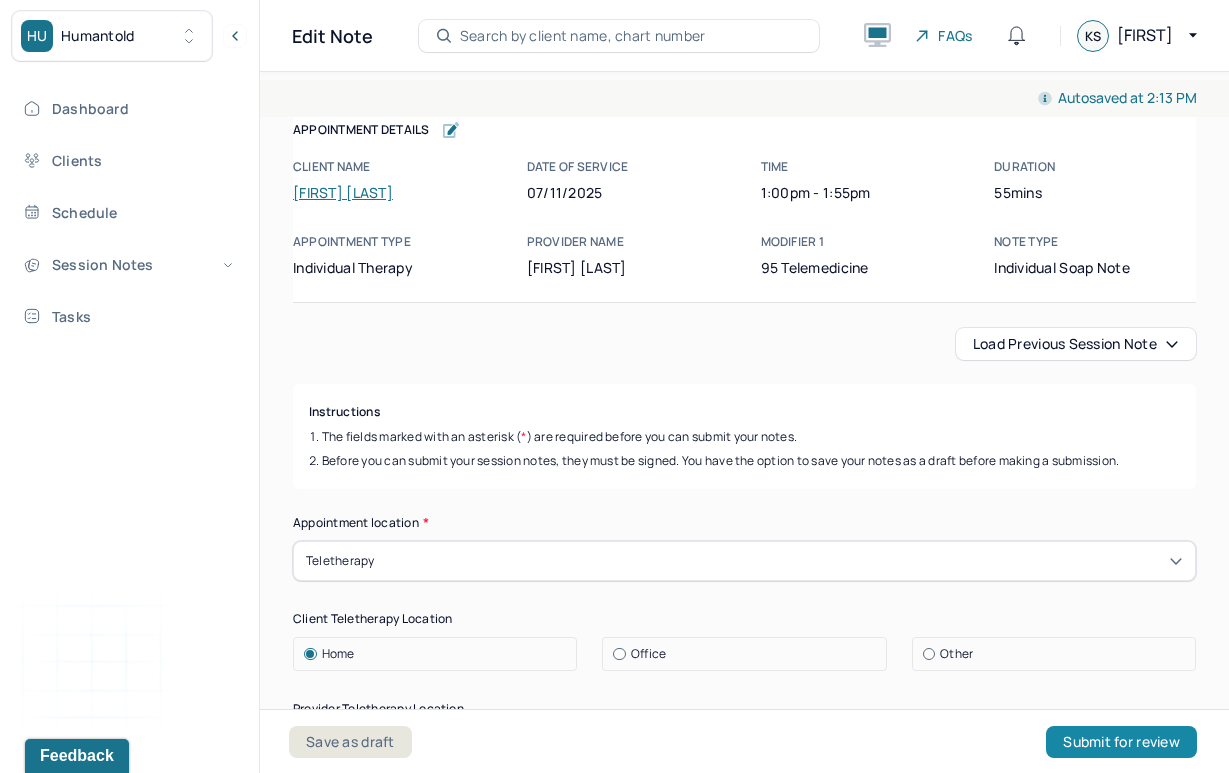 click on "Submit for review" at bounding box center (1121, 742) 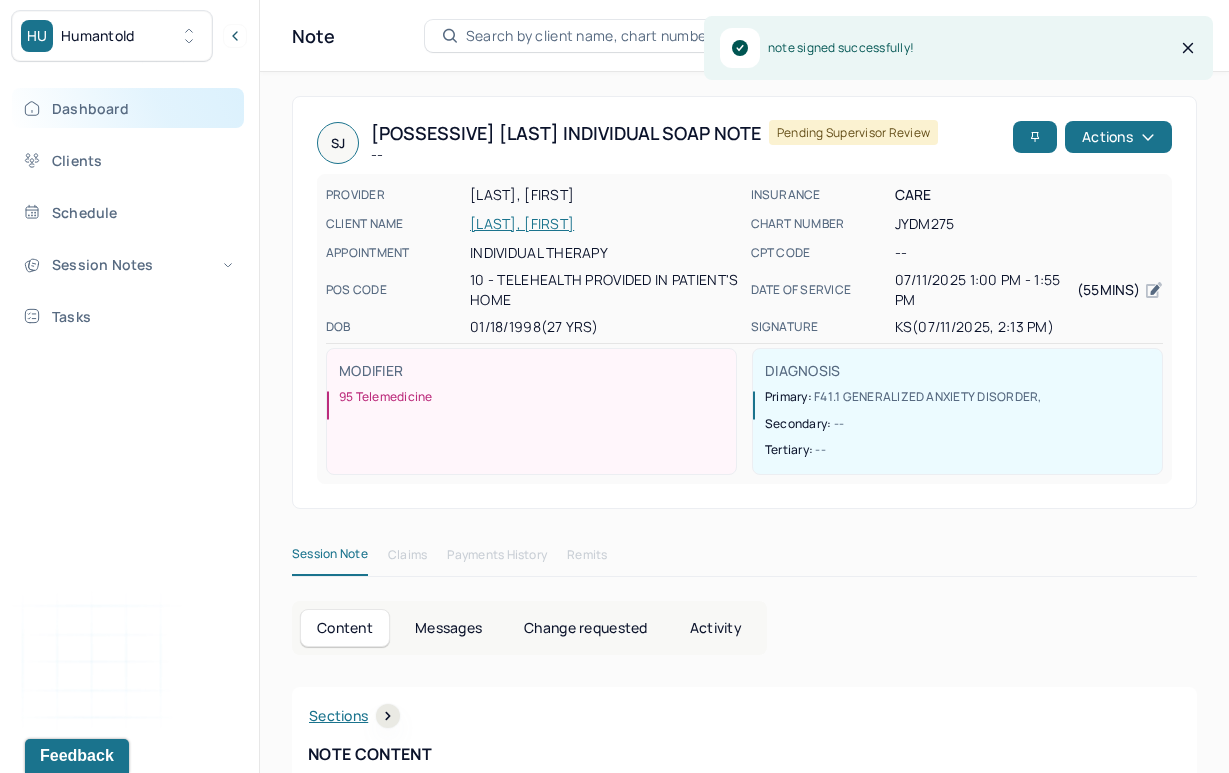 click on "Dashboard" at bounding box center [128, 108] 